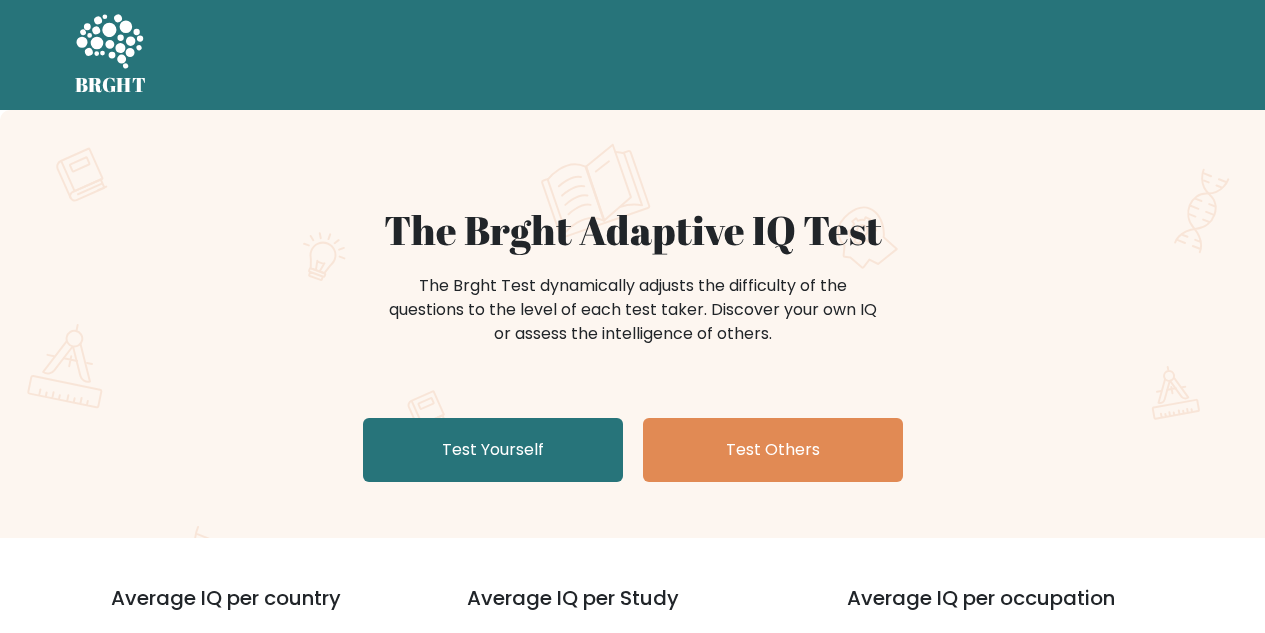 scroll, scrollTop: 0, scrollLeft: 0, axis: both 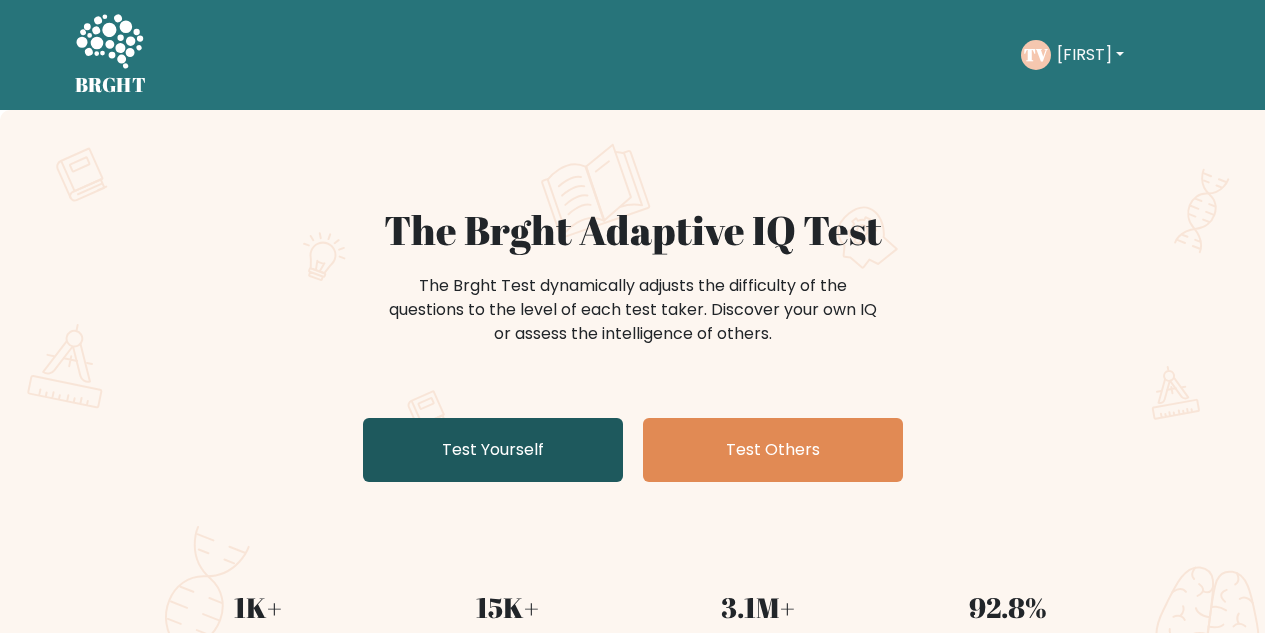 click on "Test Yourself" at bounding box center [493, 450] 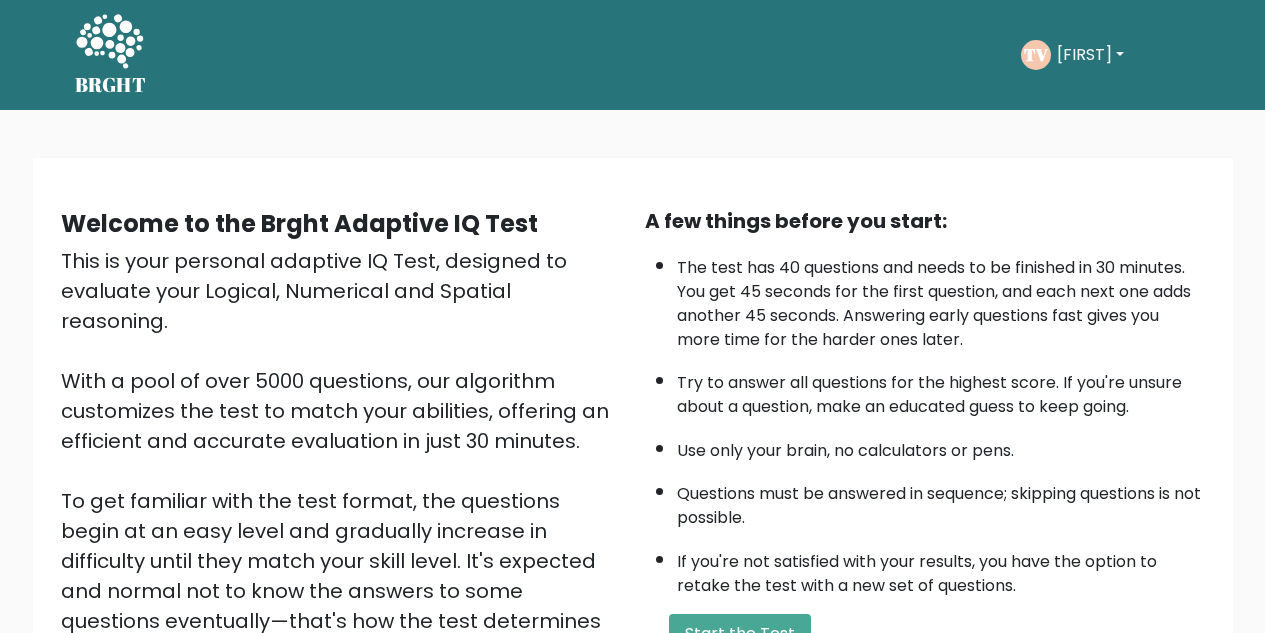 scroll, scrollTop: 283, scrollLeft: 0, axis: vertical 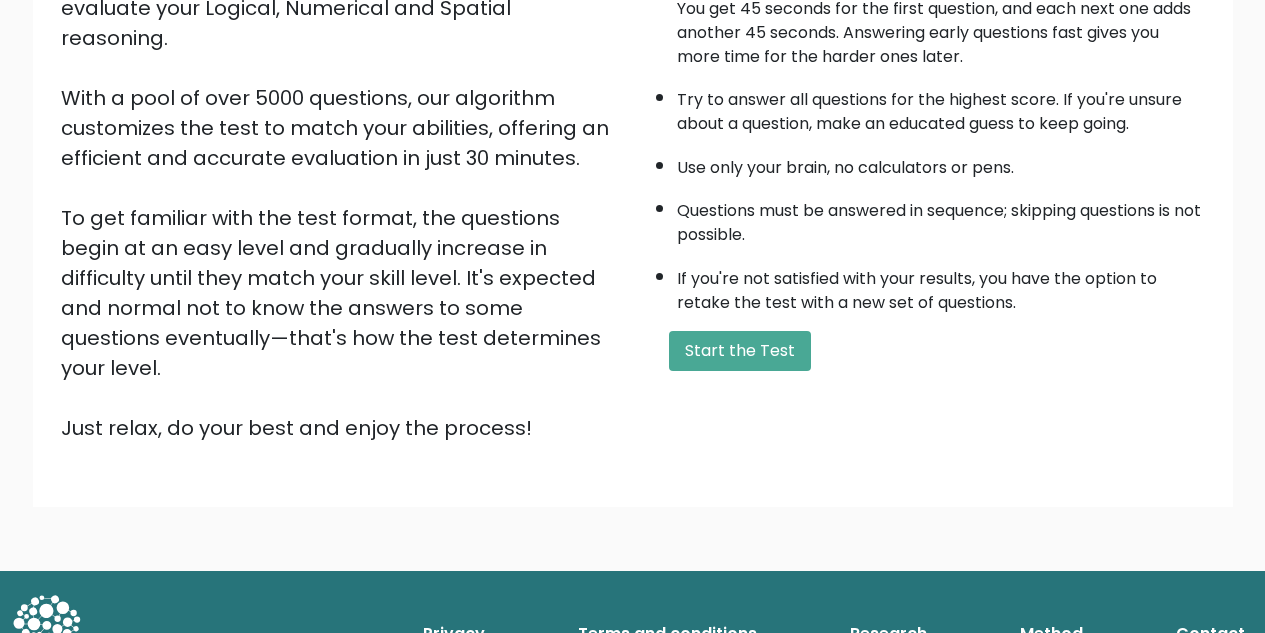 click on "If you're not satisfied with your results, you have the option to retake the test with a new set of questions." at bounding box center (941, 286) 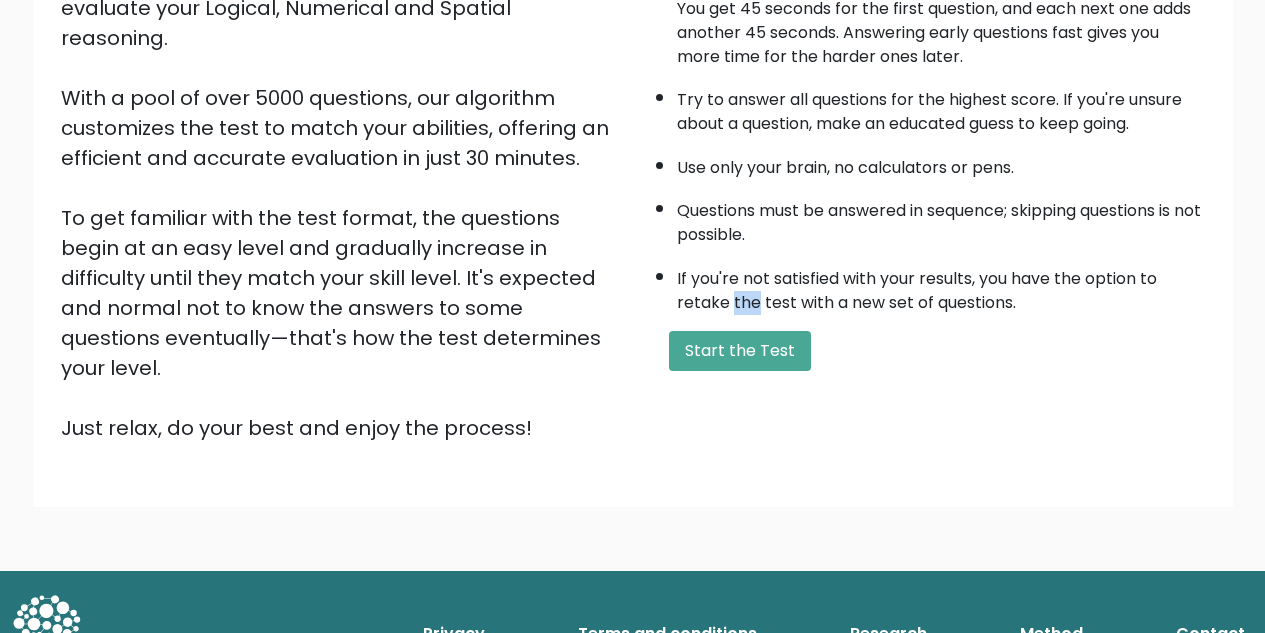 click on "If you're not satisfied with your results, you have the option to retake the test with a new set of questions." at bounding box center (941, 286) 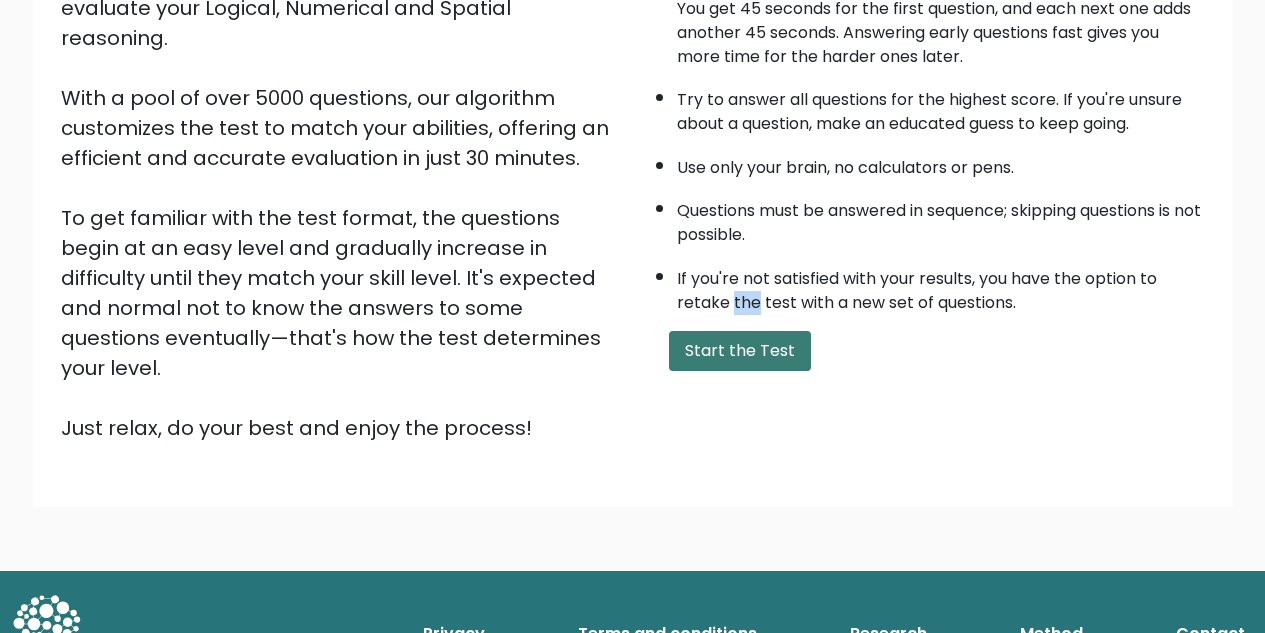 click on "Start the Test" at bounding box center (740, 351) 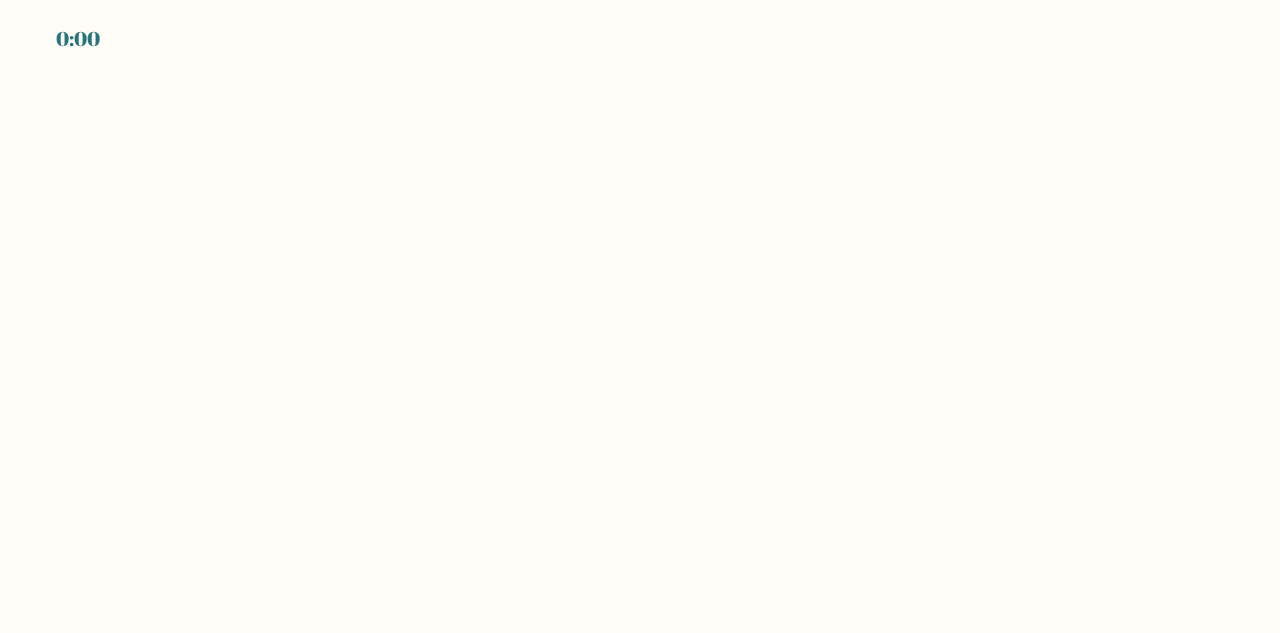 scroll, scrollTop: 0, scrollLeft: 0, axis: both 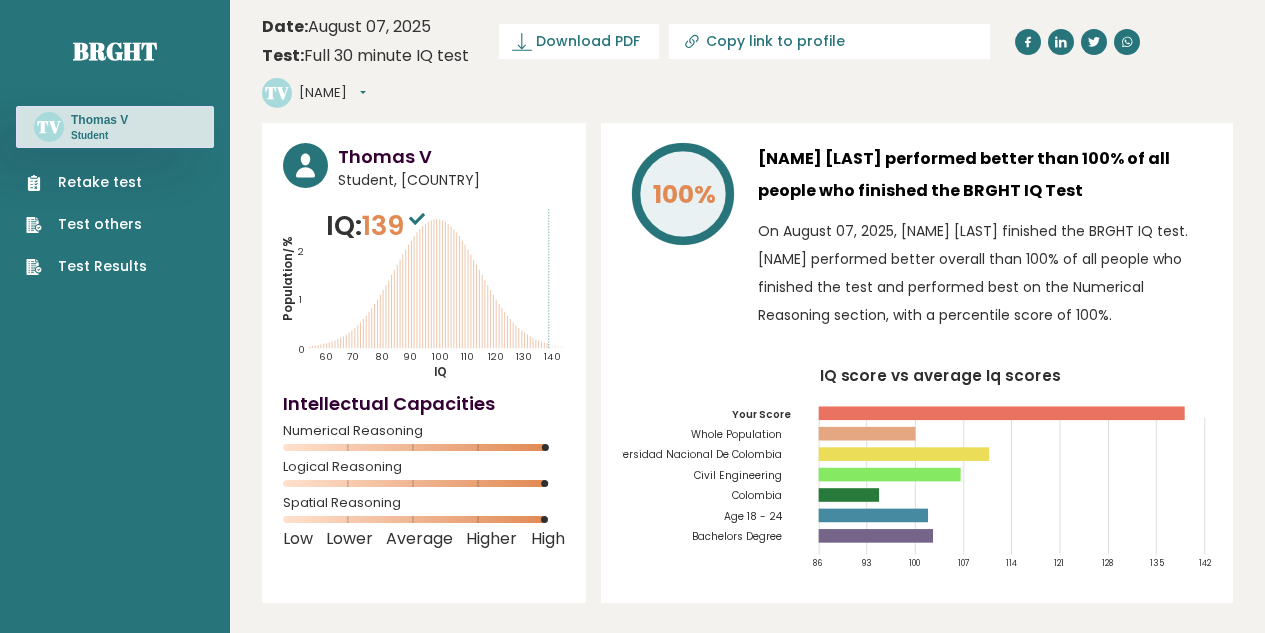 click on "Retake test" at bounding box center (86, 182) 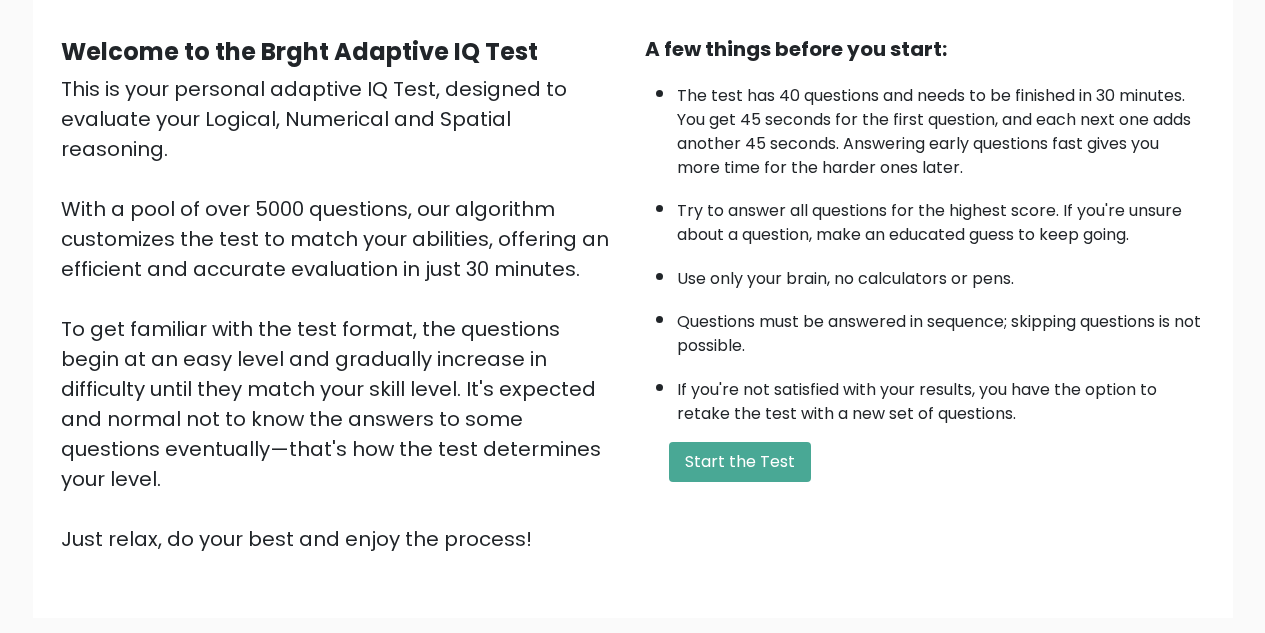 scroll, scrollTop: 283, scrollLeft: 0, axis: vertical 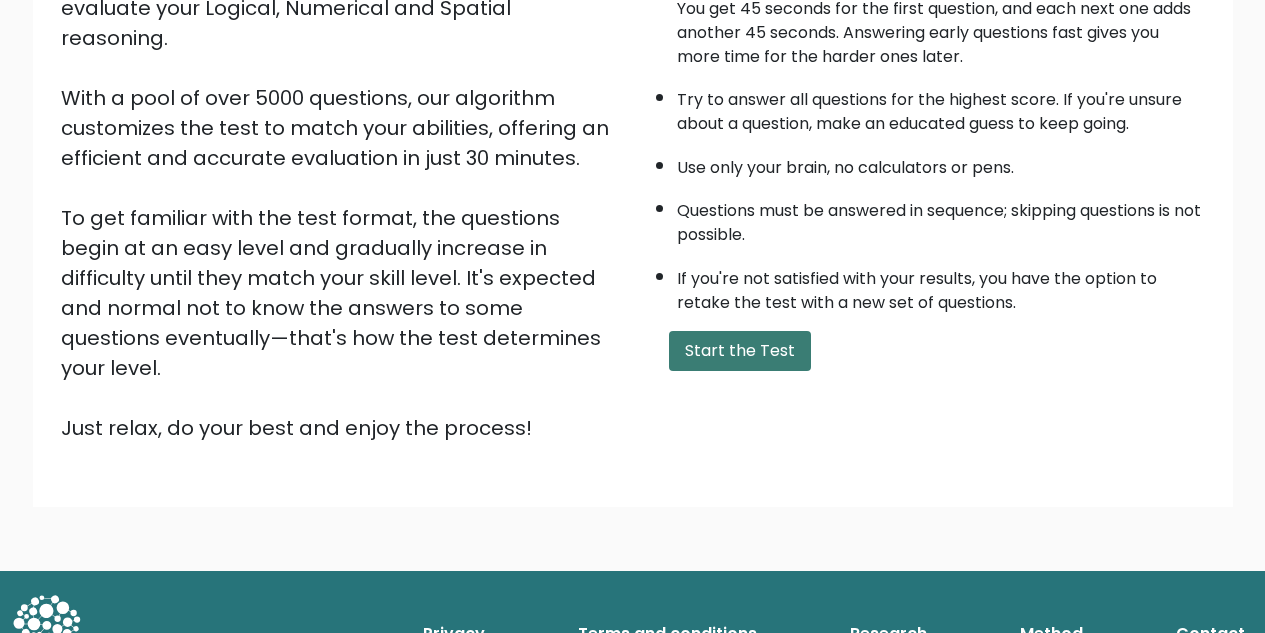 click on "Start the Test" at bounding box center (740, 351) 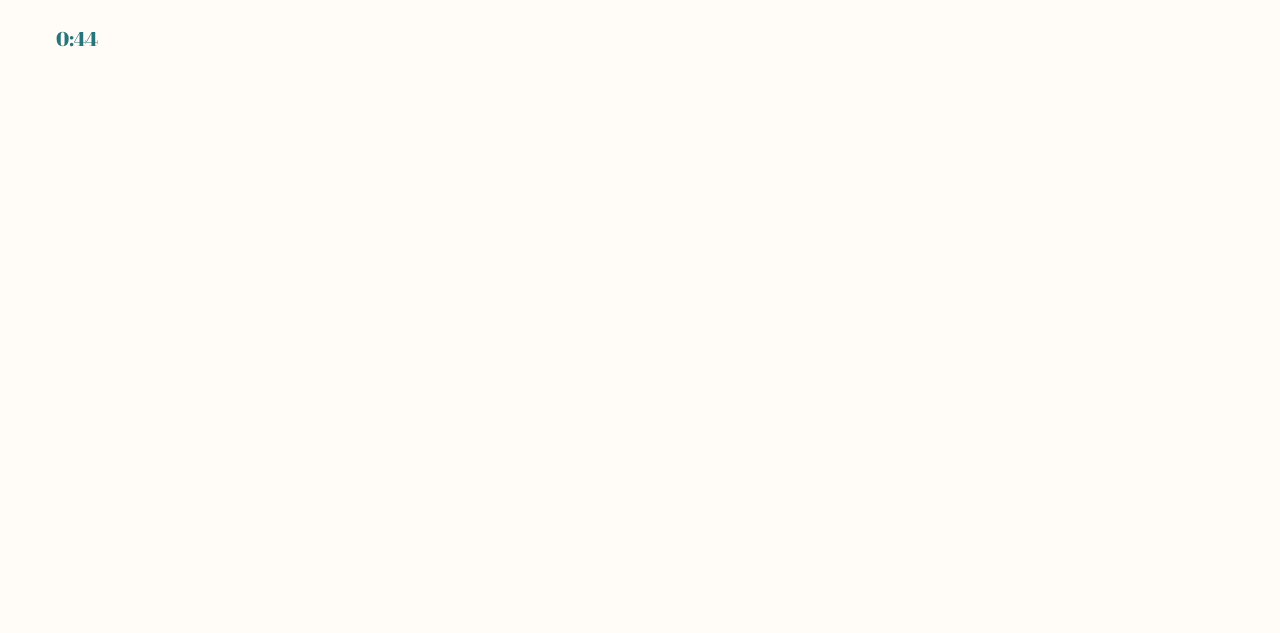scroll, scrollTop: 0, scrollLeft: 0, axis: both 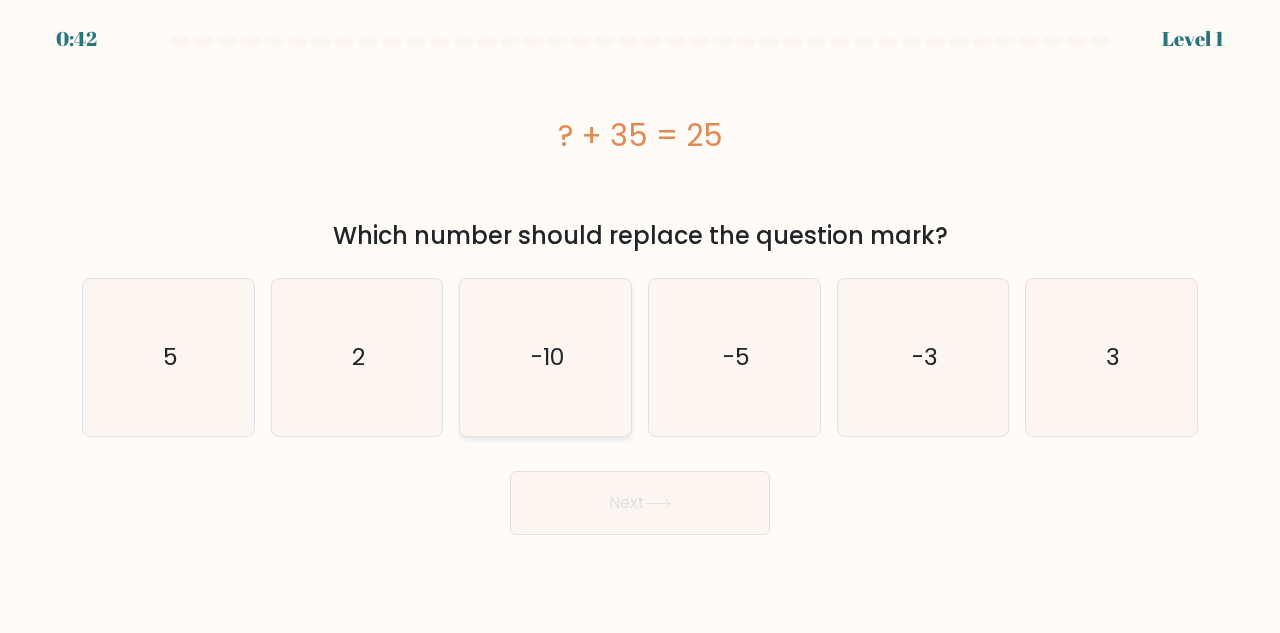 click on "-10" 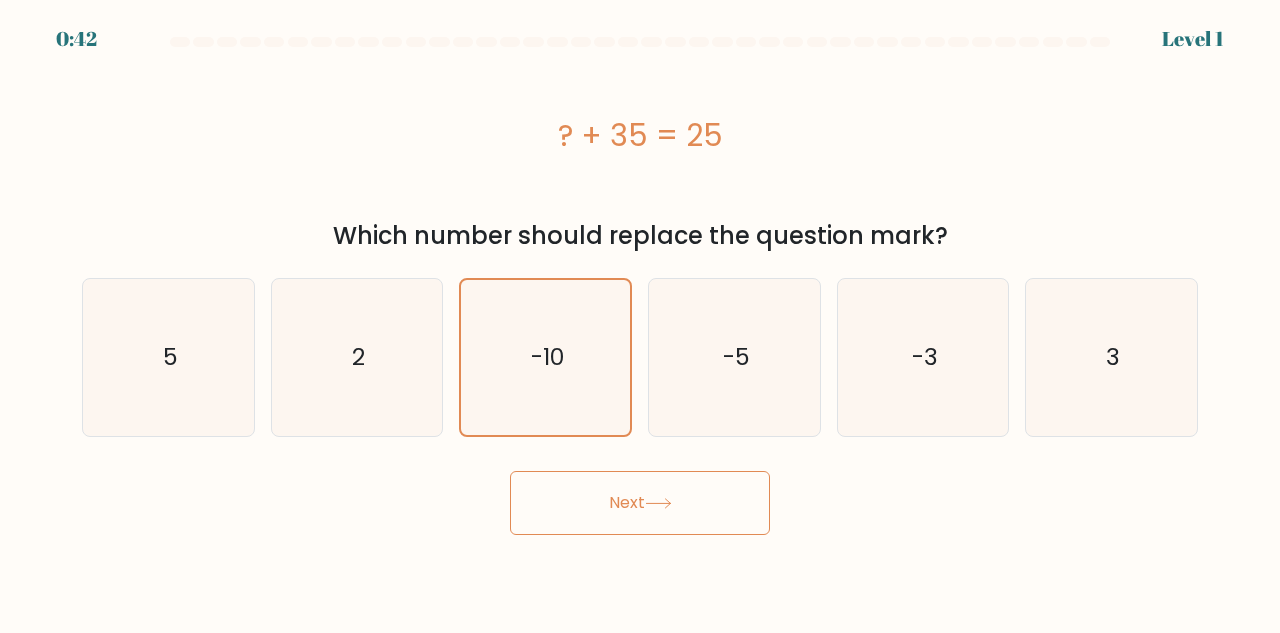click on "Next" at bounding box center (640, 503) 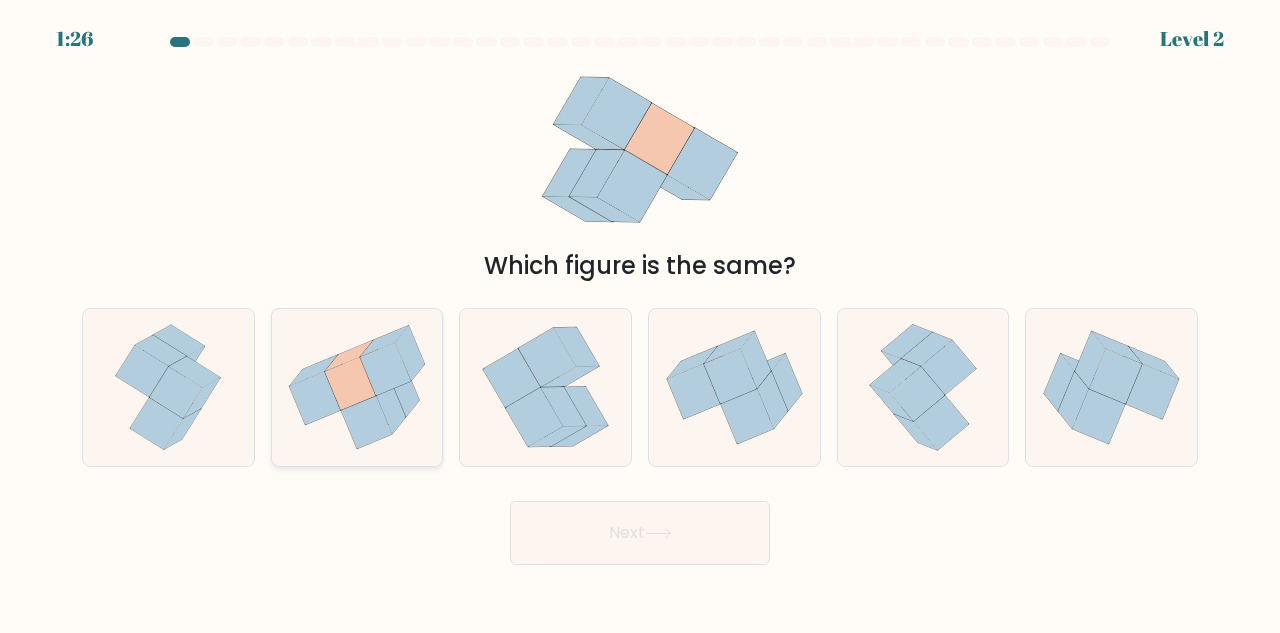 click 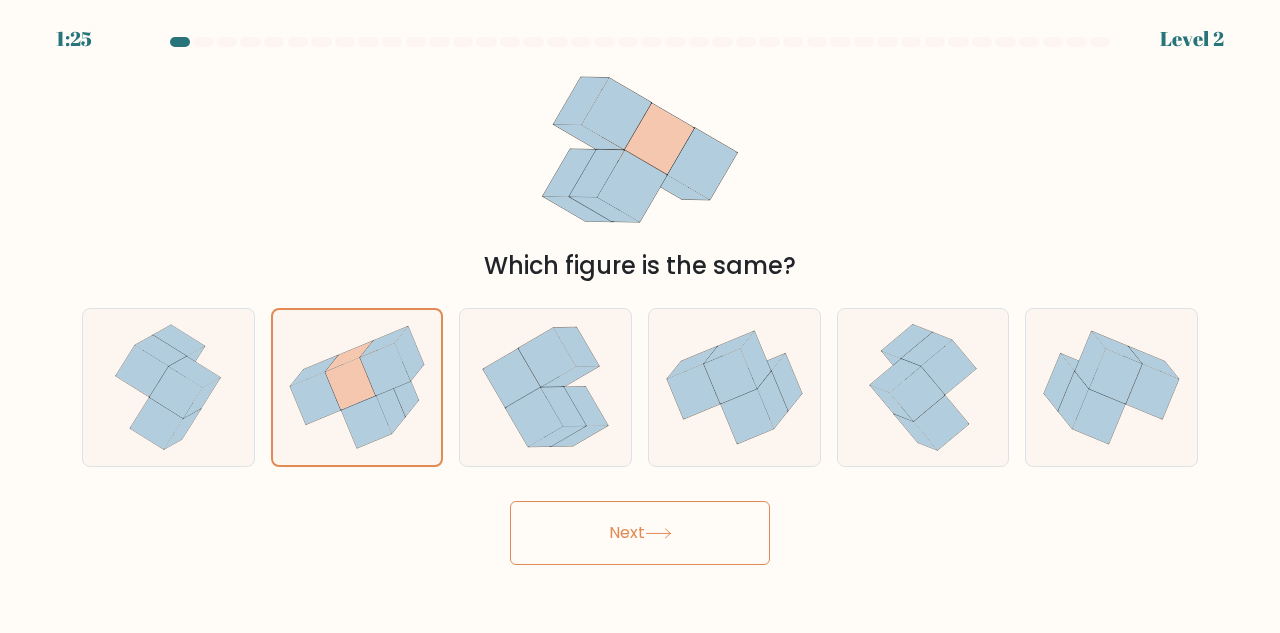 click on "Next" at bounding box center (640, 533) 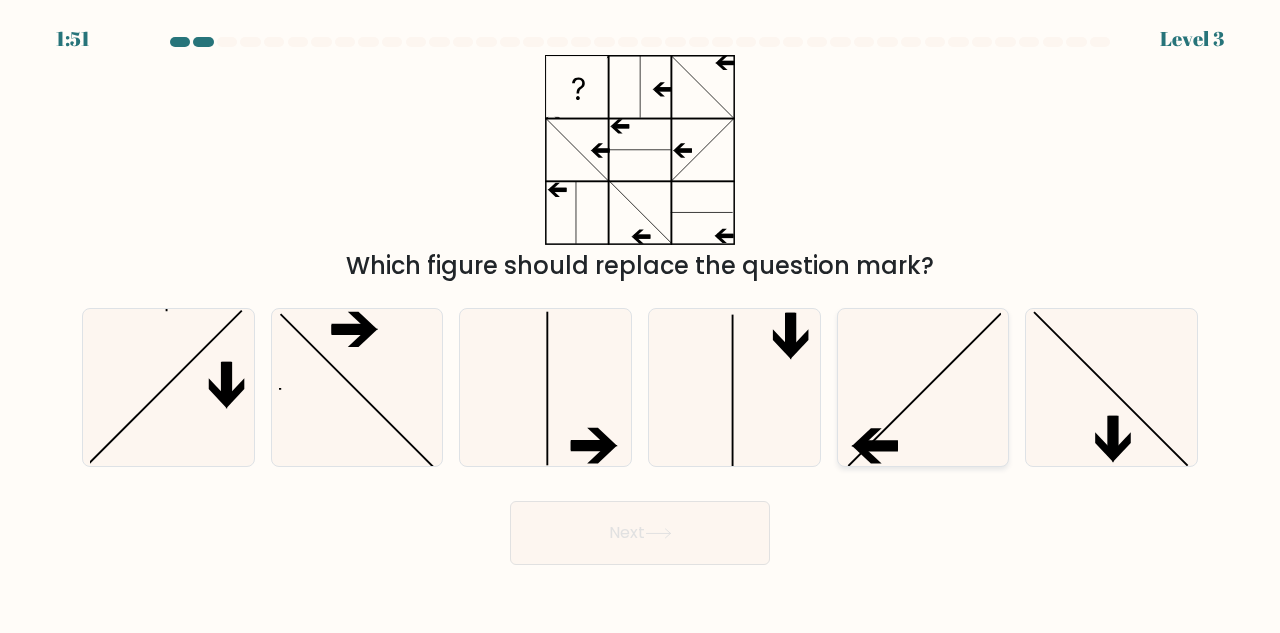 click 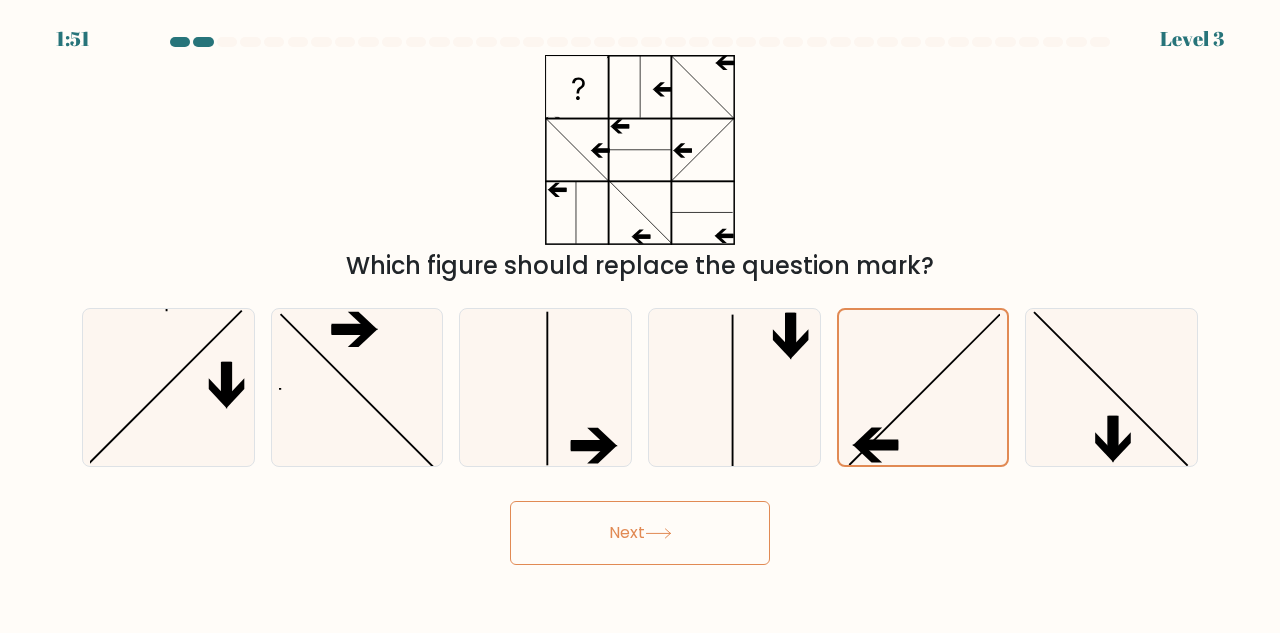 click on "1:51
Level 3" at bounding box center (640, 316) 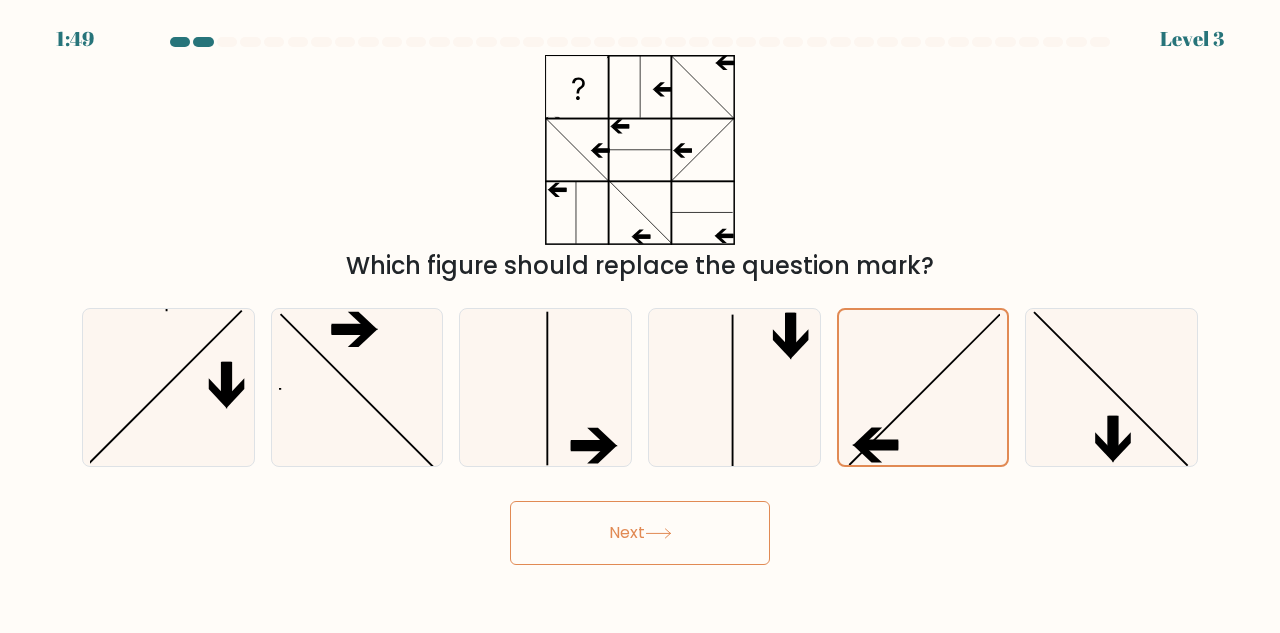 click on "Next" at bounding box center [640, 533] 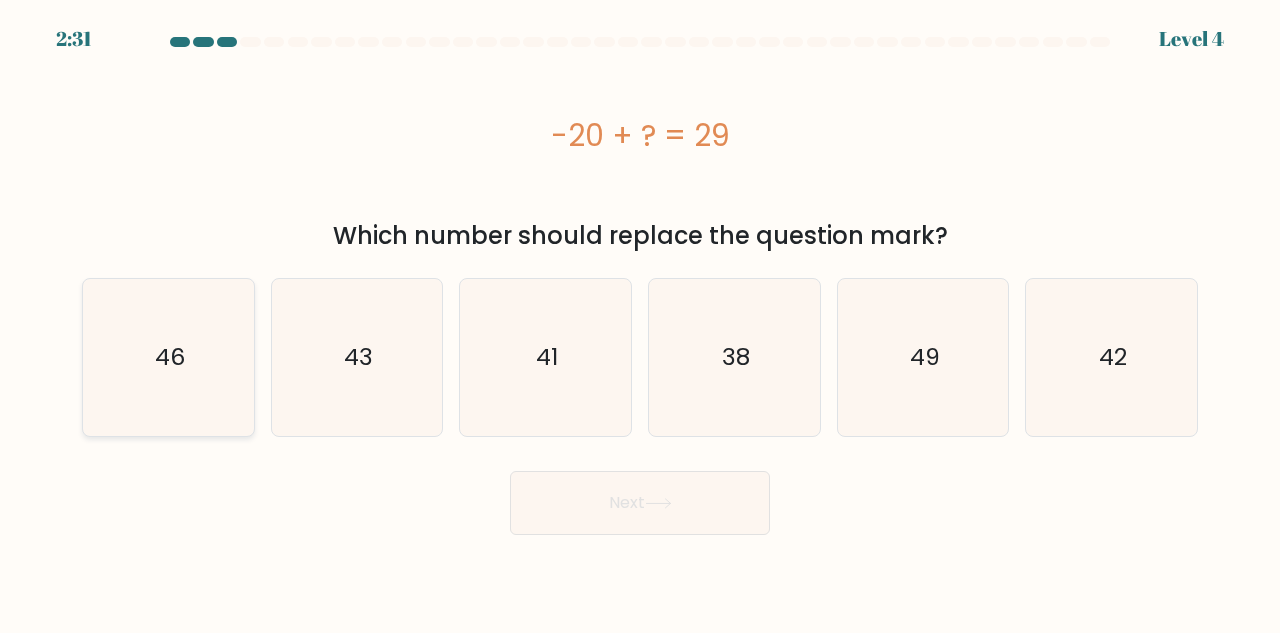 click on "46" 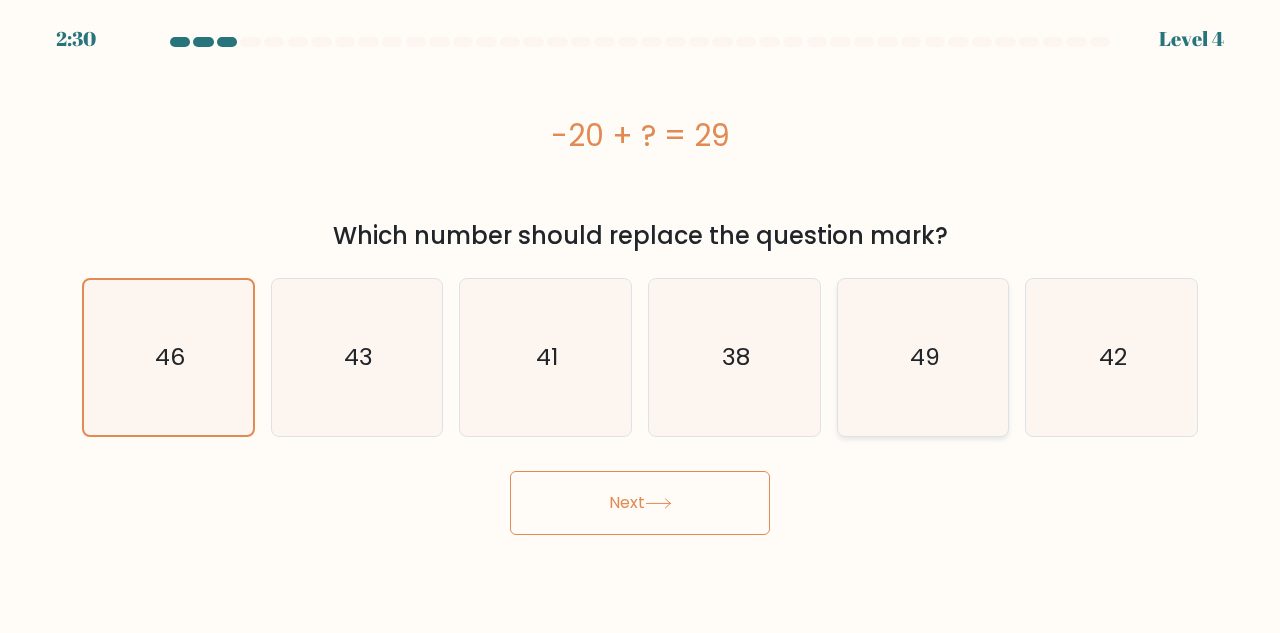 click on "49" 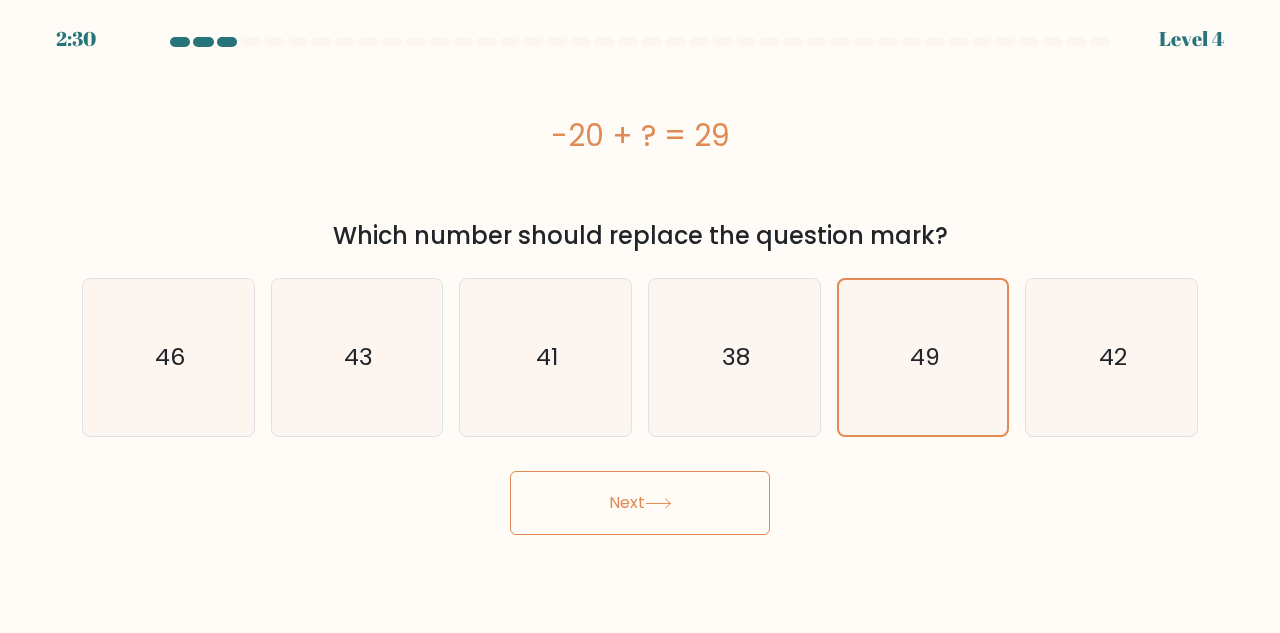click on "Next" at bounding box center [640, 503] 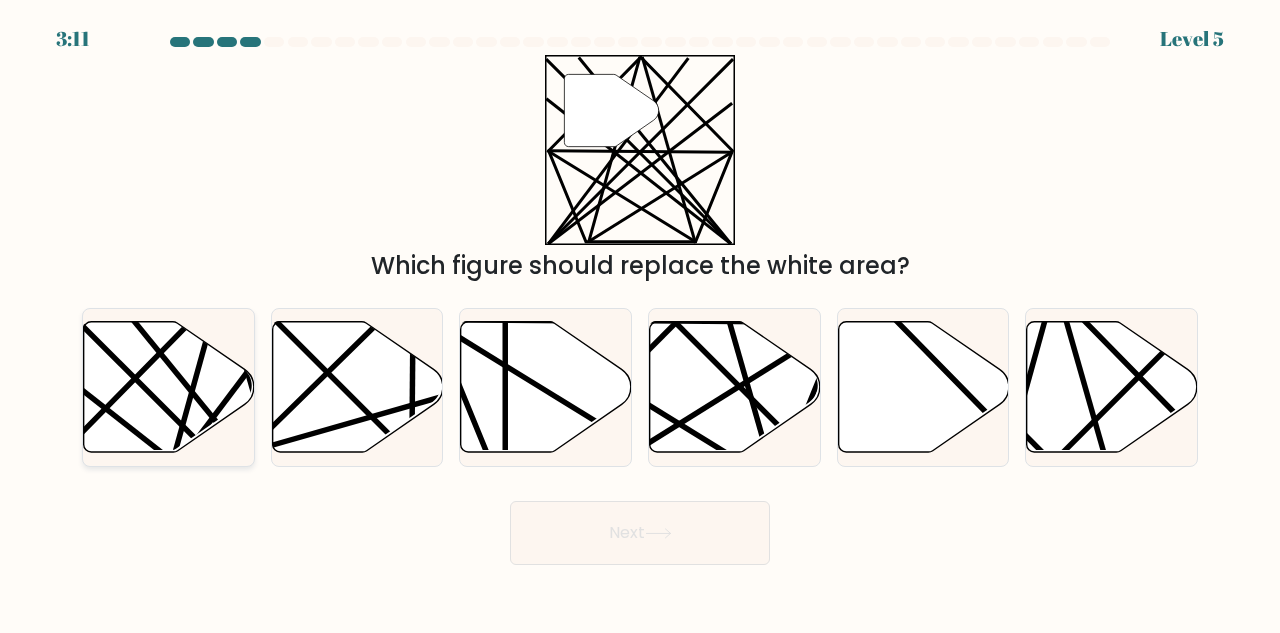 click 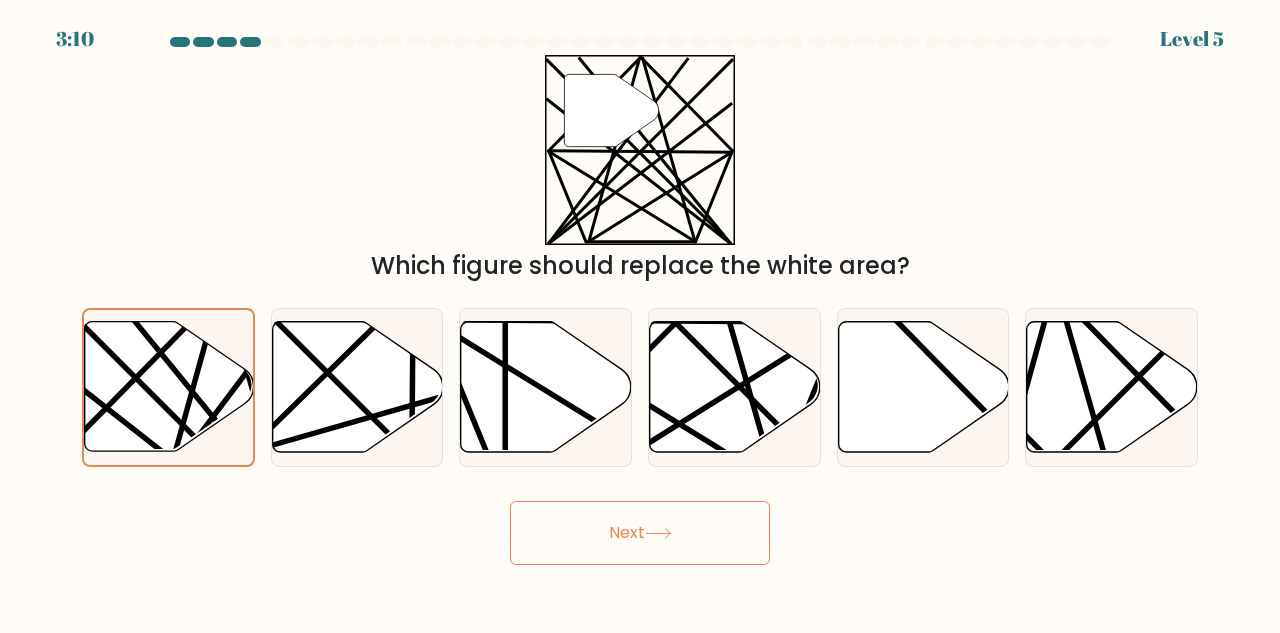 click on "Next" at bounding box center [640, 533] 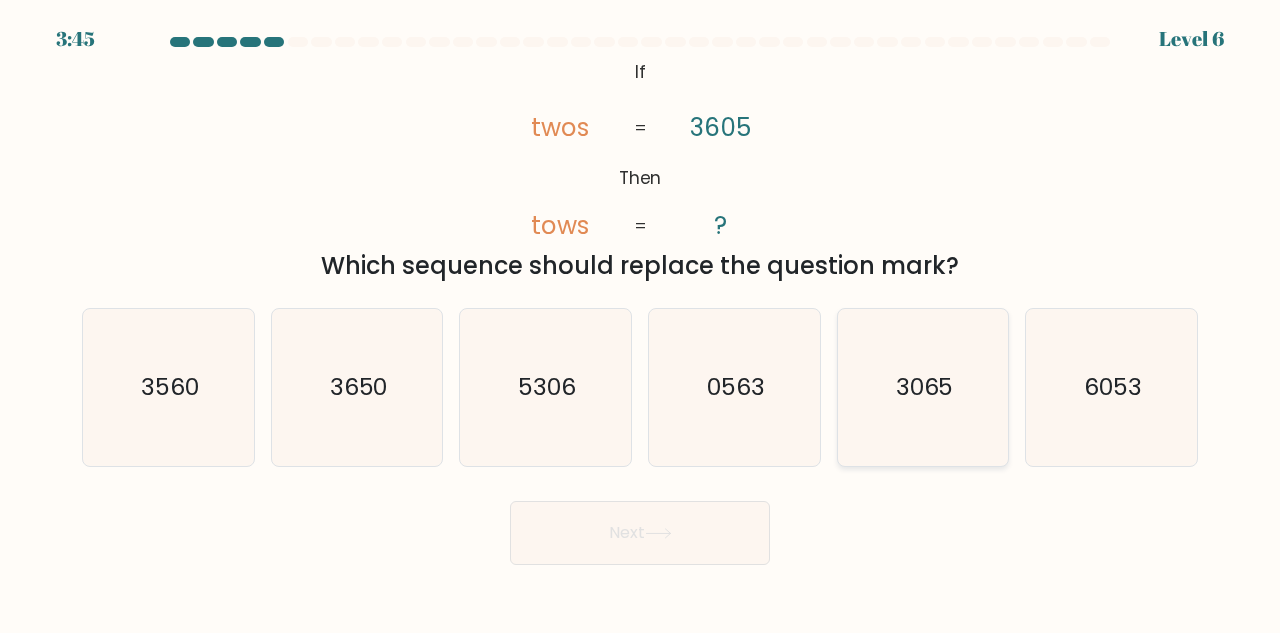 click on "3065" 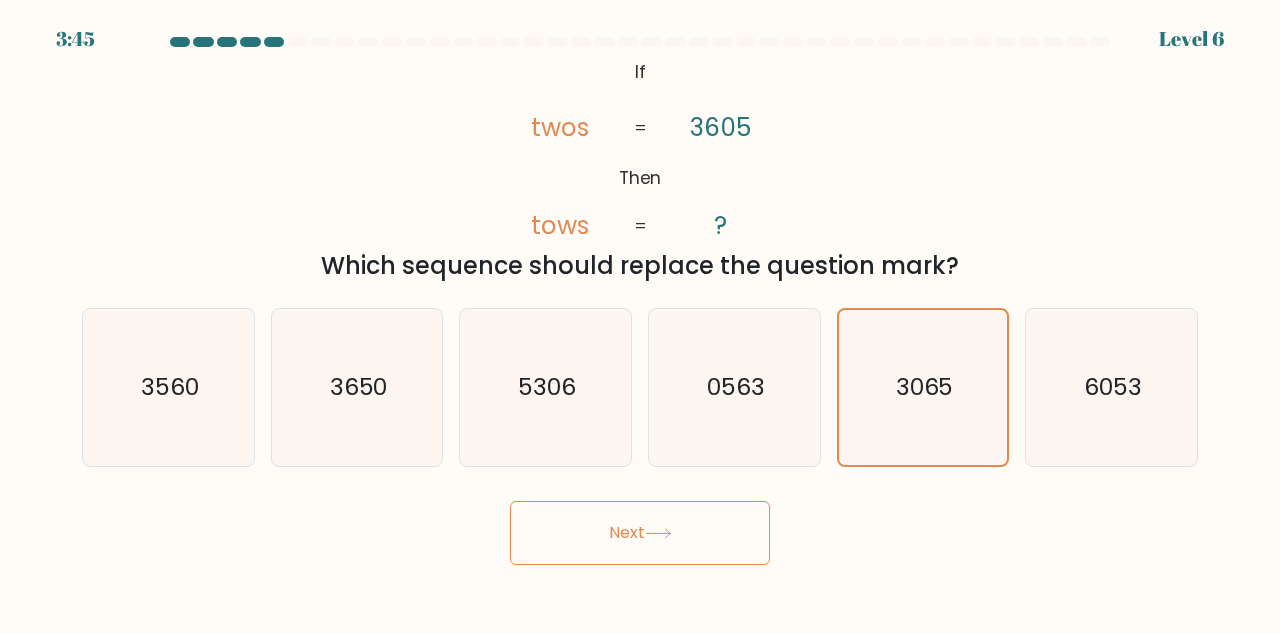 click on "Next" at bounding box center [640, 533] 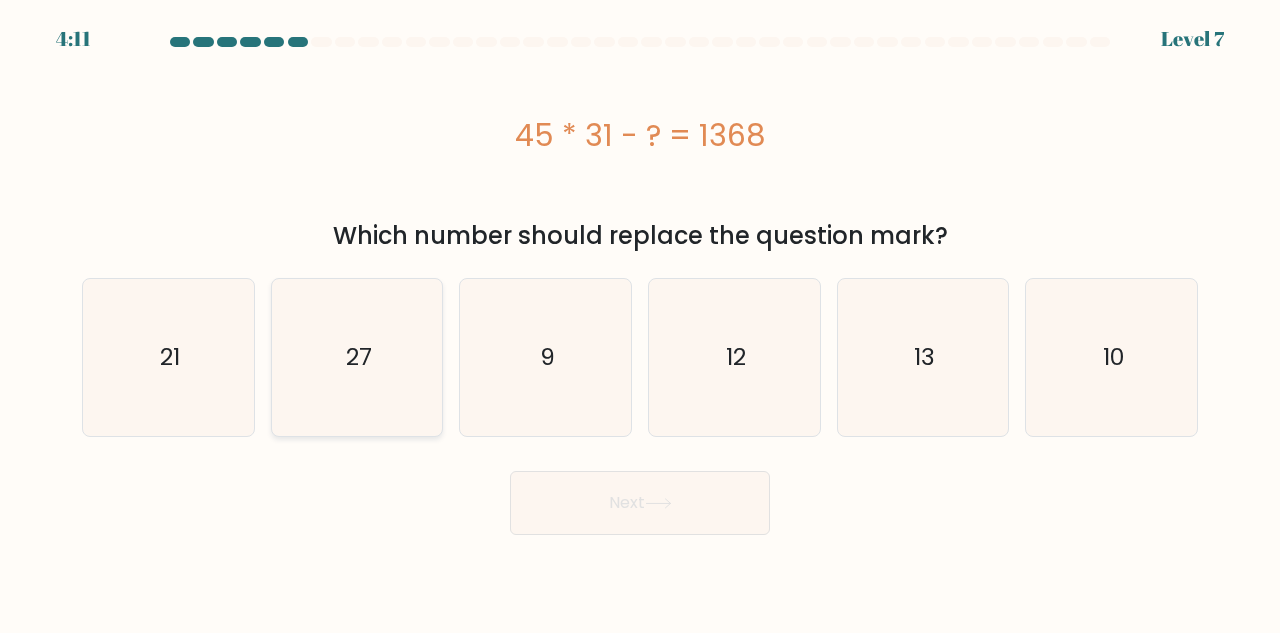 click on "27" 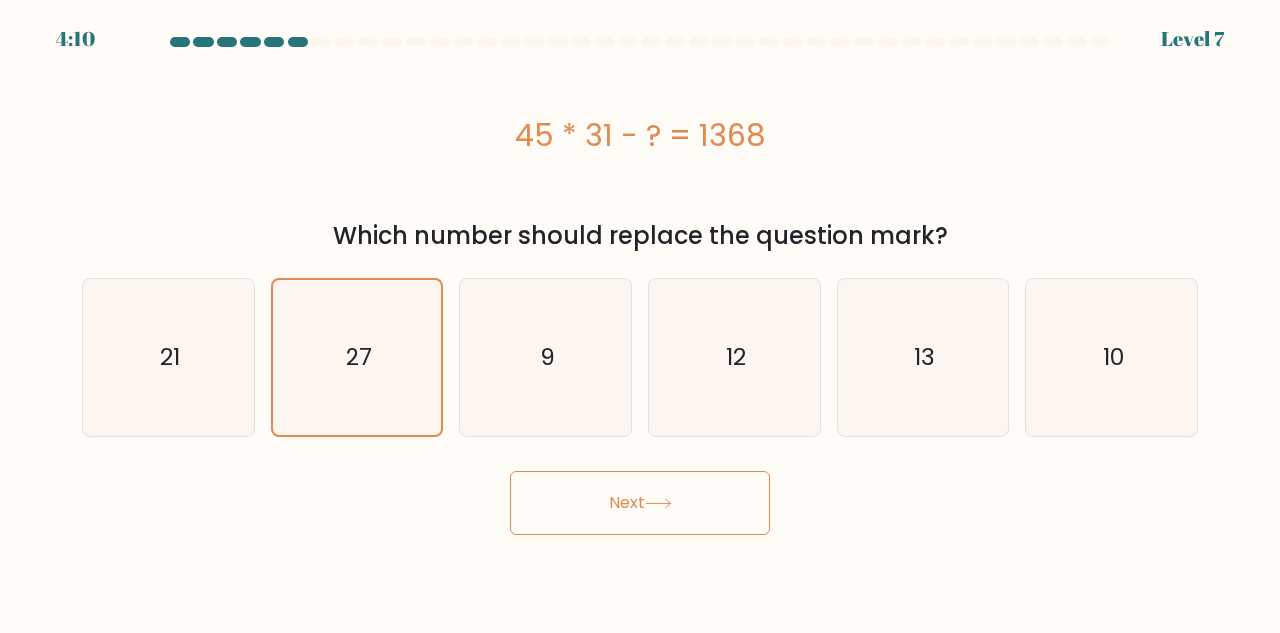 drag, startPoint x: 504, startPoint y: 475, endPoint x: 524, endPoint y: 488, distance: 23.853722 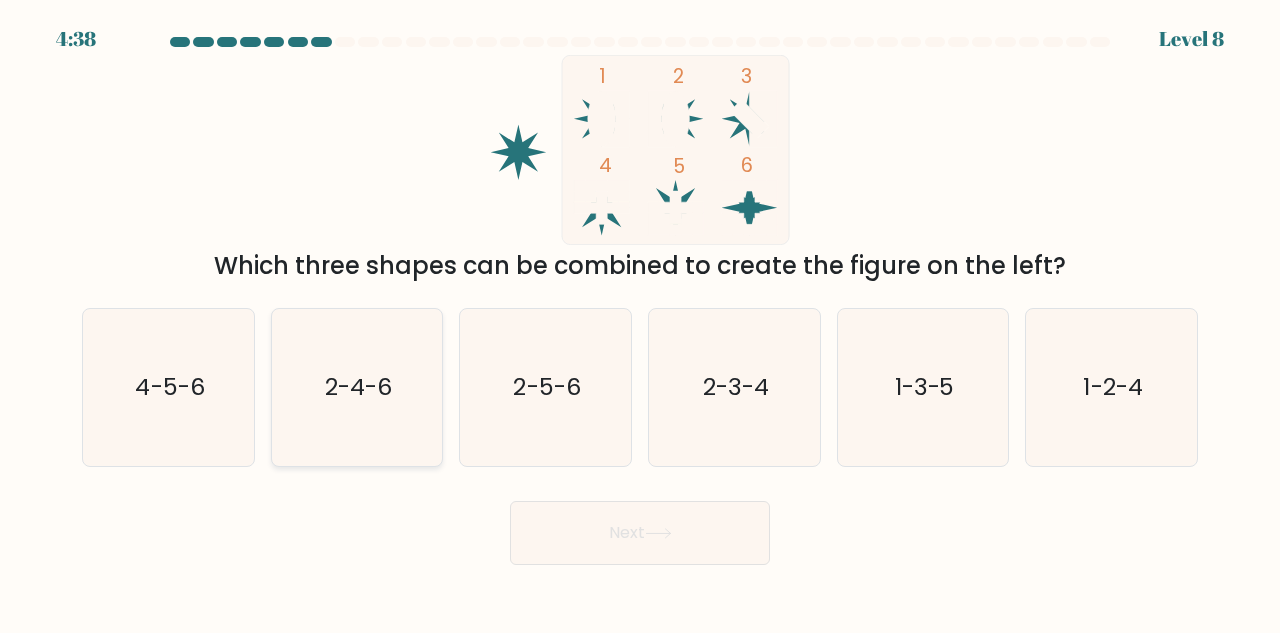 click on "2-4-6" 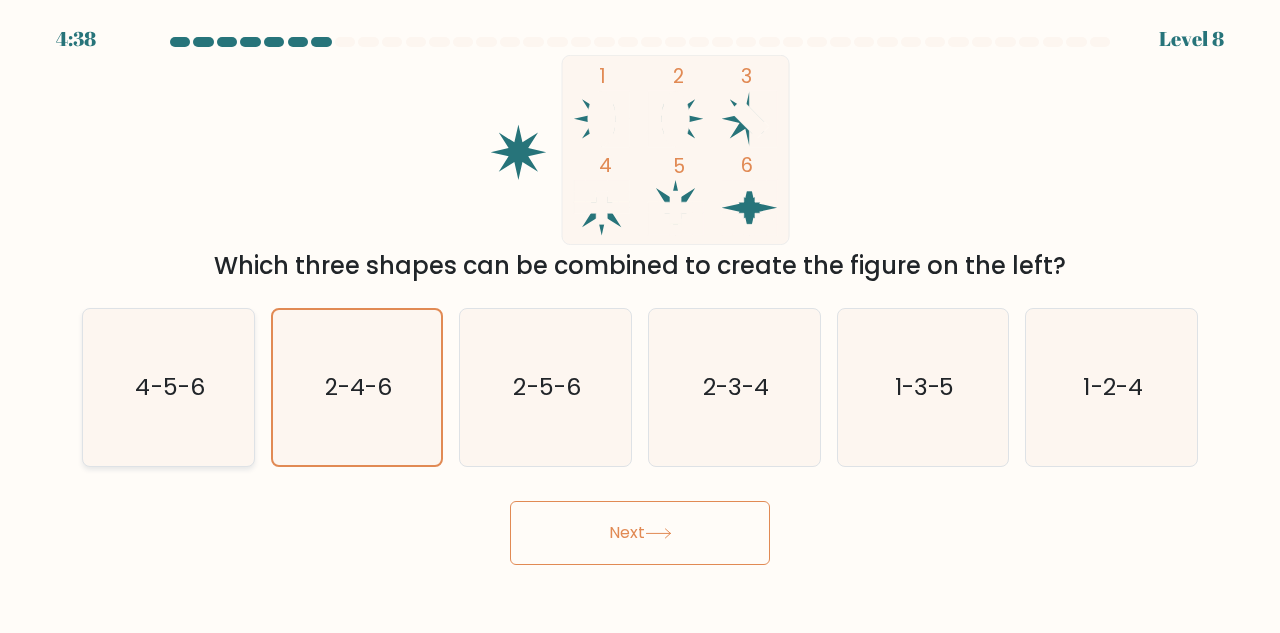 click on "4-5-6" 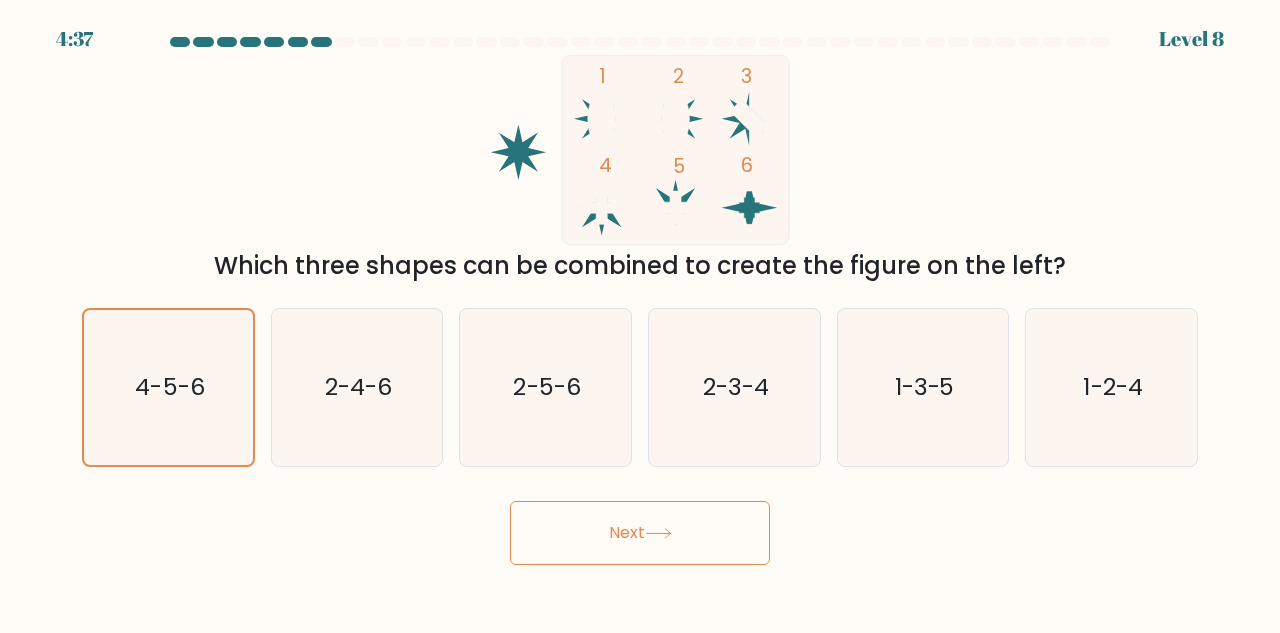 click on "Next" at bounding box center (640, 533) 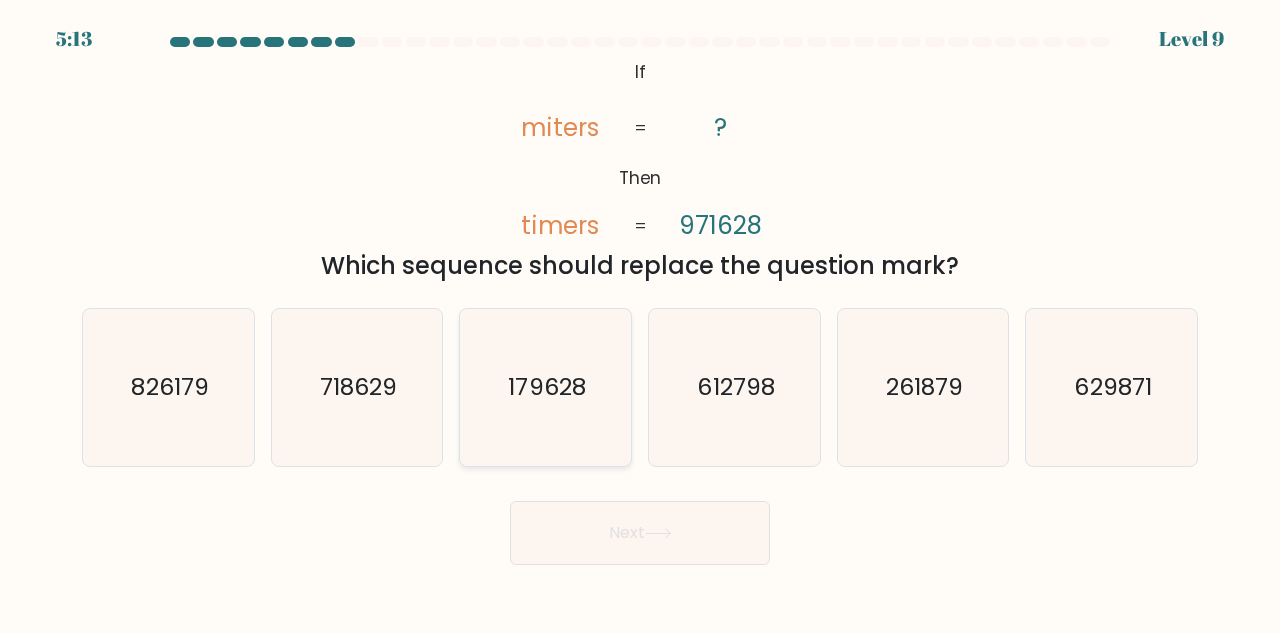 click on "179628" 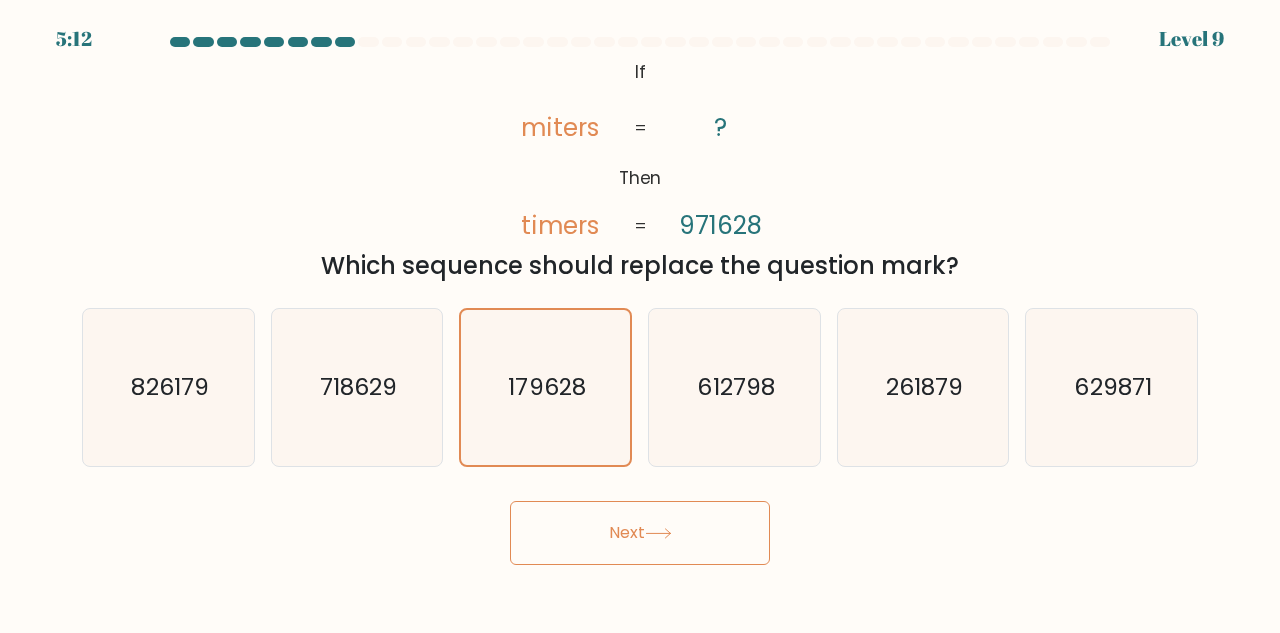click on "Next" at bounding box center [640, 533] 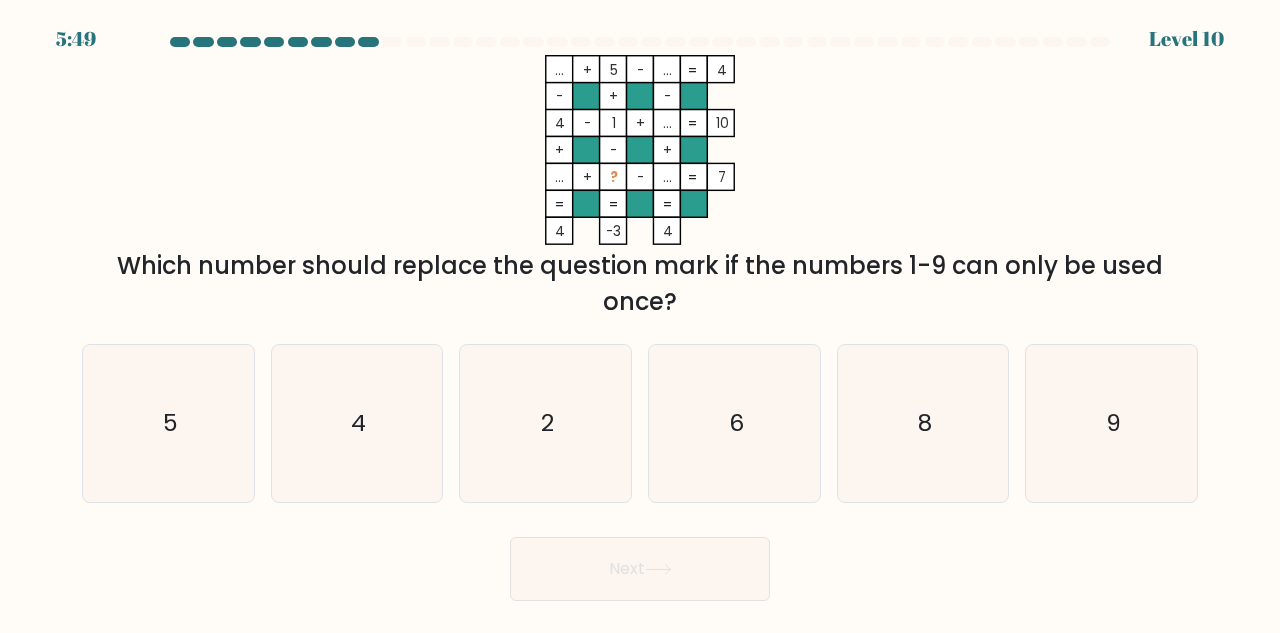 click on "e.
8" at bounding box center [923, 423] 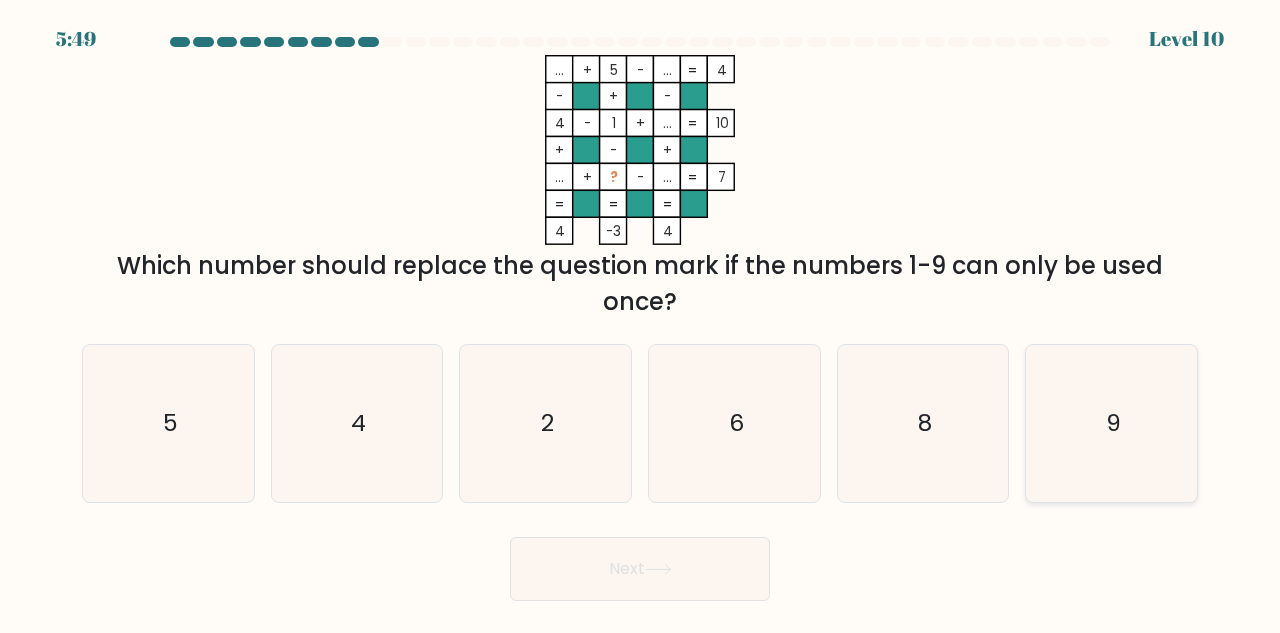 click on "9" 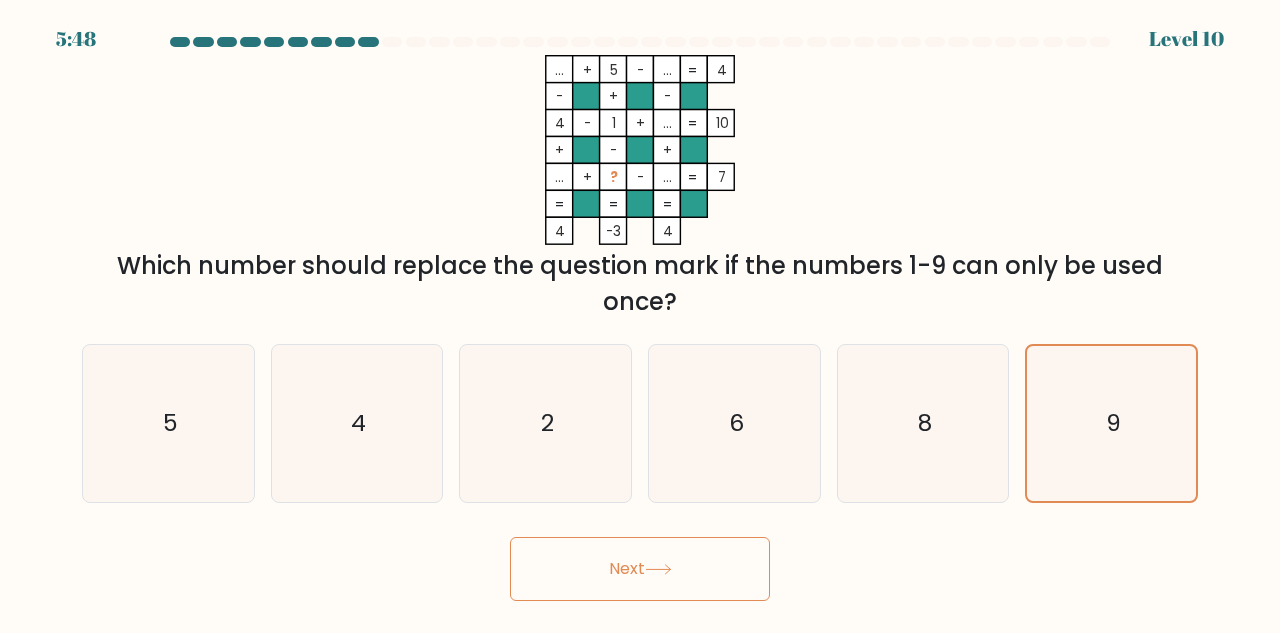 click on "Next" at bounding box center [640, 569] 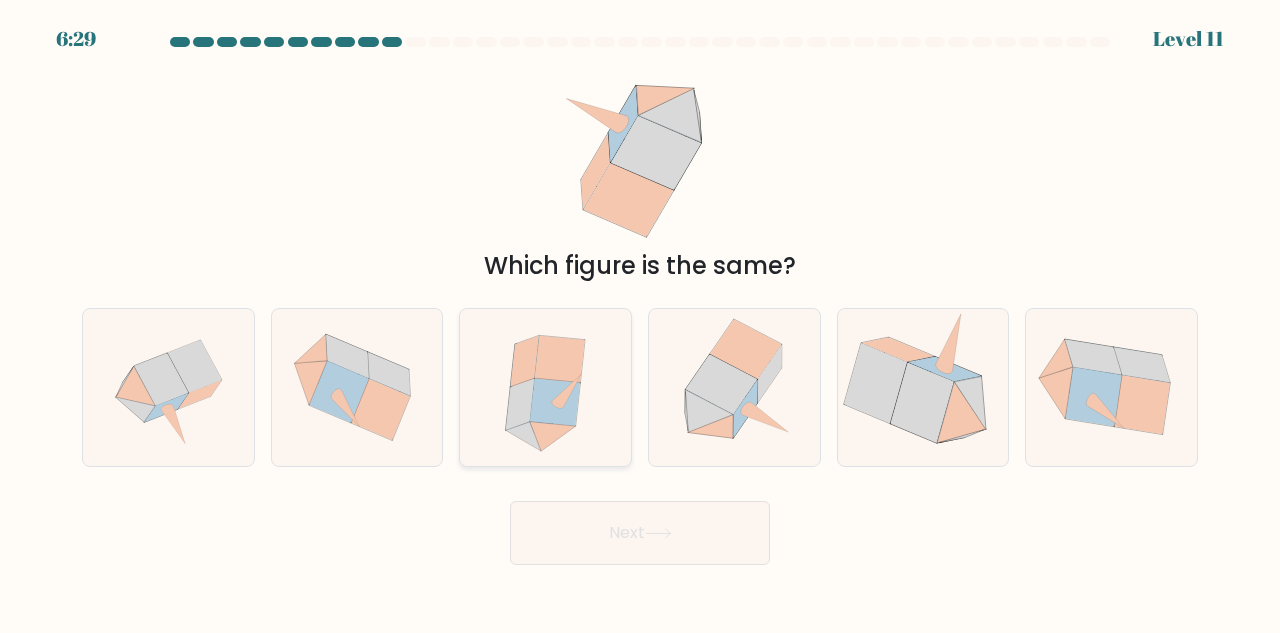 click 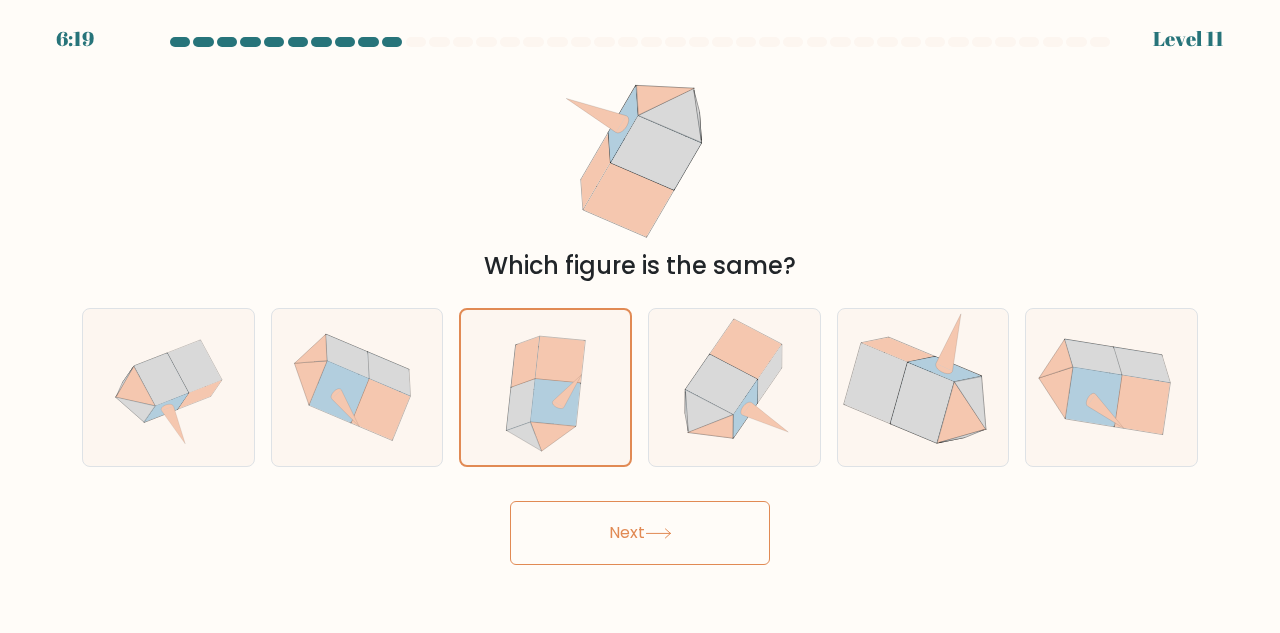 click on "Next" at bounding box center [640, 533] 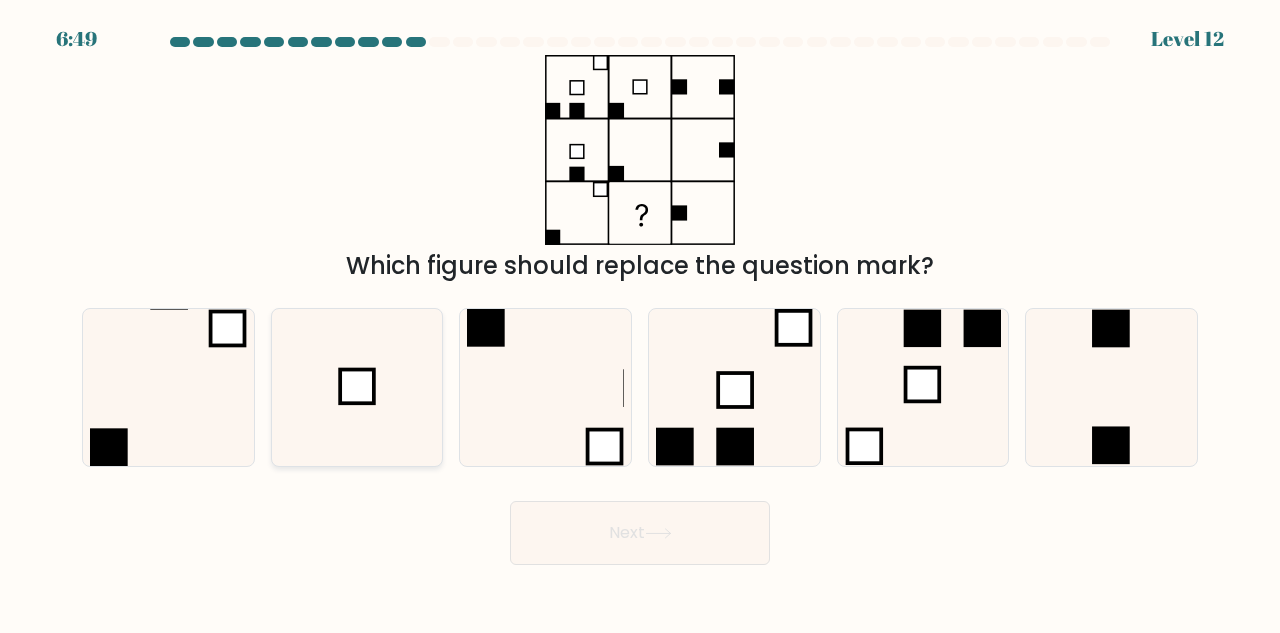 click 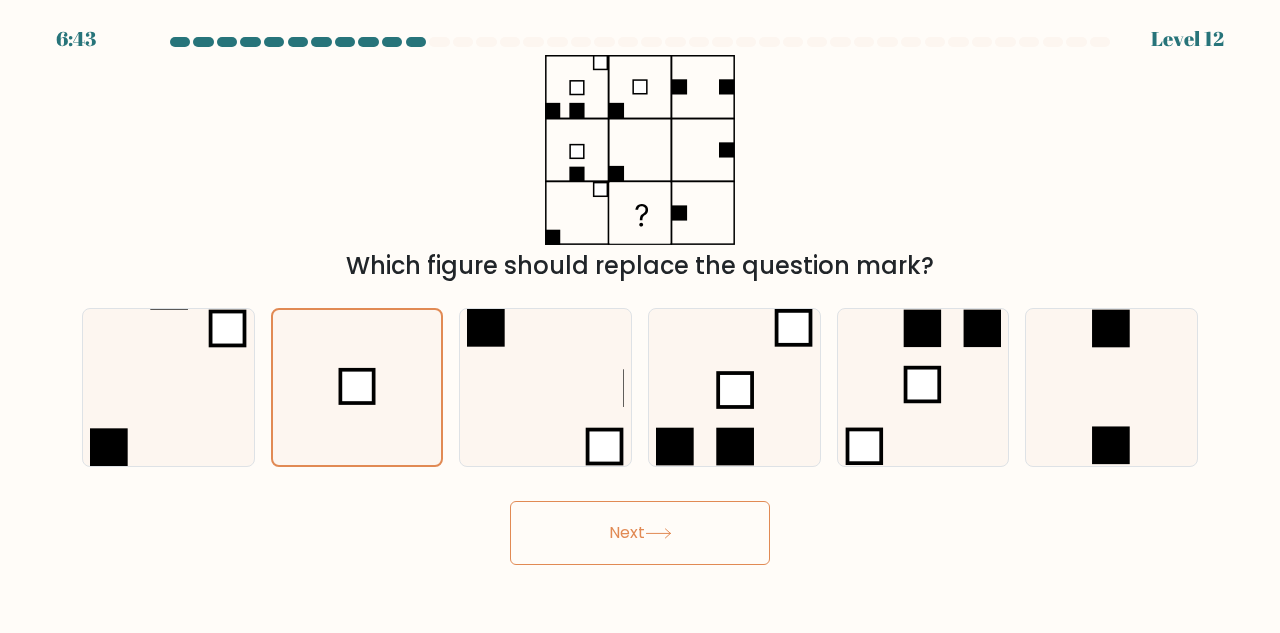 click on "Next" at bounding box center [640, 533] 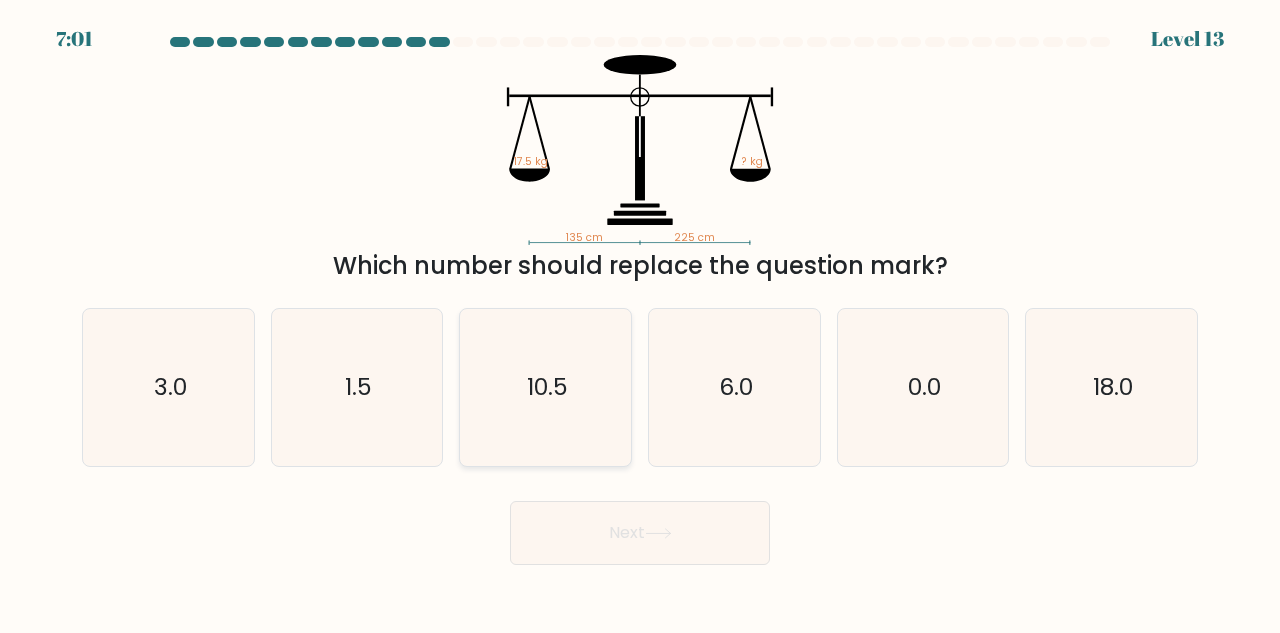 click on "10.5" 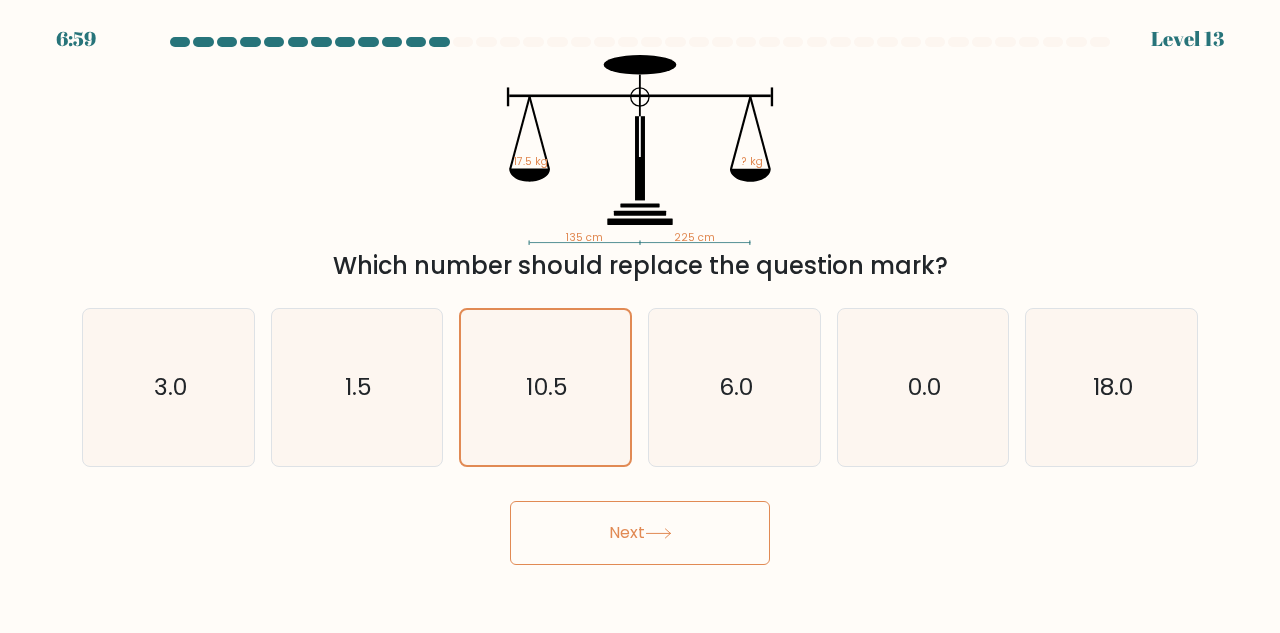 click on "Next" at bounding box center [640, 533] 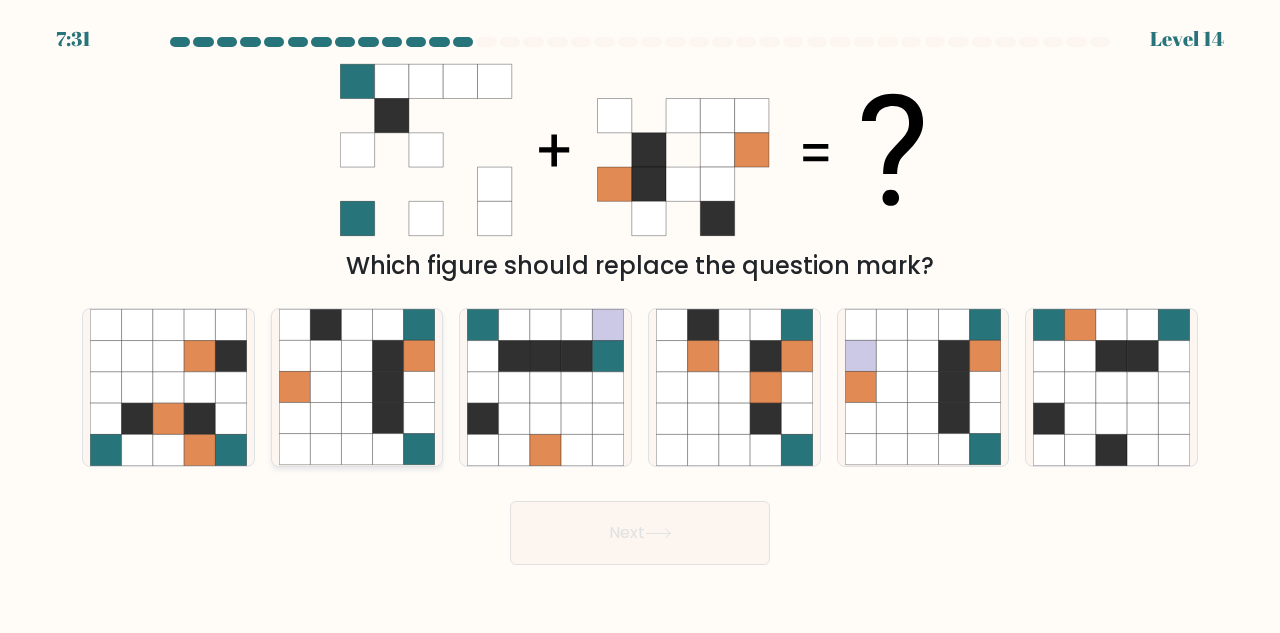click 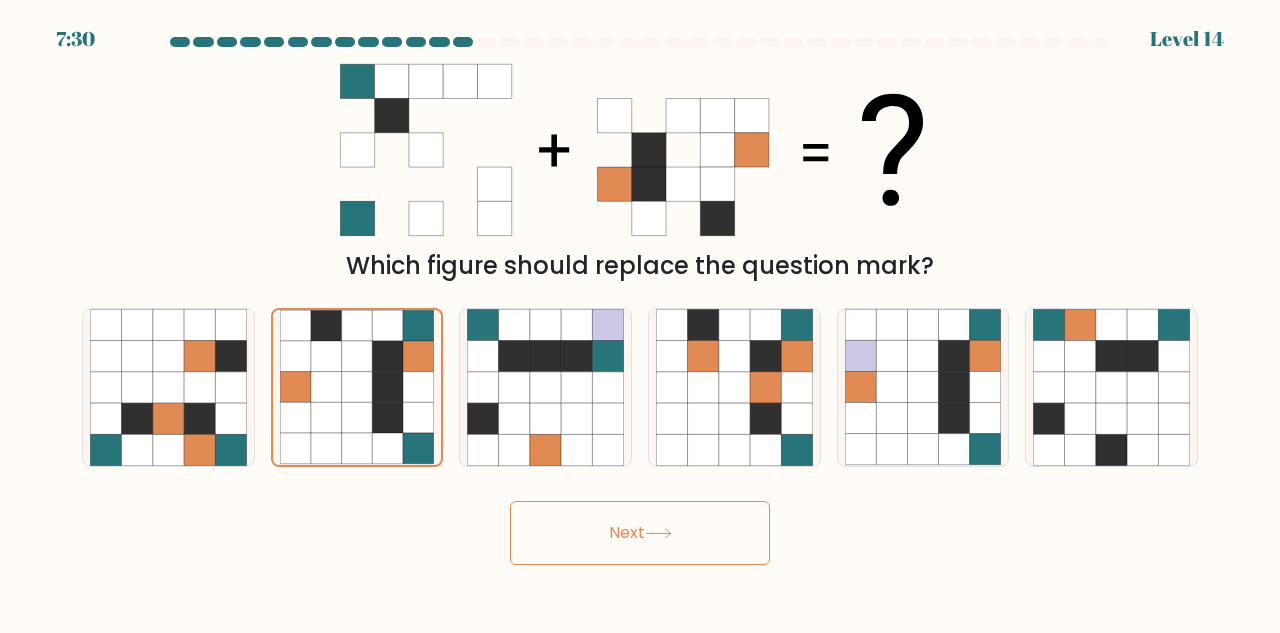 click on "Next" at bounding box center (640, 533) 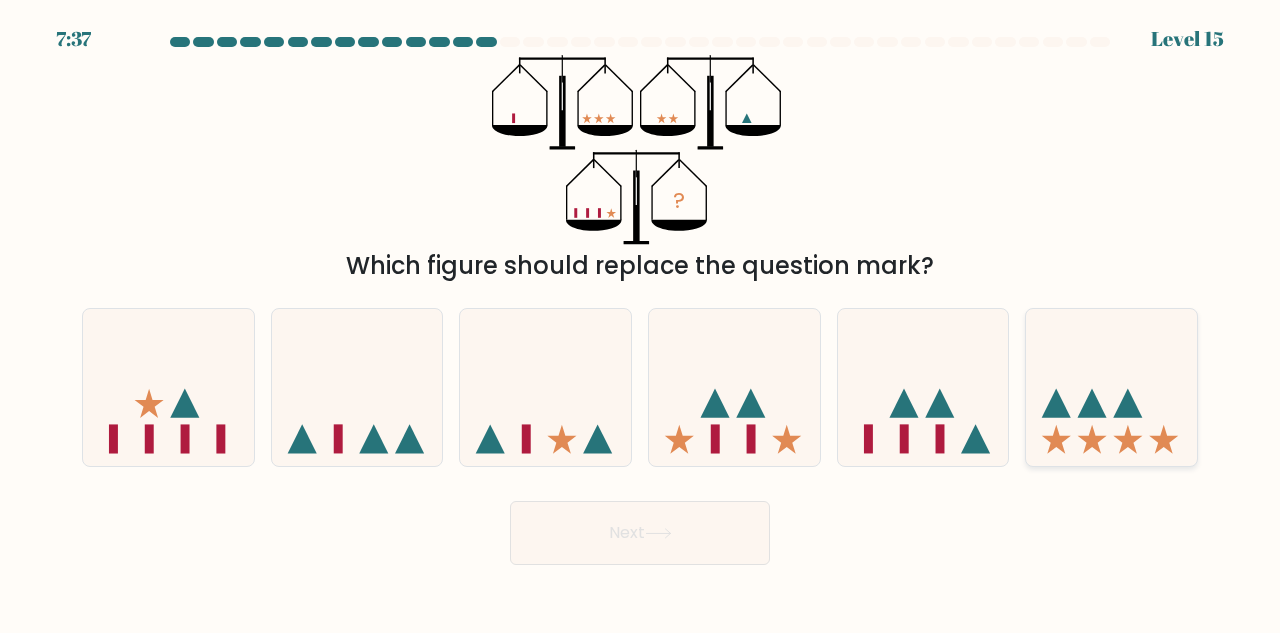 click 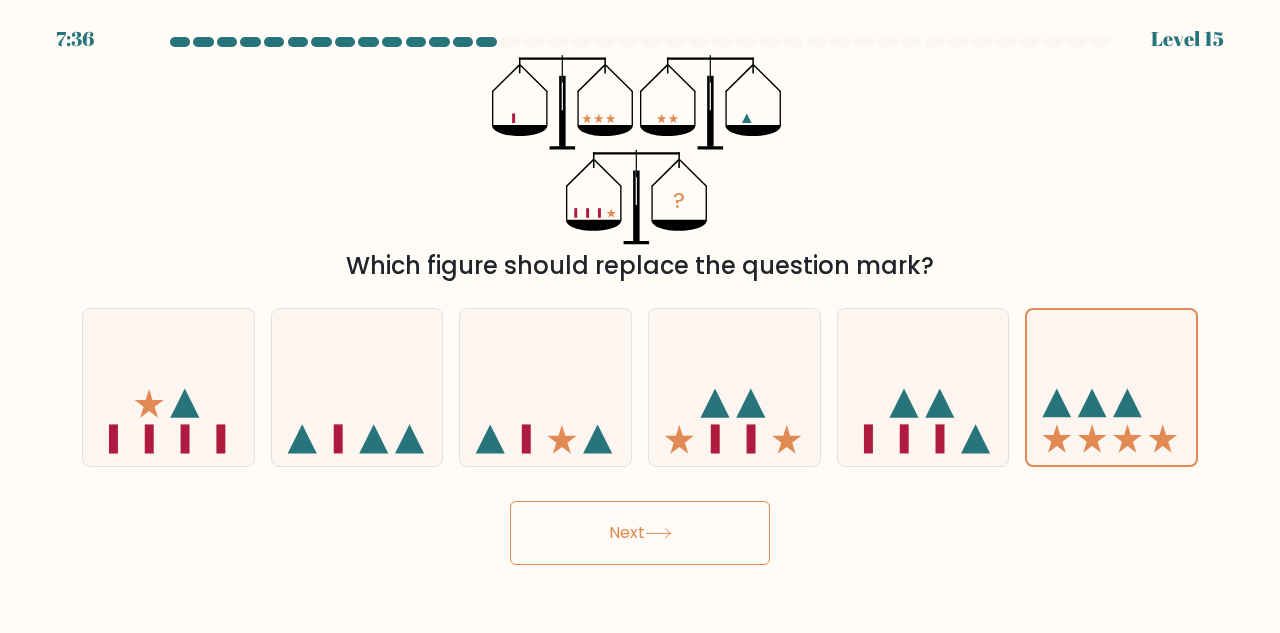 click on "Next" at bounding box center [640, 533] 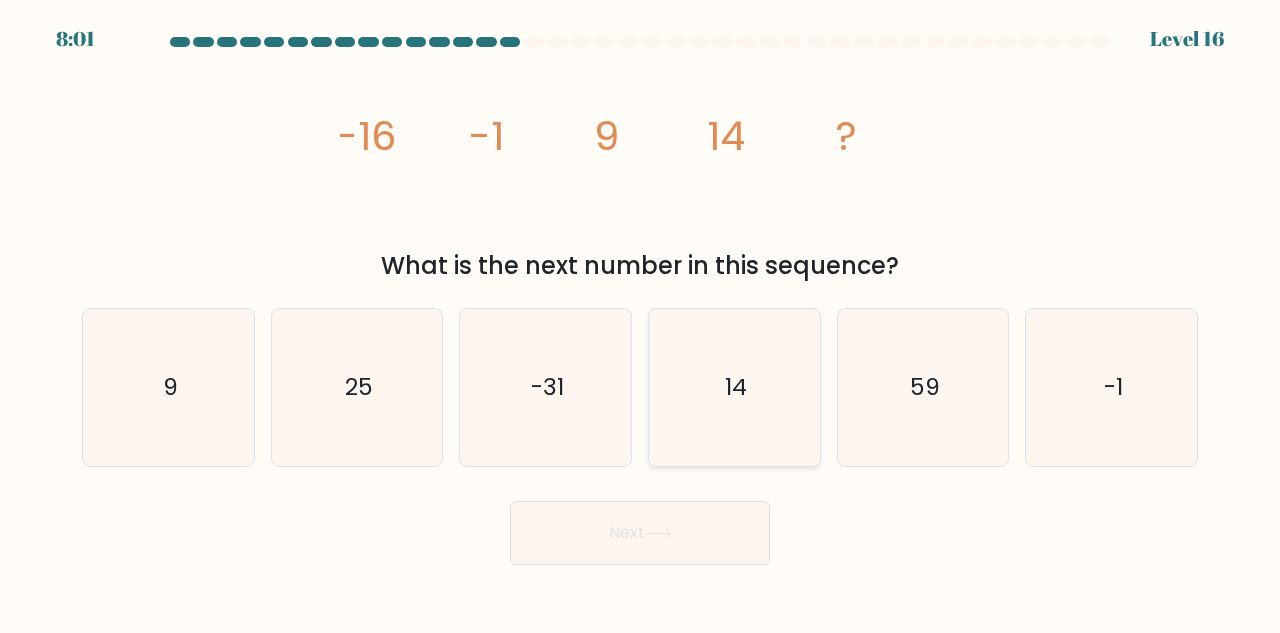 click on "14" 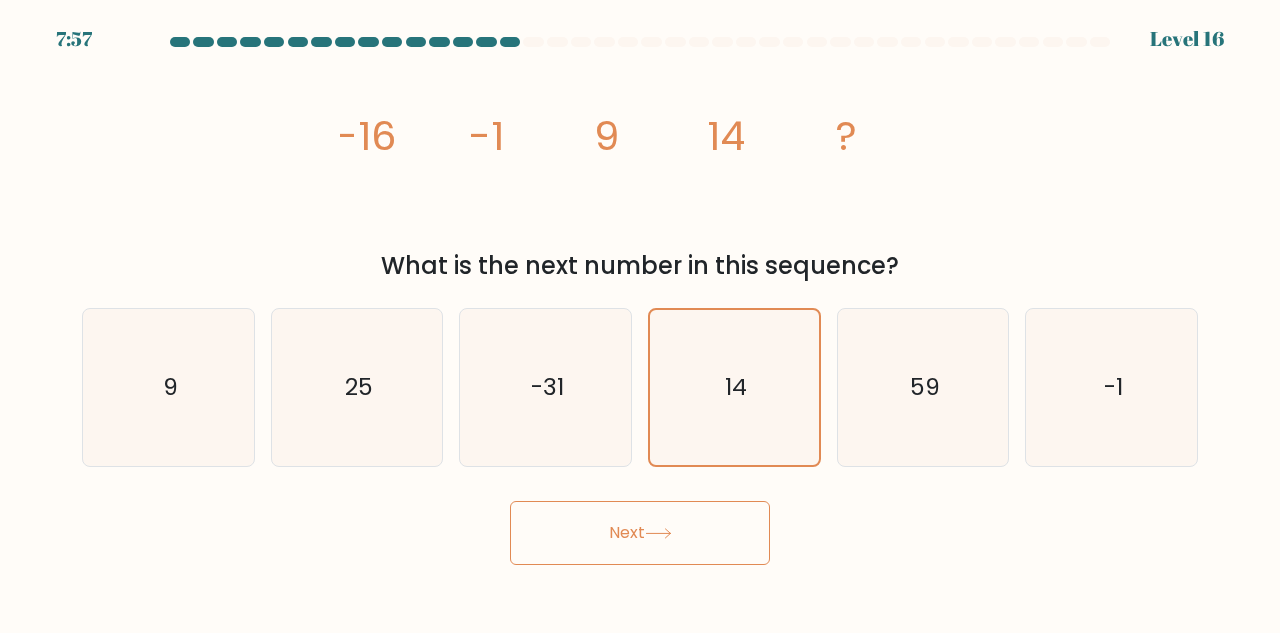 click on "Next" at bounding box center [640, 533] 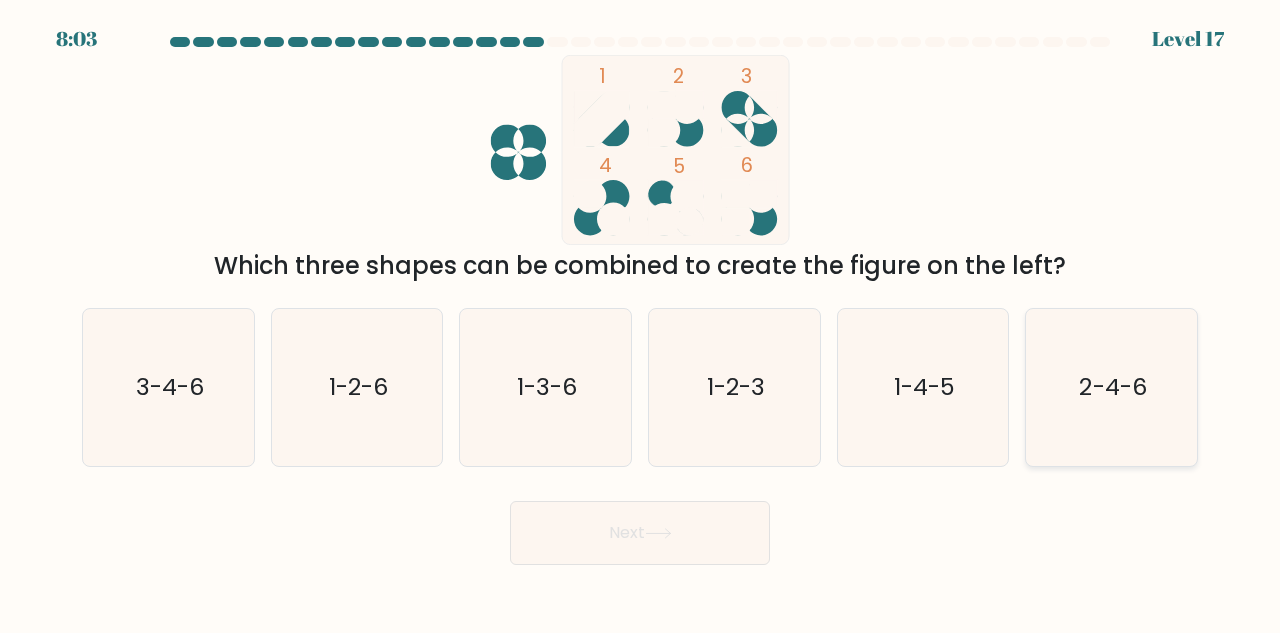 click on "2-4-6" 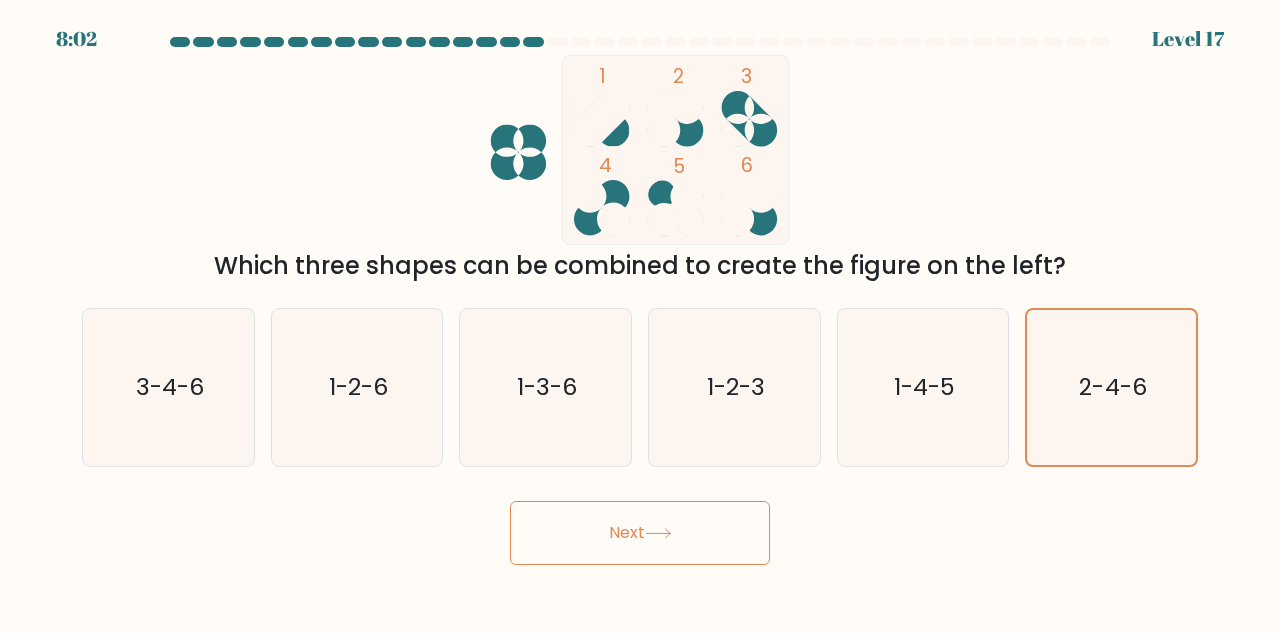 click on "Next" at bounding box center (640, 533) 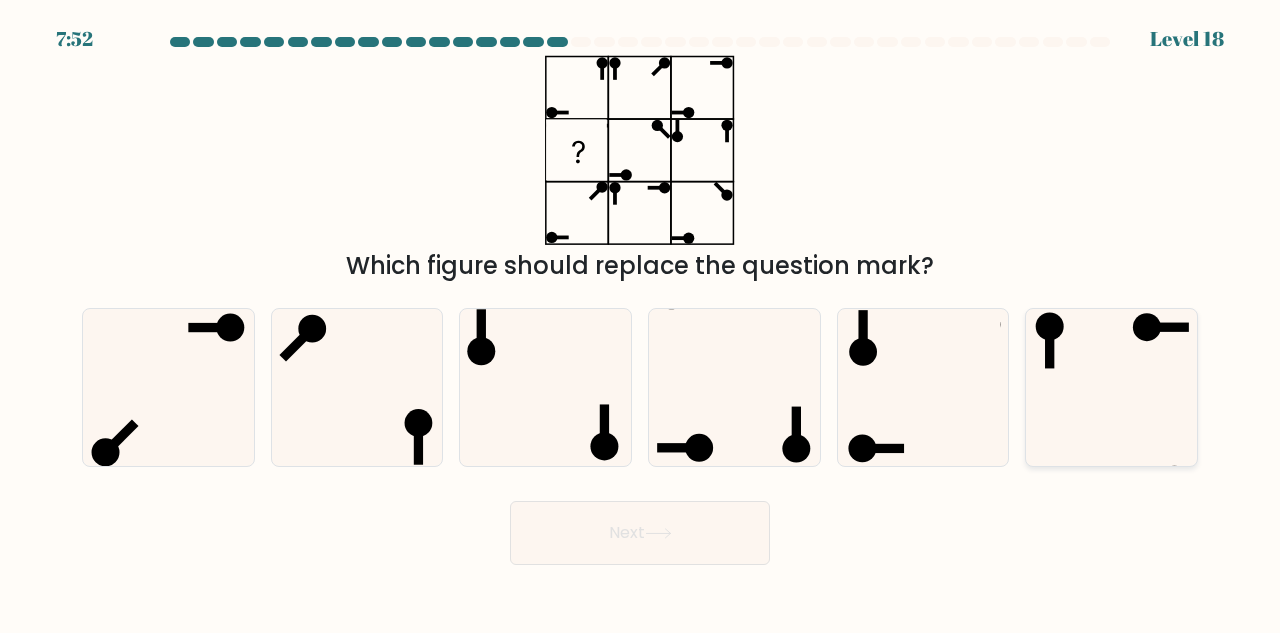 click 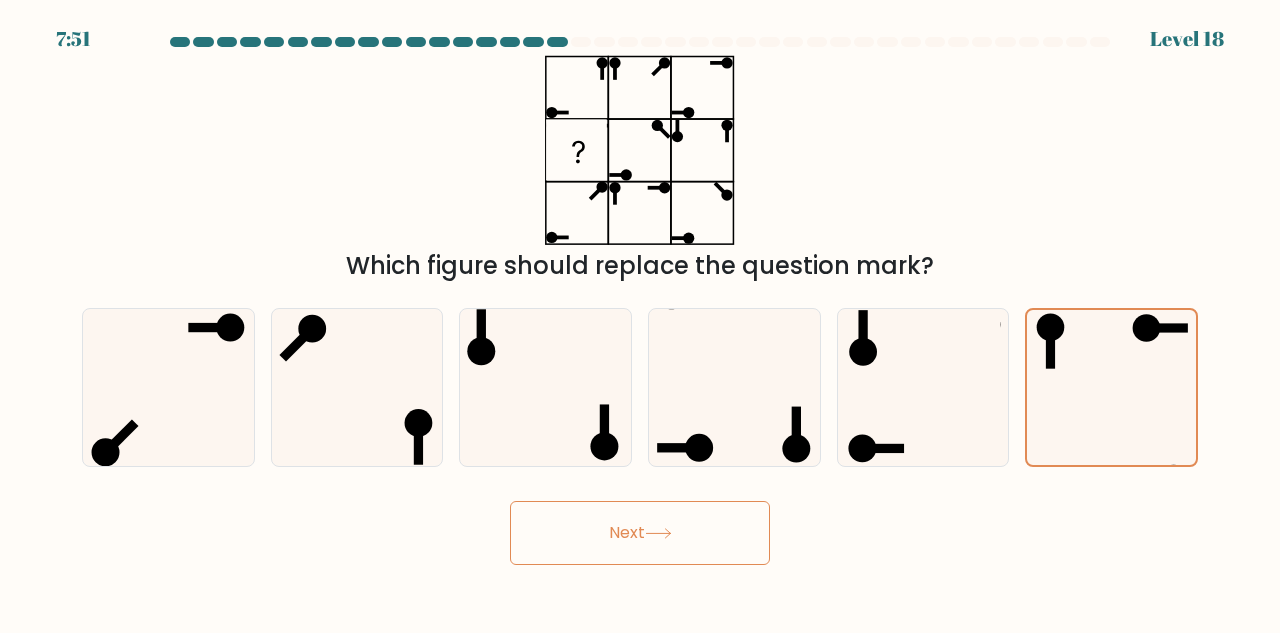 click on "Next" at bounding box center (640, 533) 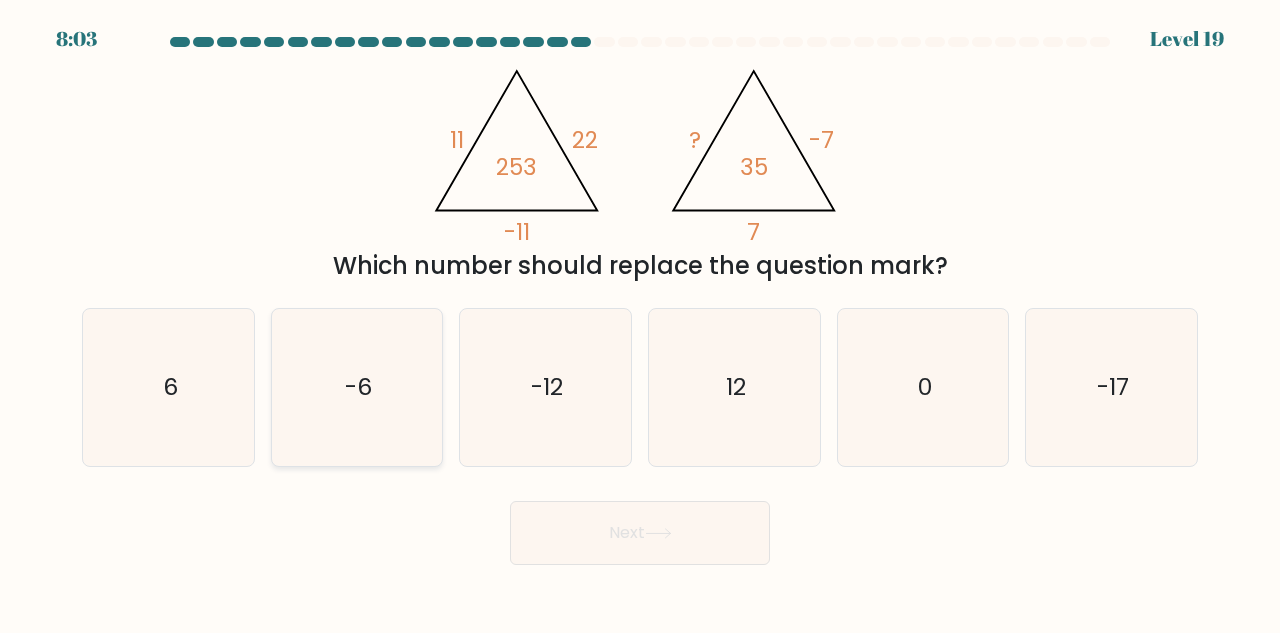 click on "-6" 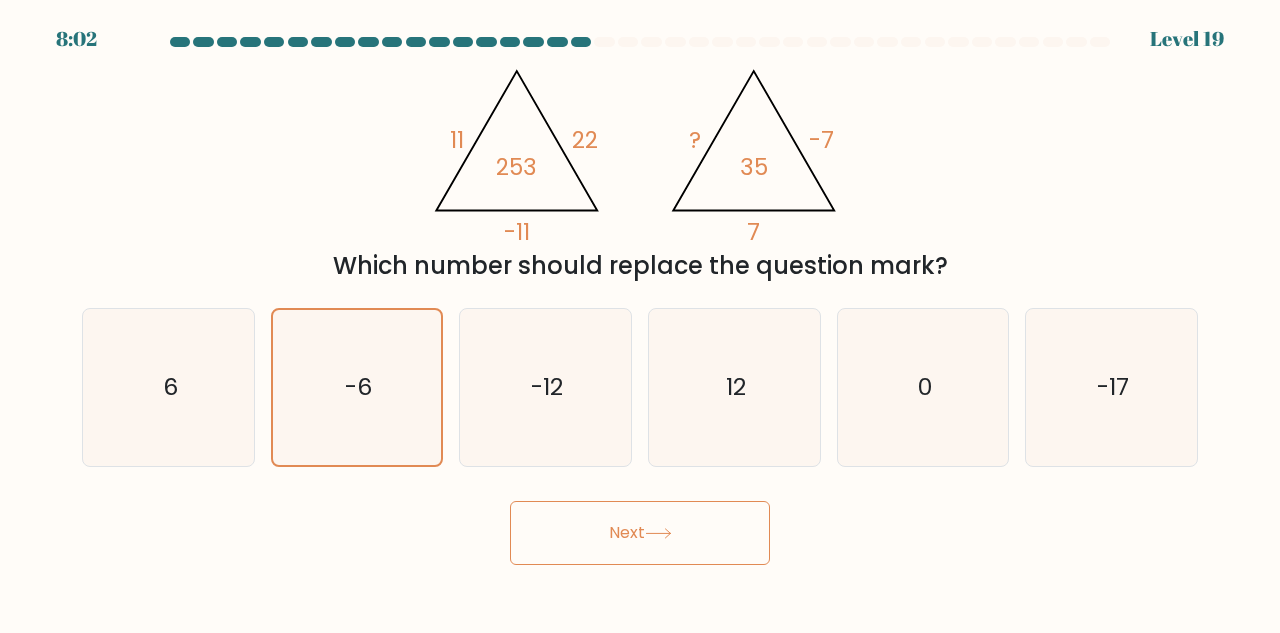 click on "Next" at bounding box center [640, 533] 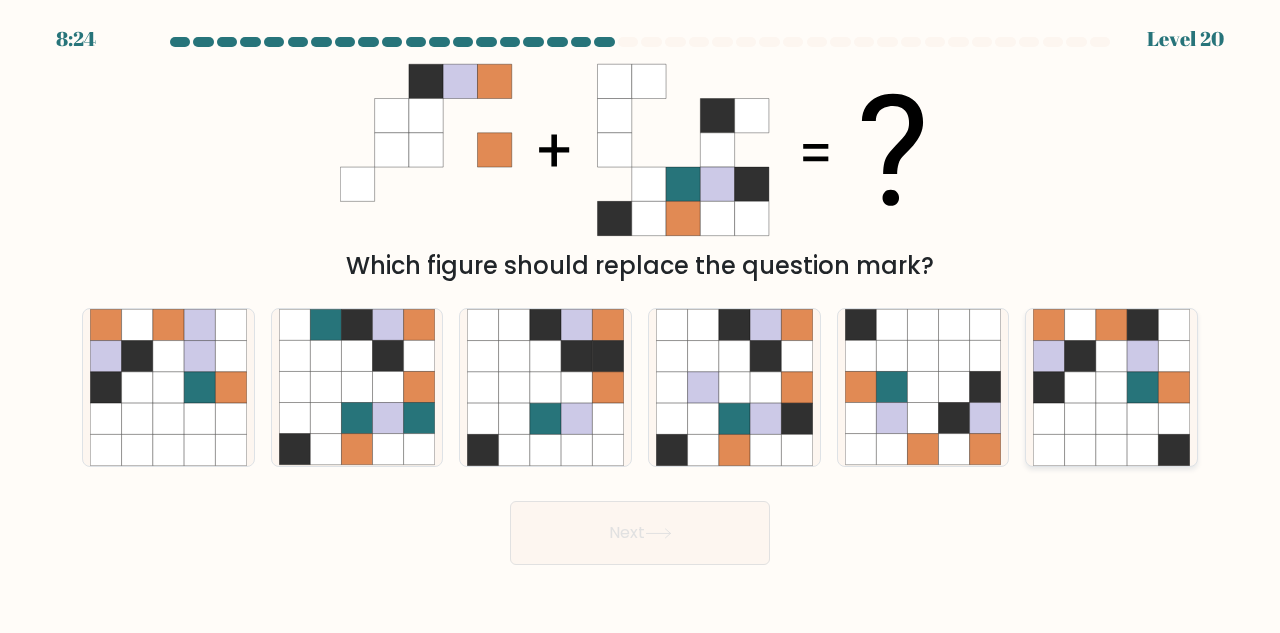 click 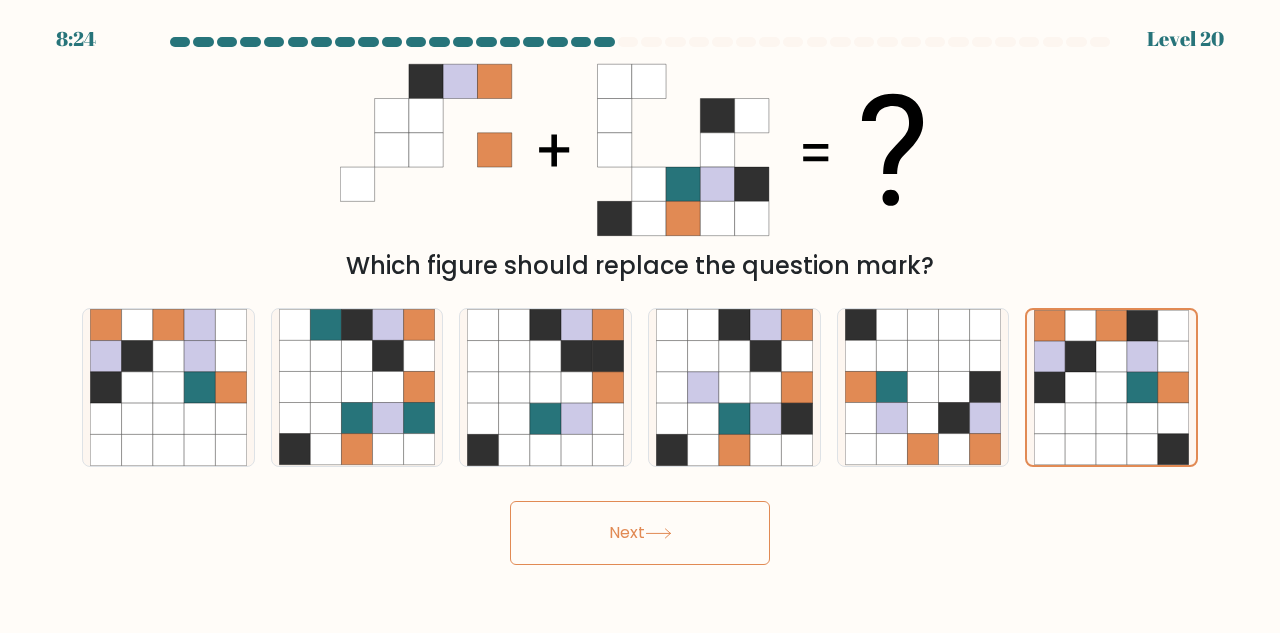 click on "Next" at bounding box center (640, 533) 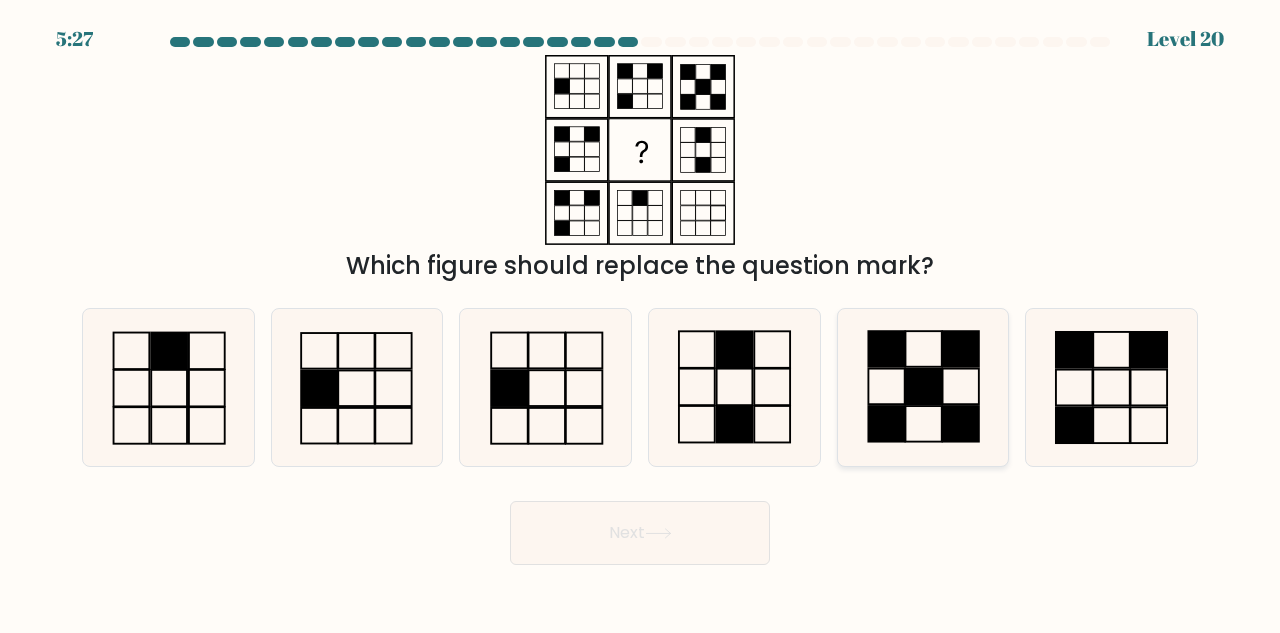 click 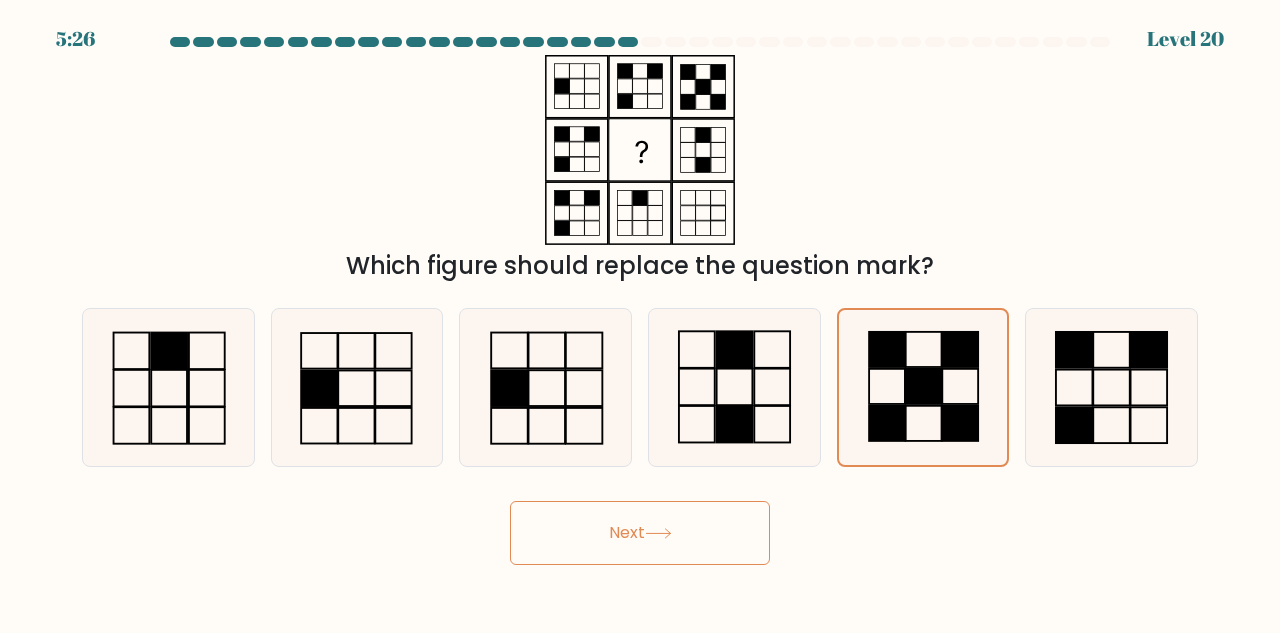 click on "Next" at bounding box center (640, 533) 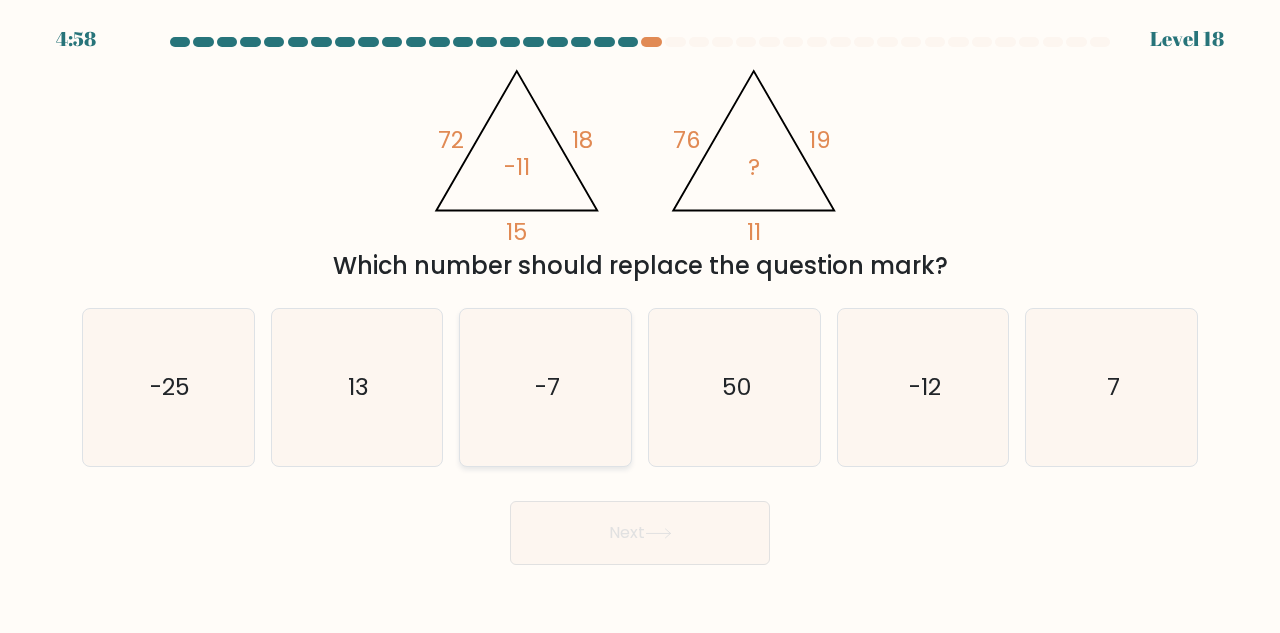 click on "-7" 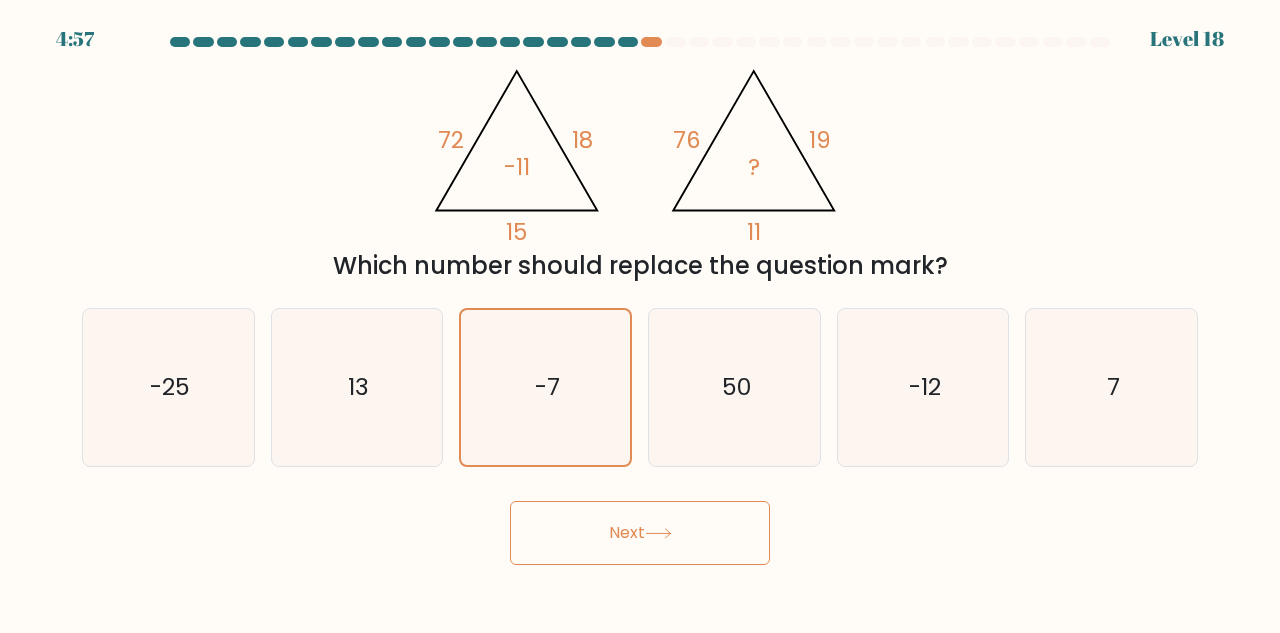 click 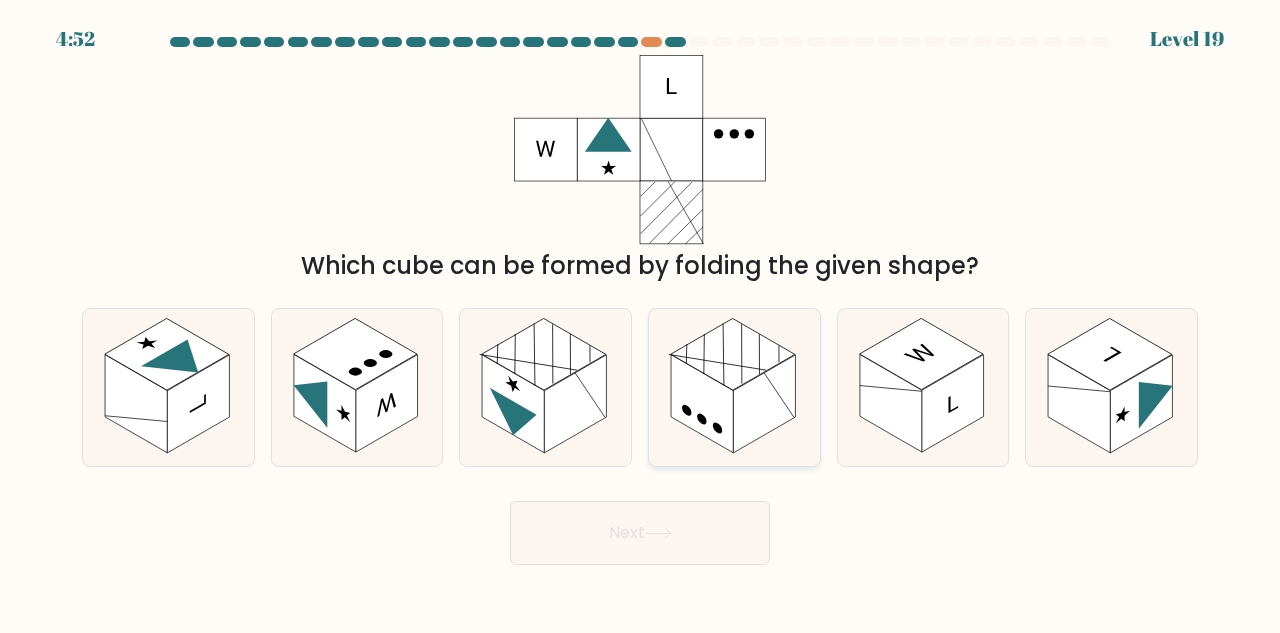 click 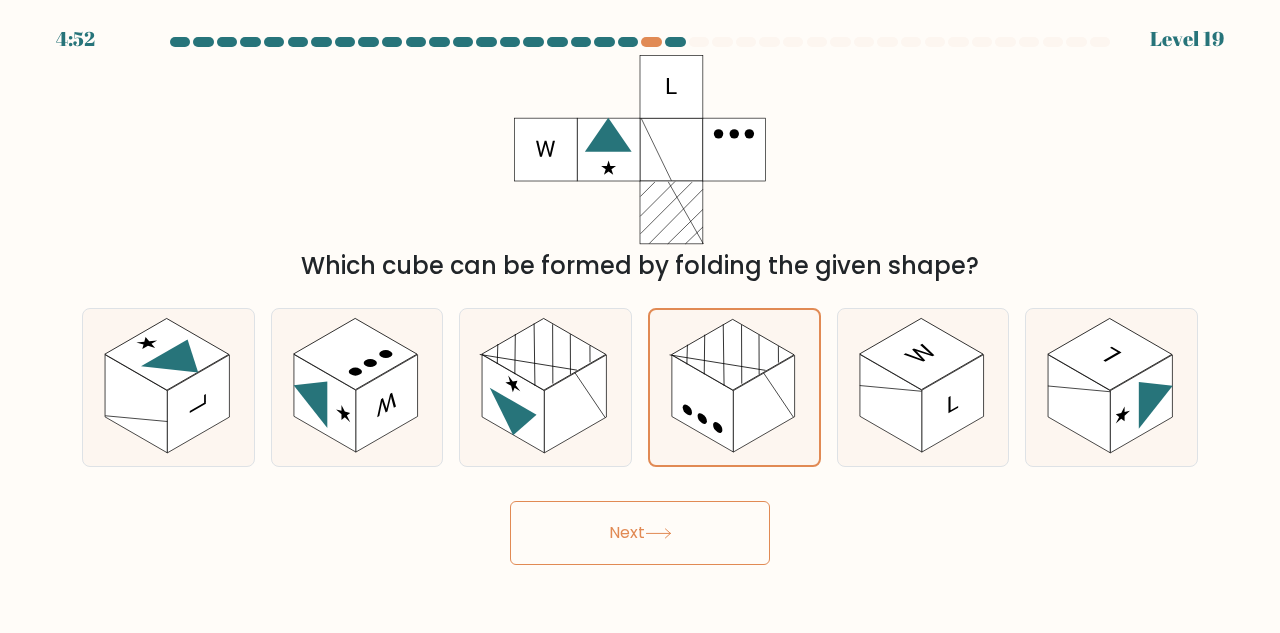 click on "Next" at bounding box center (640, 533) 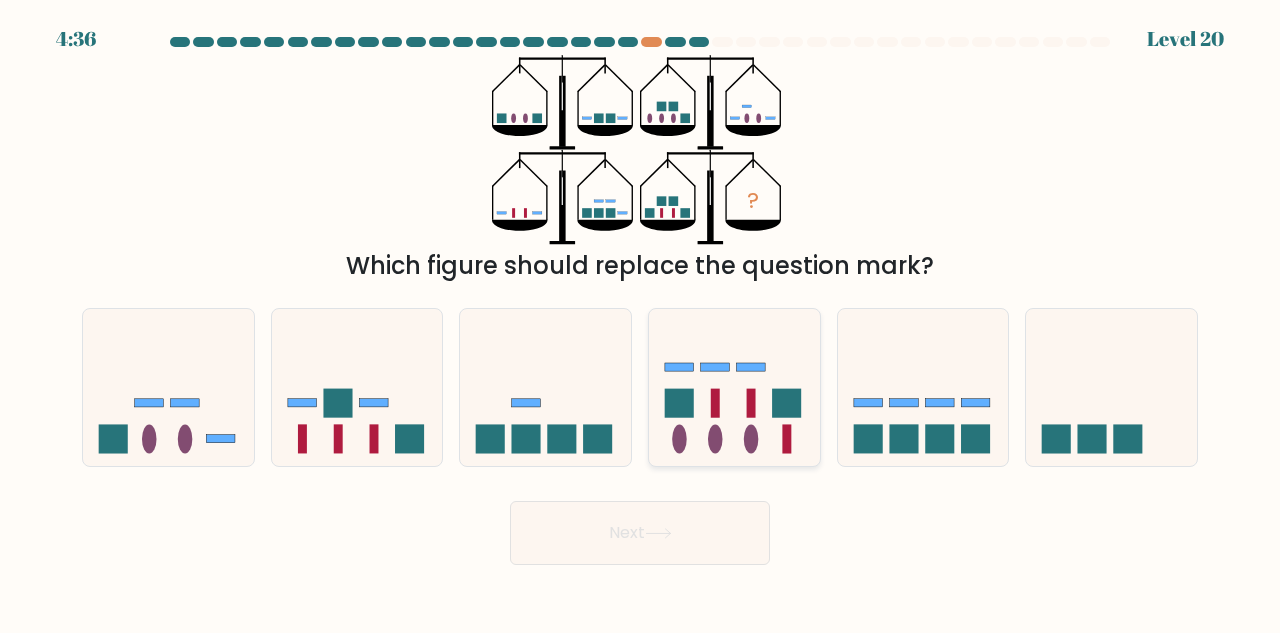 click 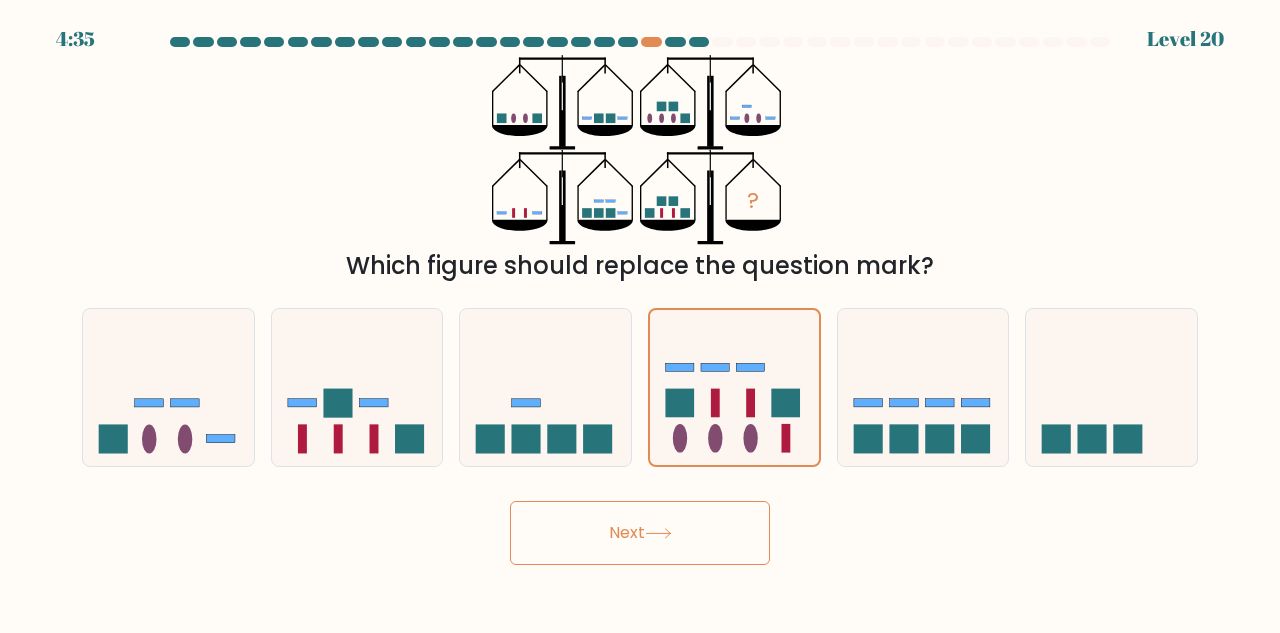 click 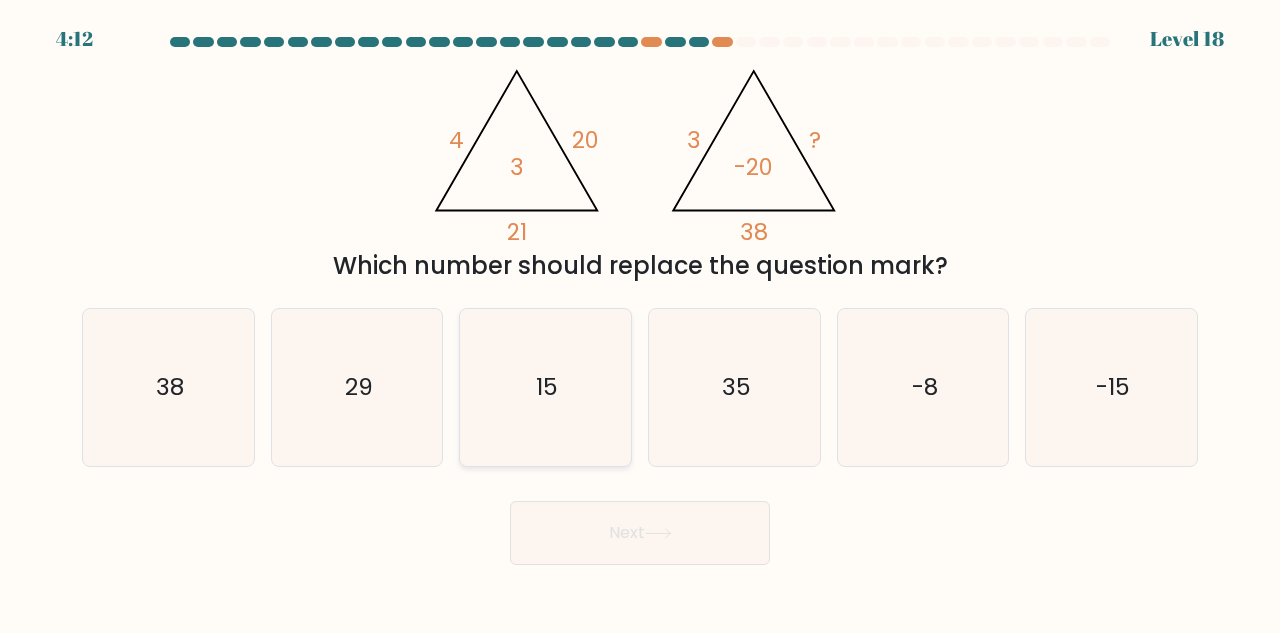 click on "15" 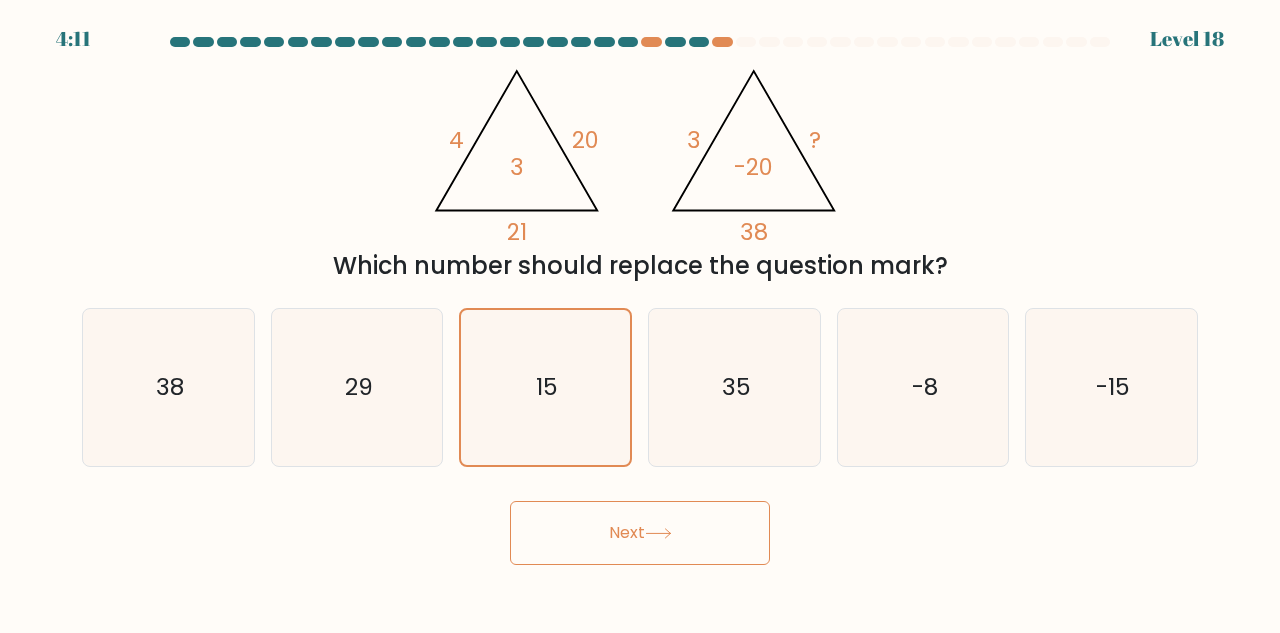 click on "Next" at bounding box center [640, 533] 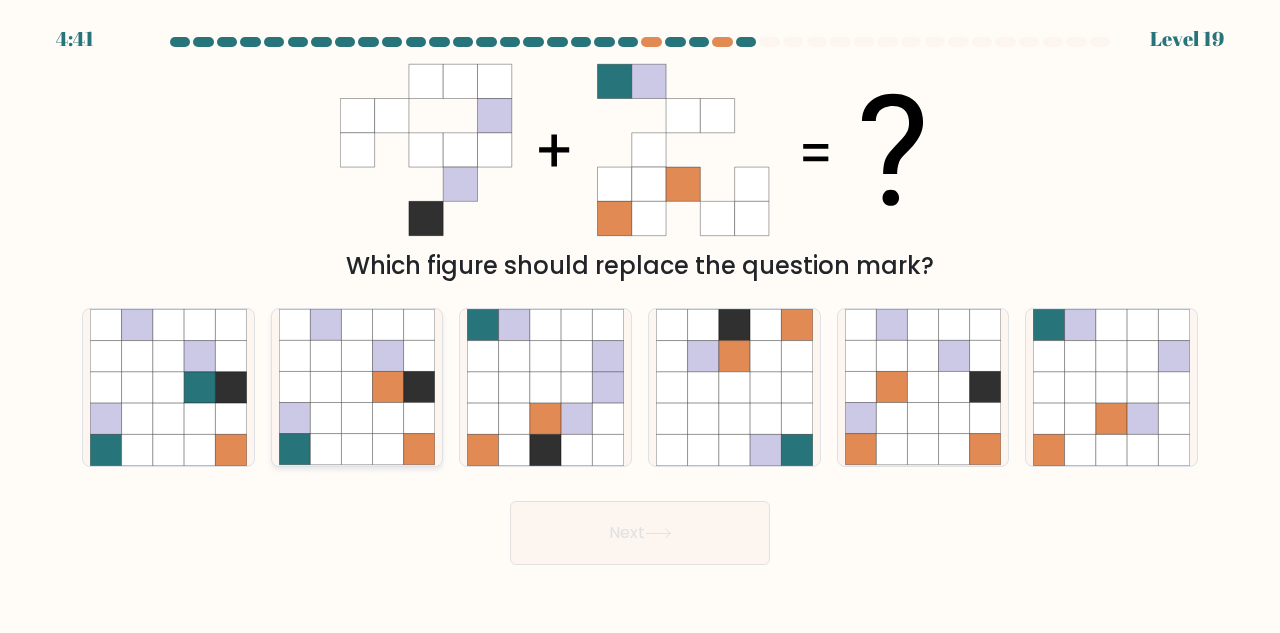 click 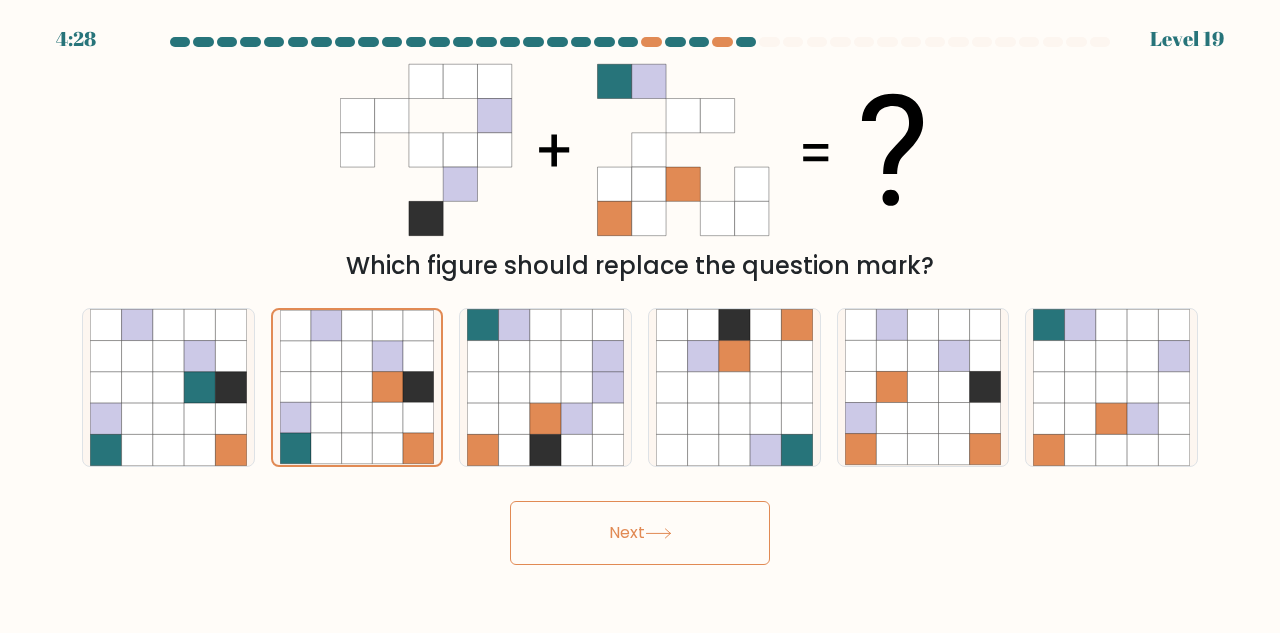 click on "Next" at bounding box center (640, 533) 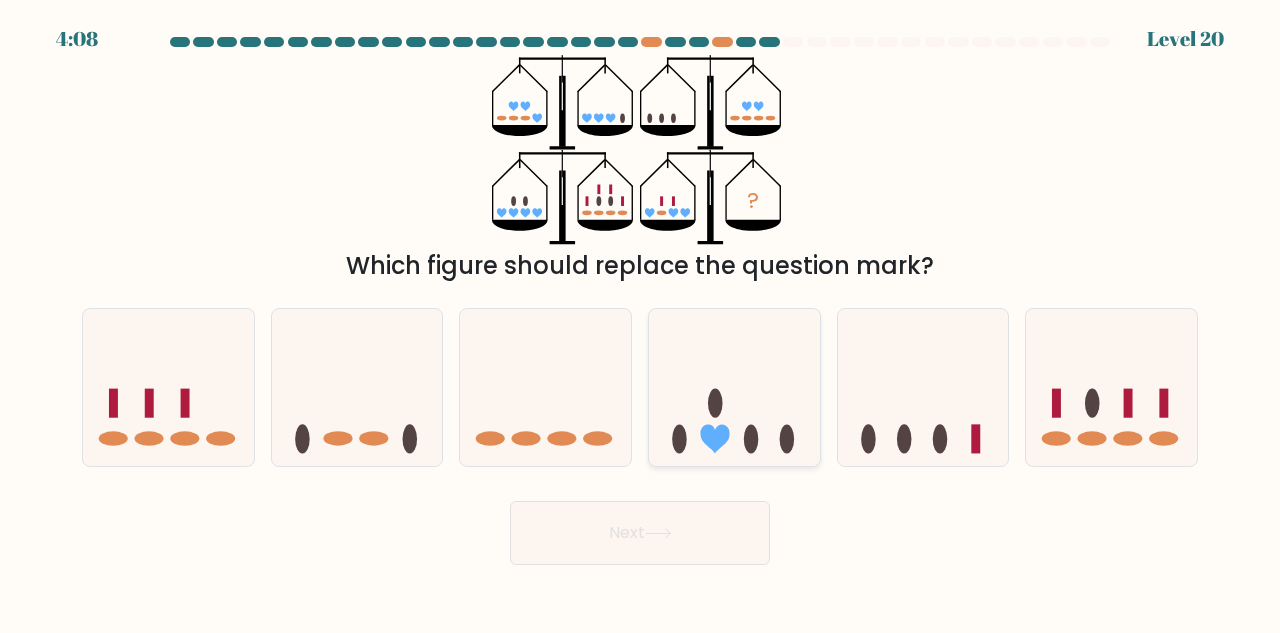 click 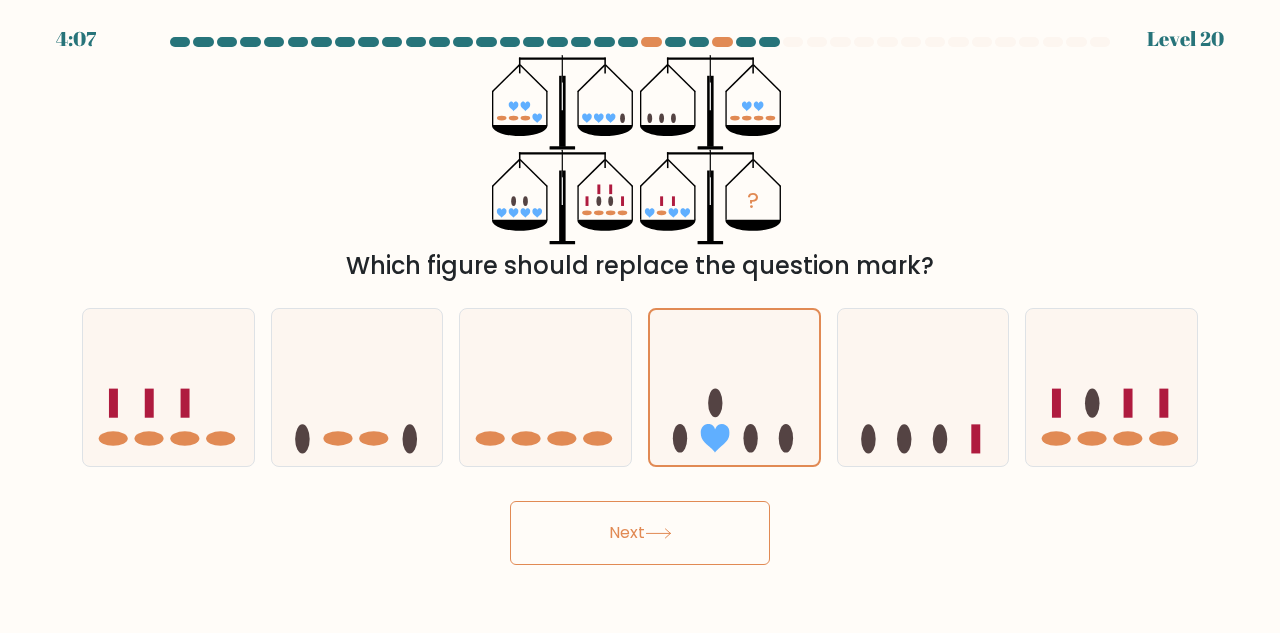 click on "Next" at bounding box center [640, 533] 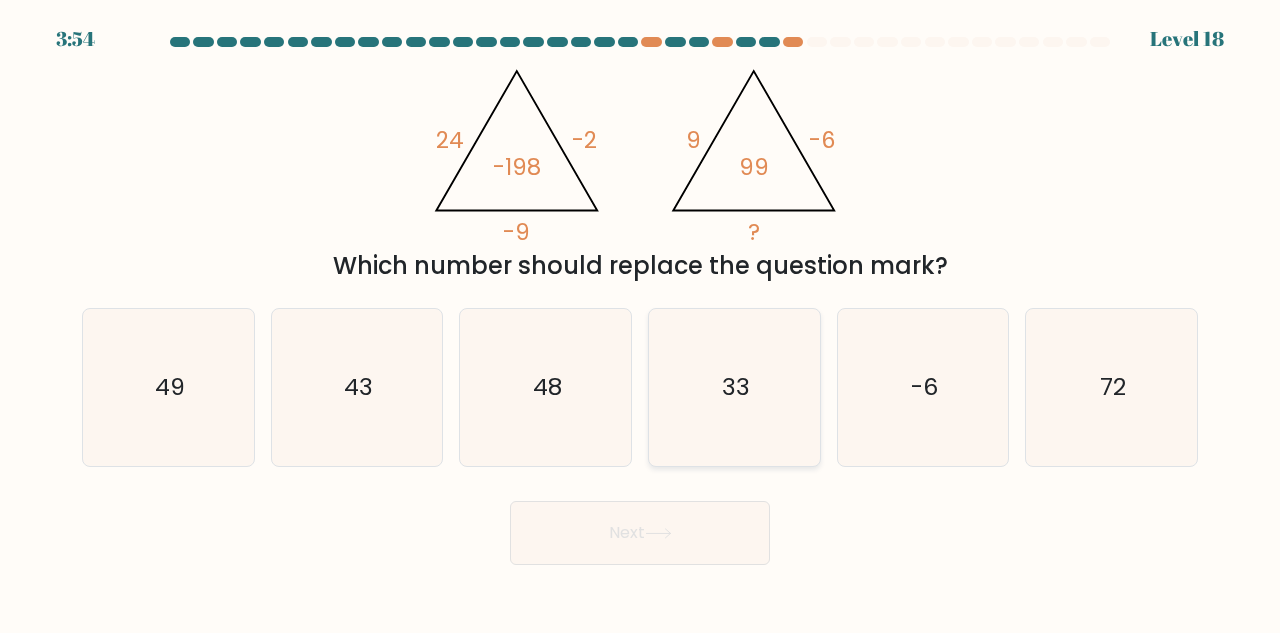 click on "33" 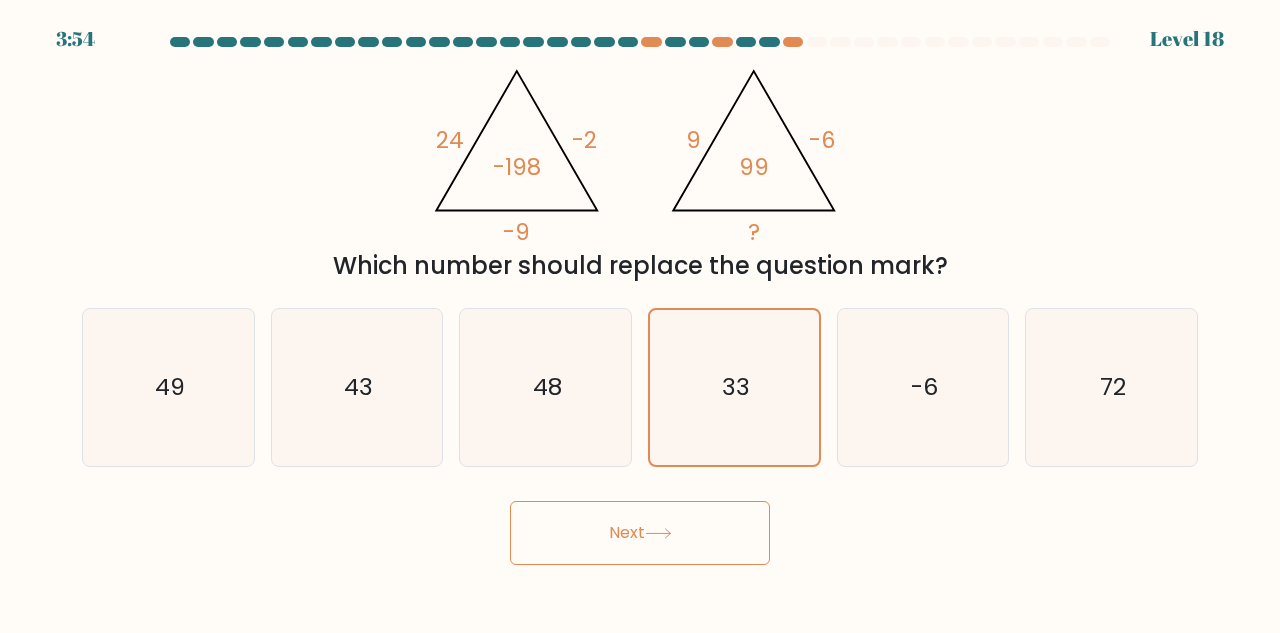click on "Next" at bounding box center (640, 533) 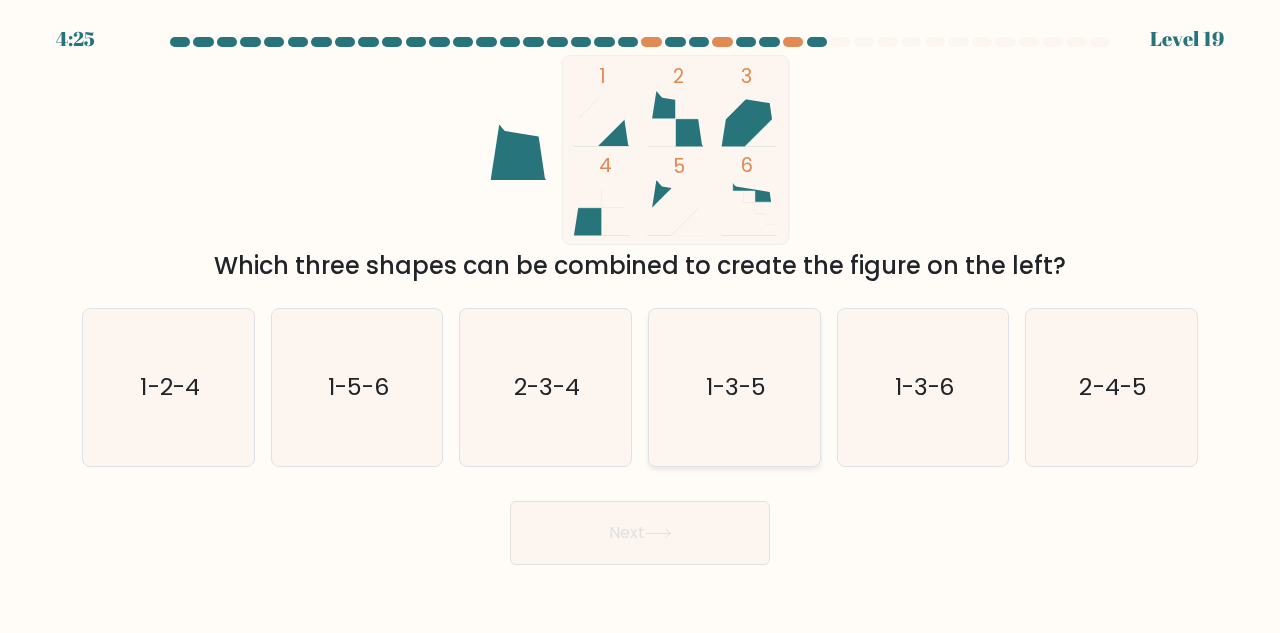 click on "1-3-5" 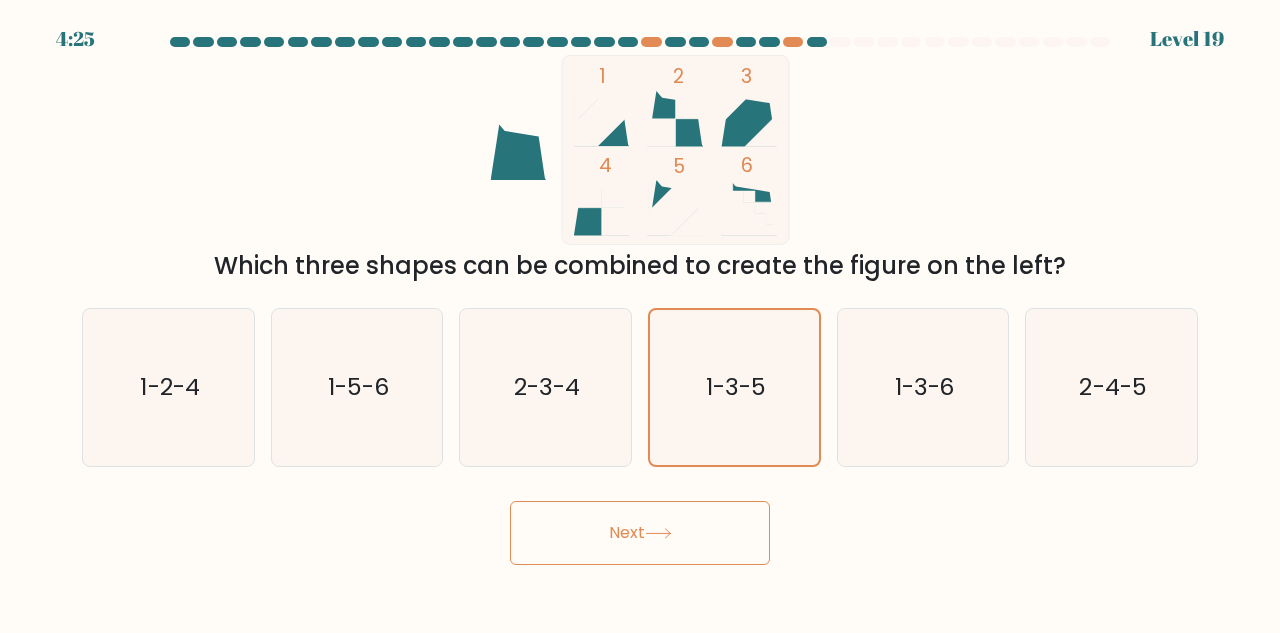 click on "4:25
Level 19" at bounding box center (640, 316) 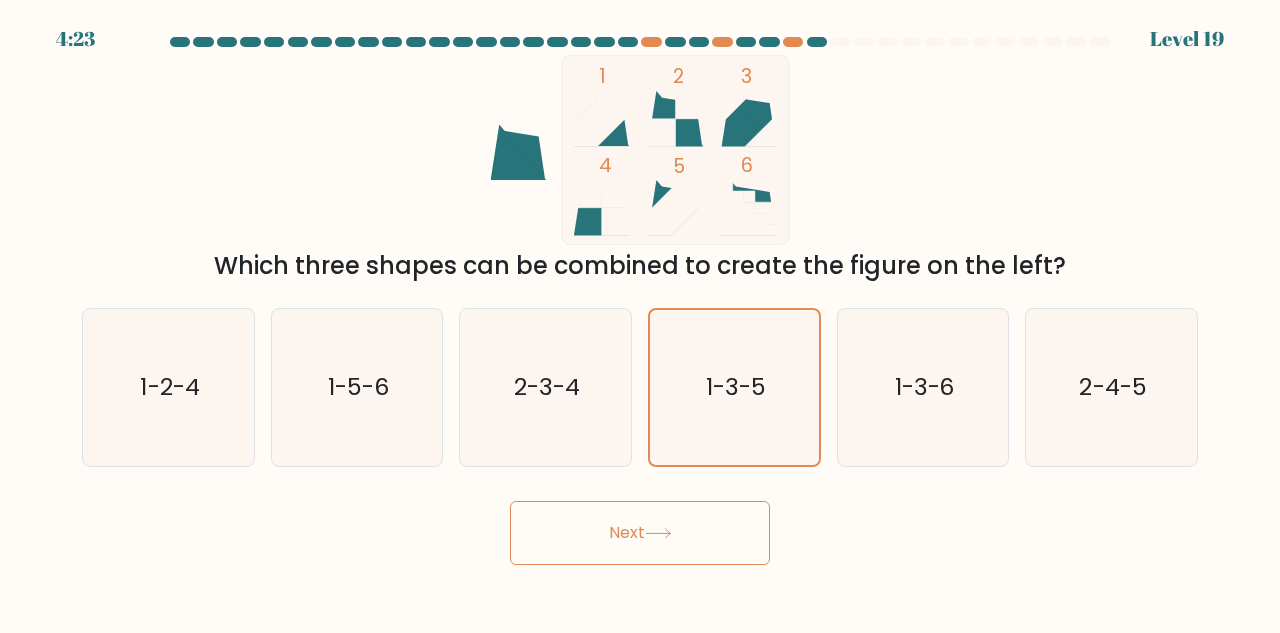 click on "Next" at bounding box center (640, 533) 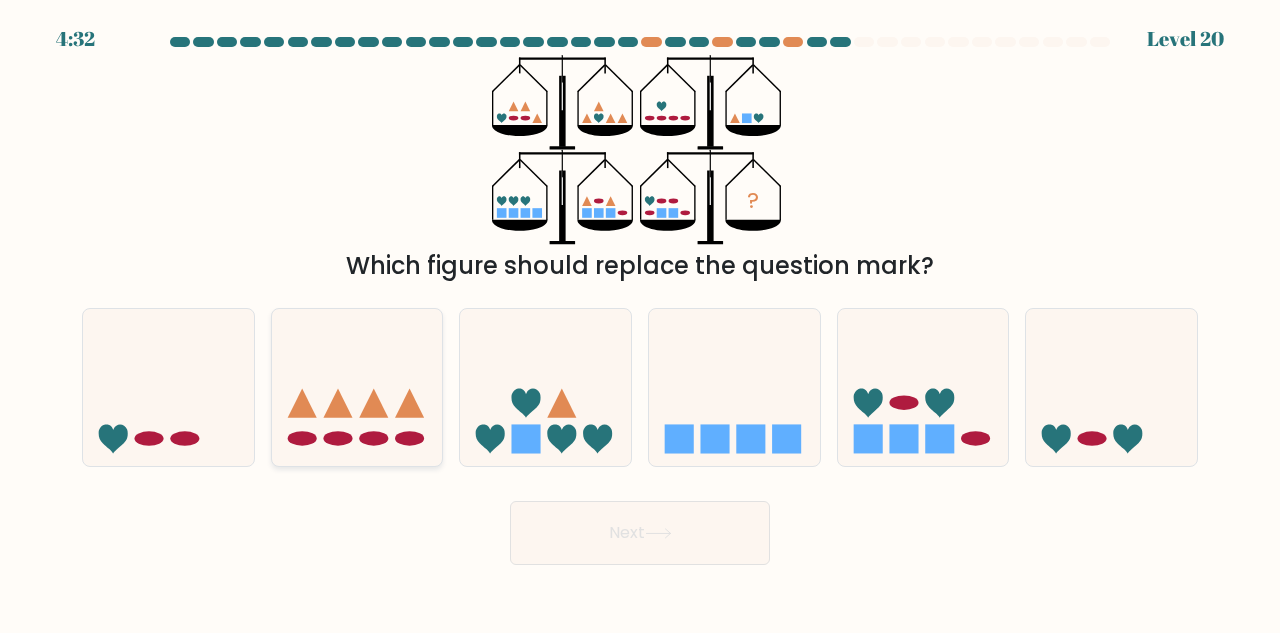click 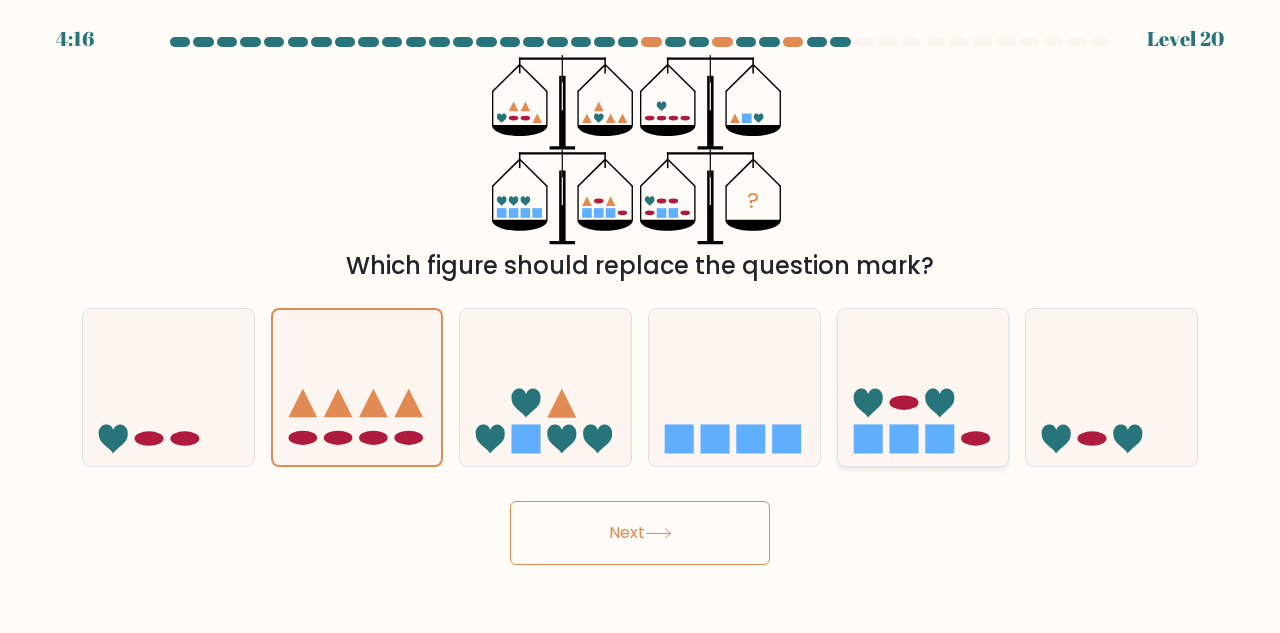 click 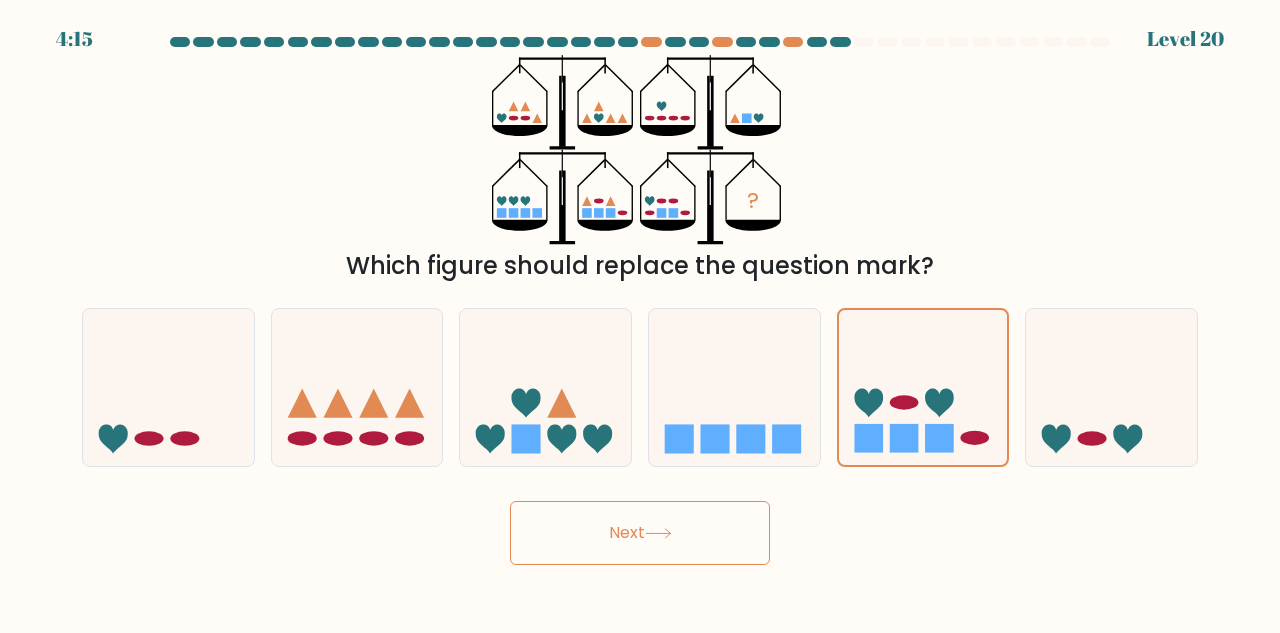 click on "Next" at bounding box center (640, 533) 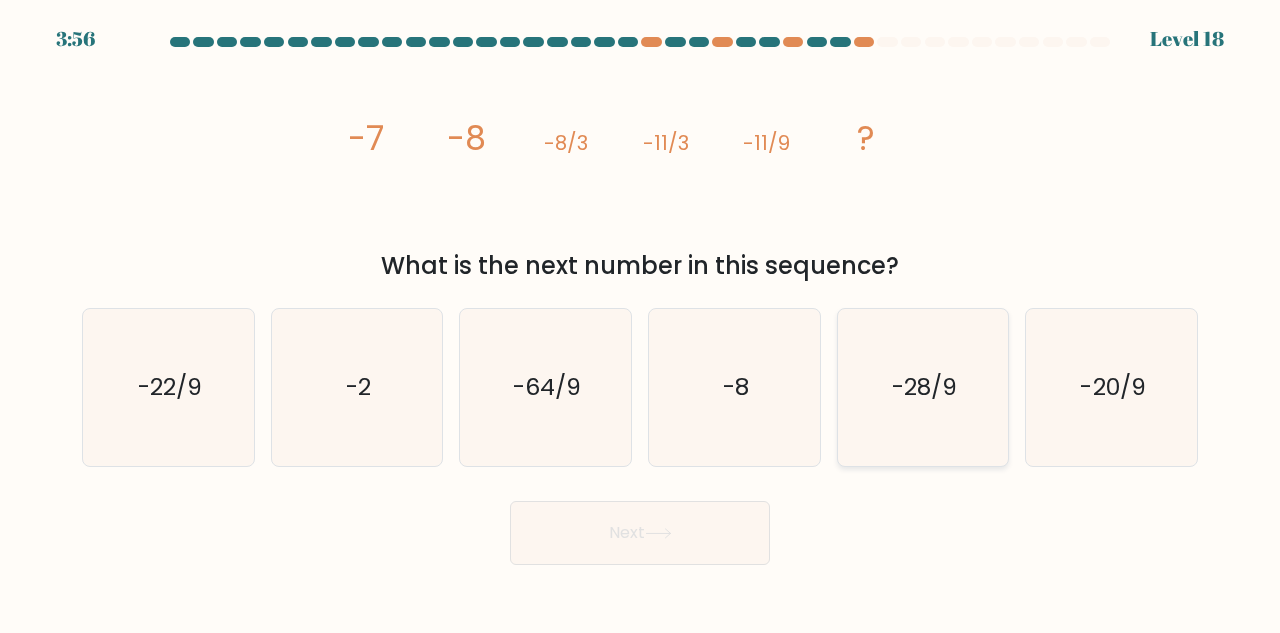 click on "-28/9" 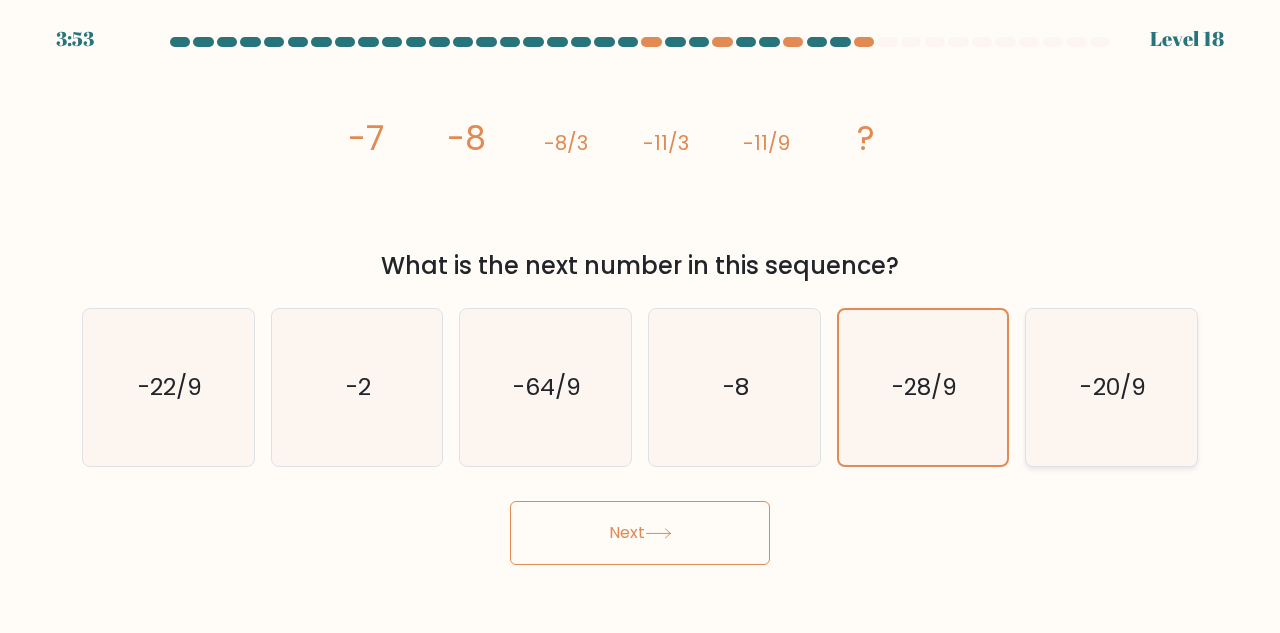 click on "-20/9" 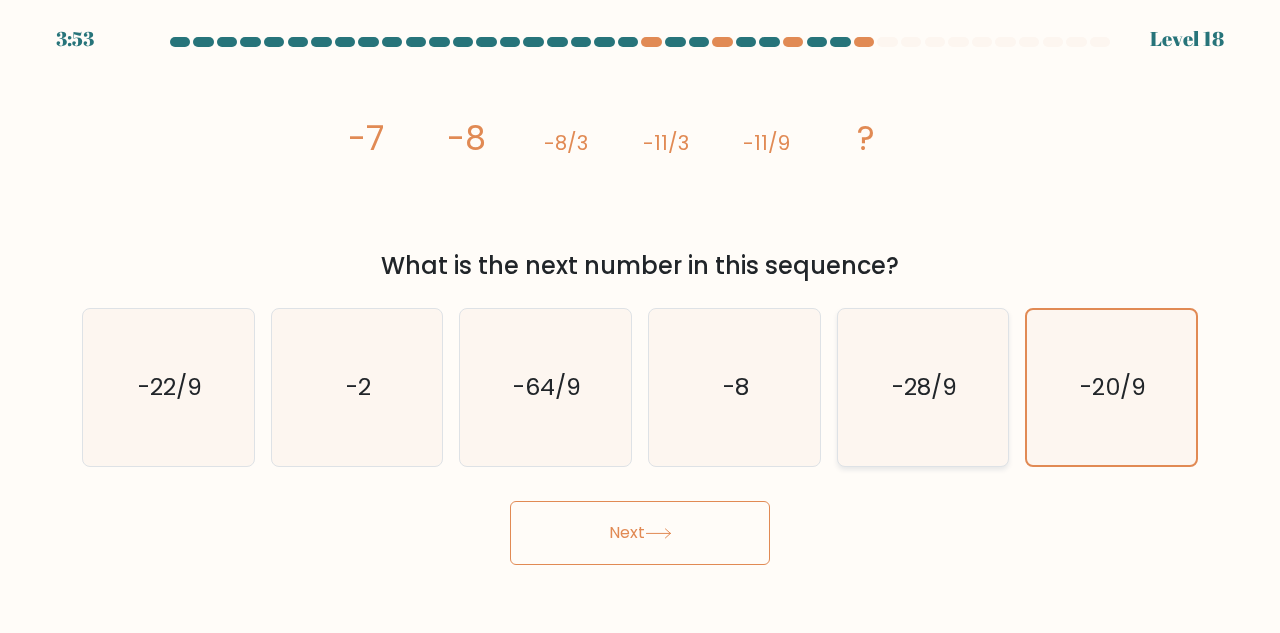 click on "-28/9" 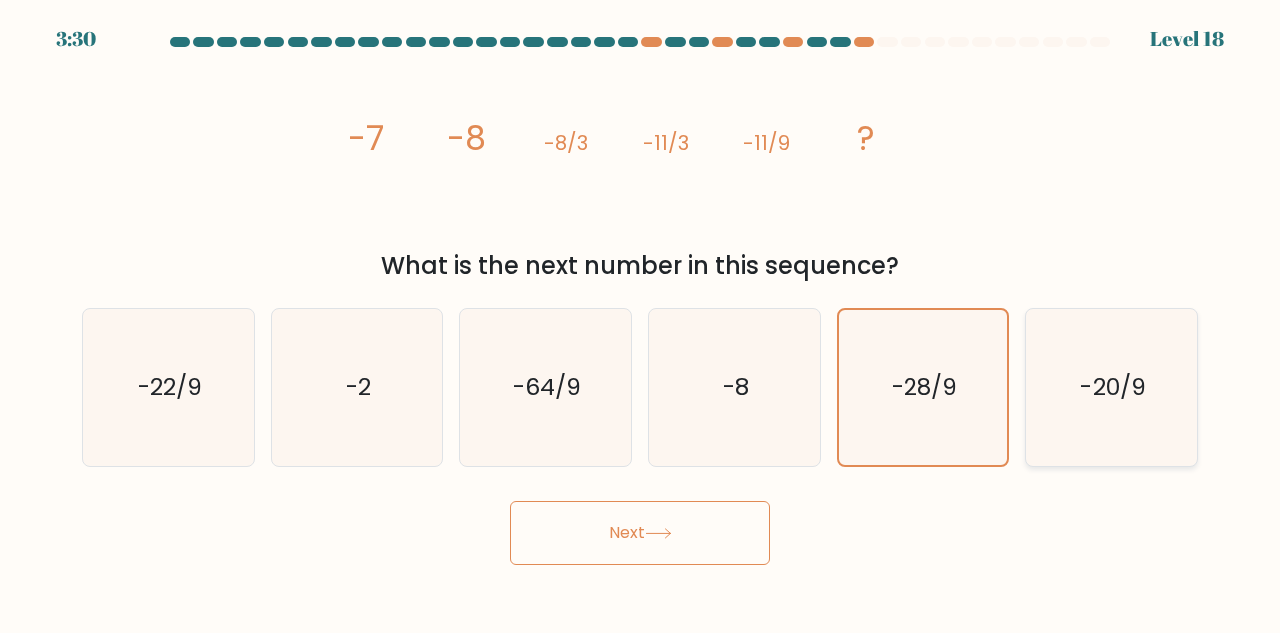 click on "-20/9" 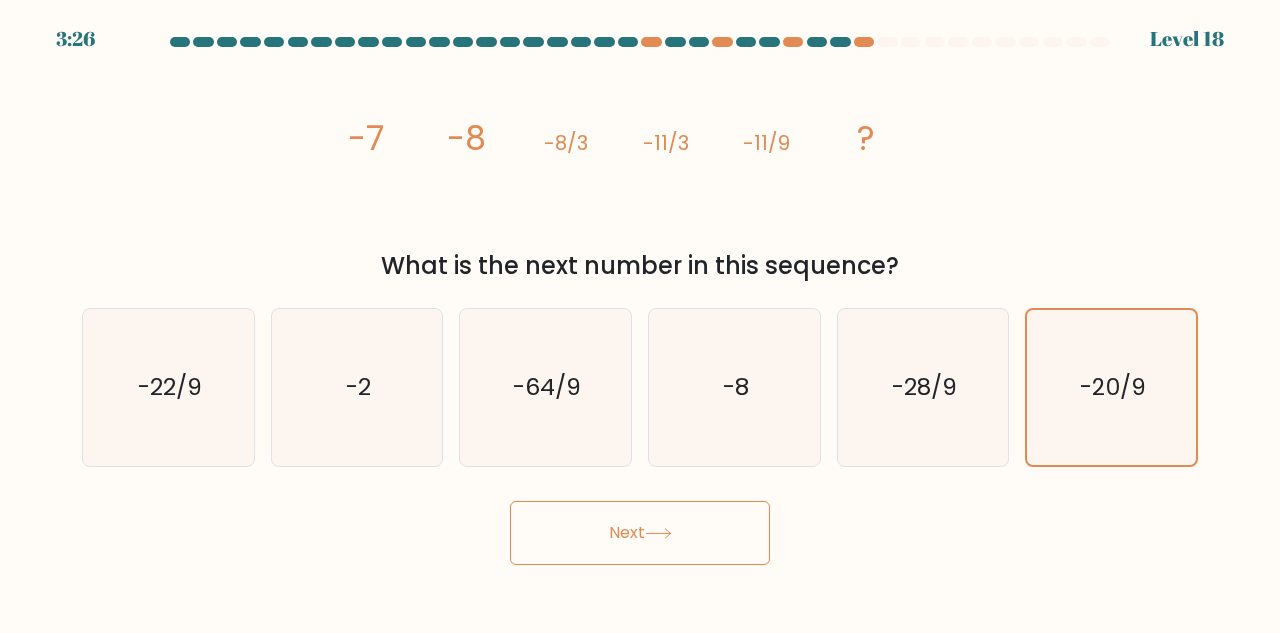click on "Next" at bounding box center (640, 533) 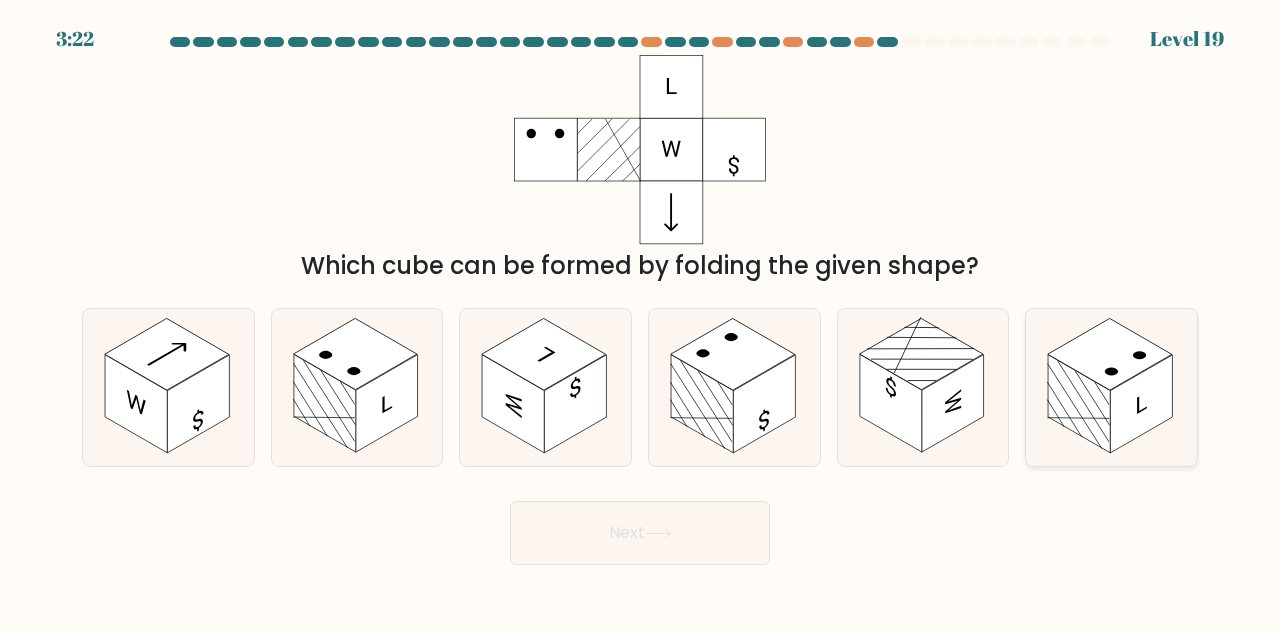 click 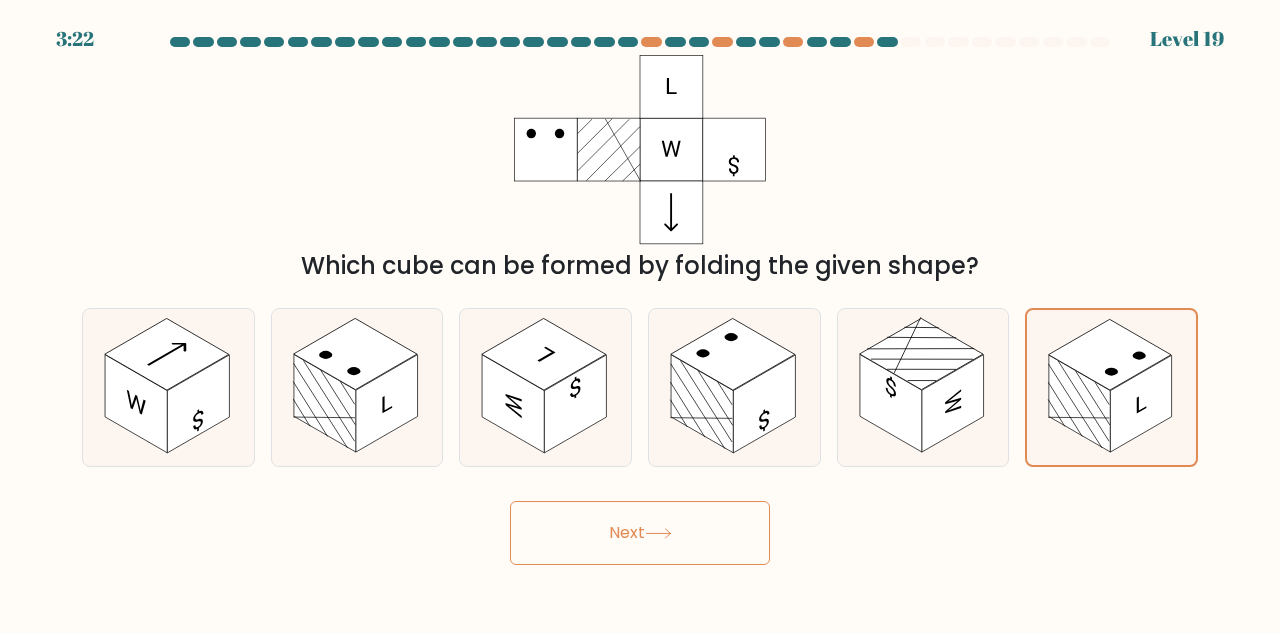 click on "Next" at bounding box center (640, 533) 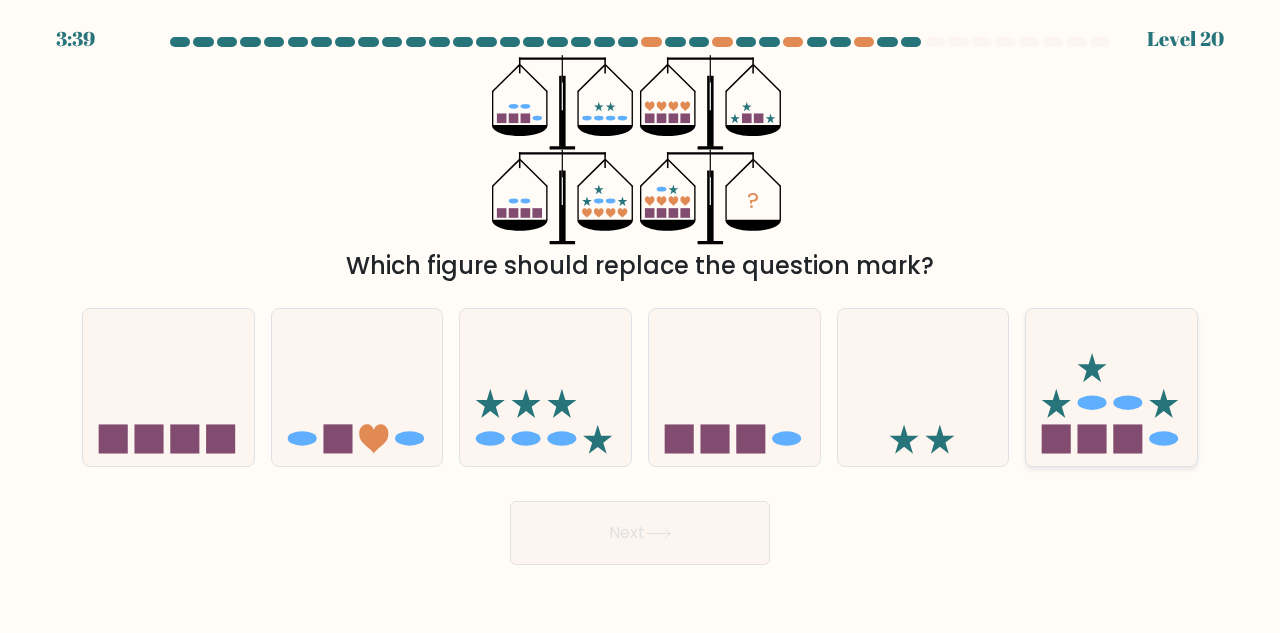 click 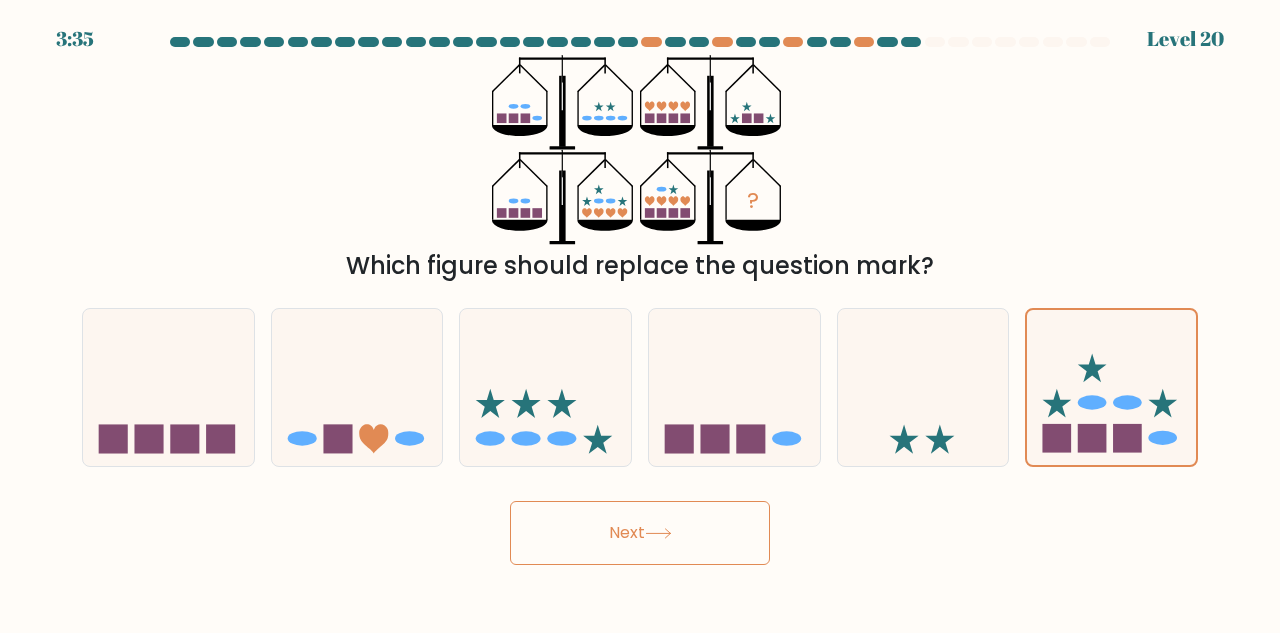 click on "Next" at bounding box center [640, 533] 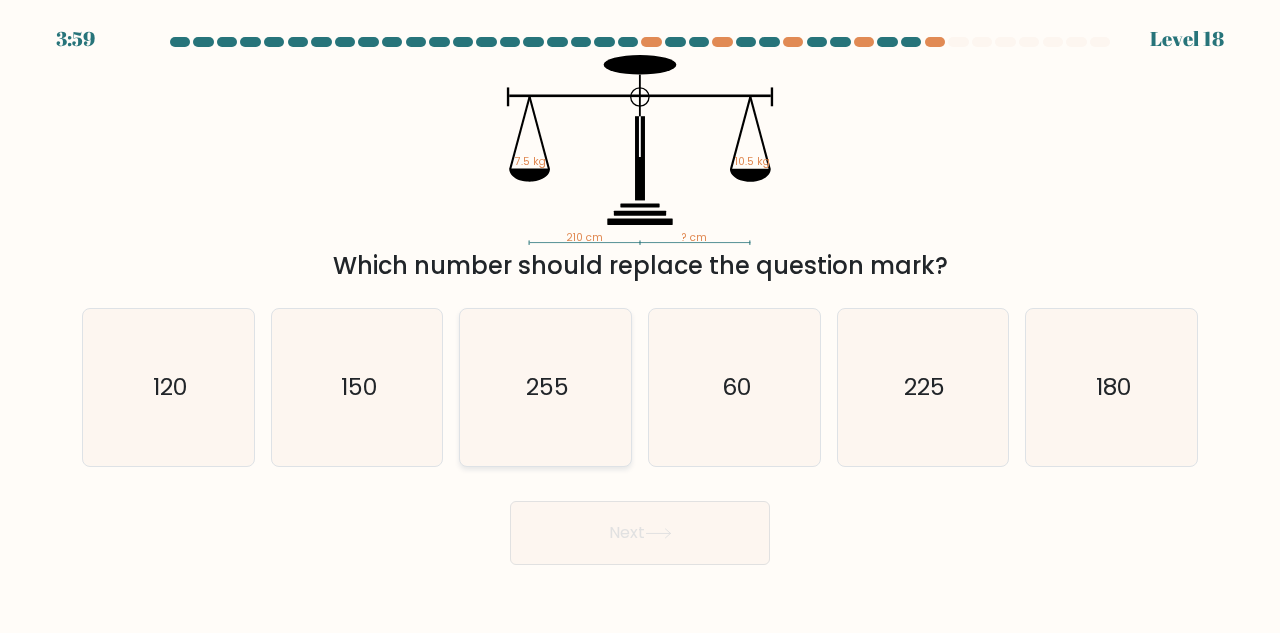 click on "255" 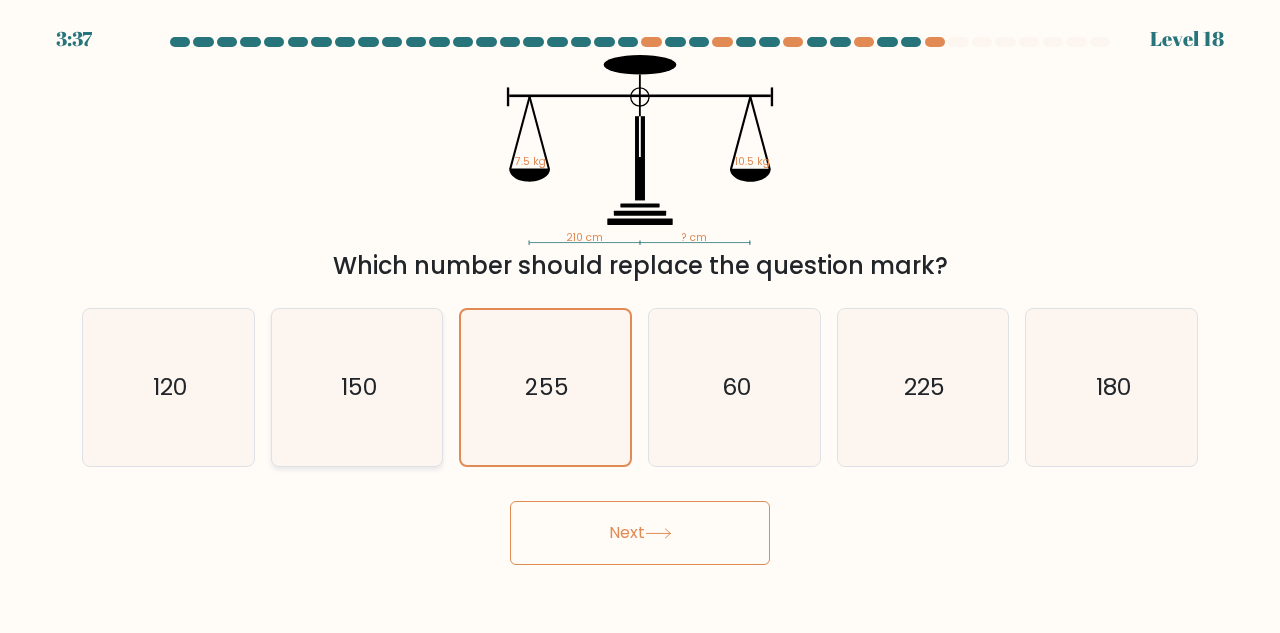 click on "150" 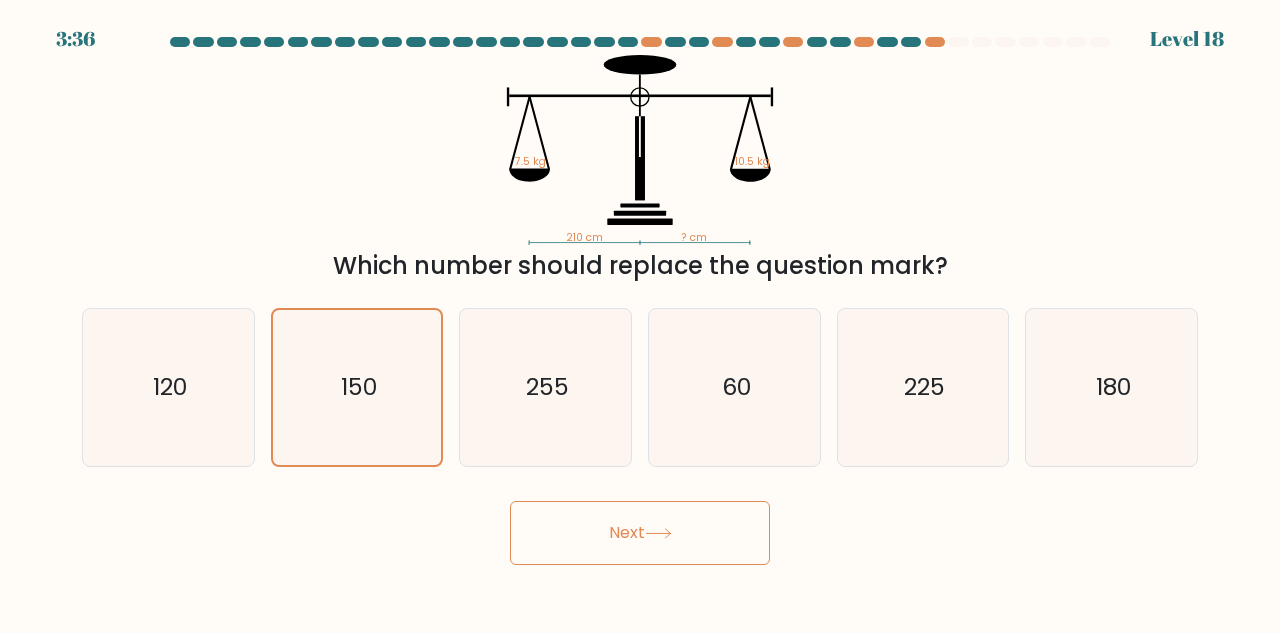 click on "Next" at bounding box center (640, 533) 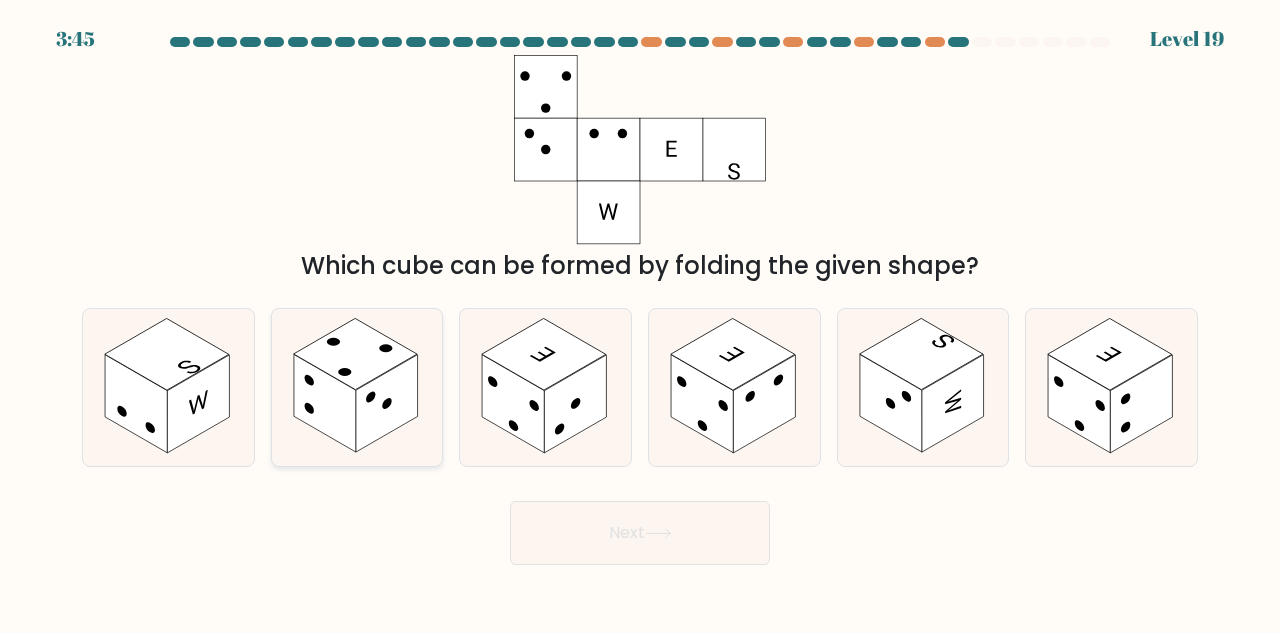 click 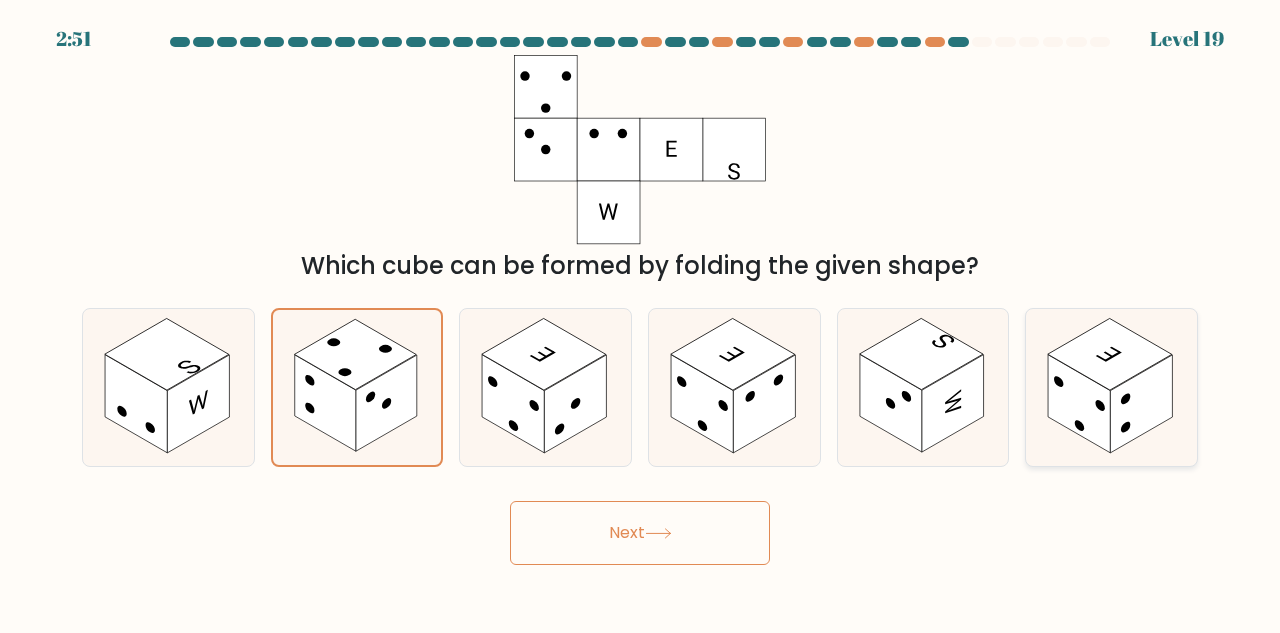 click 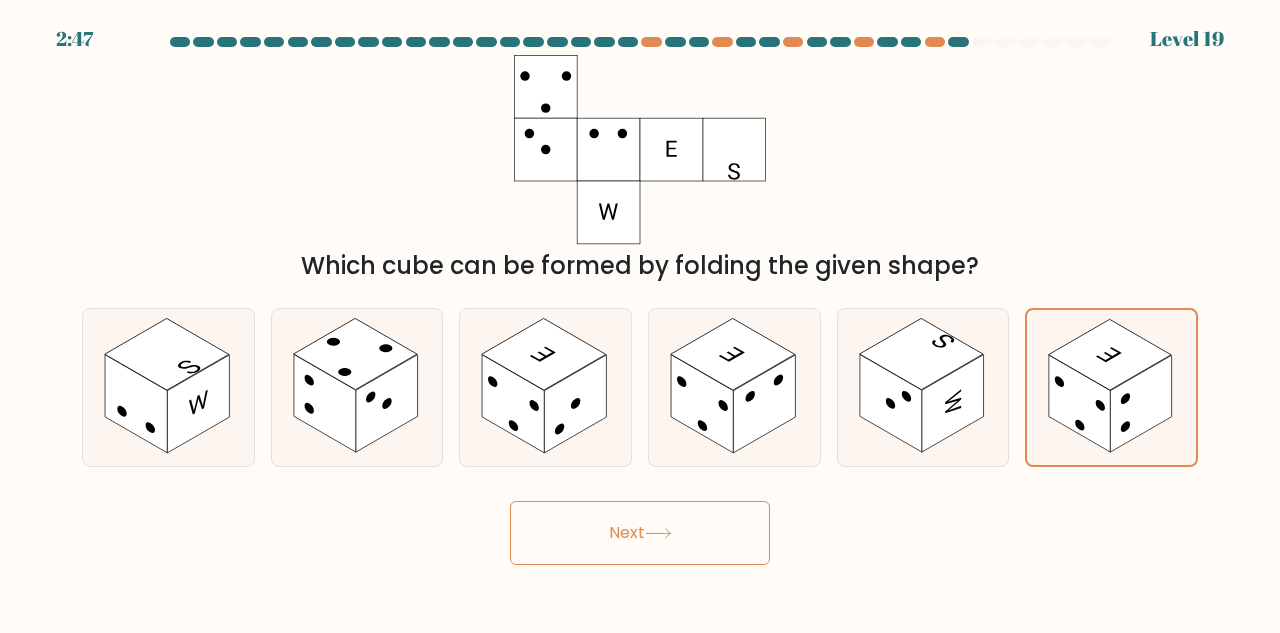 click on "Next" at bounding box center [640, 533] 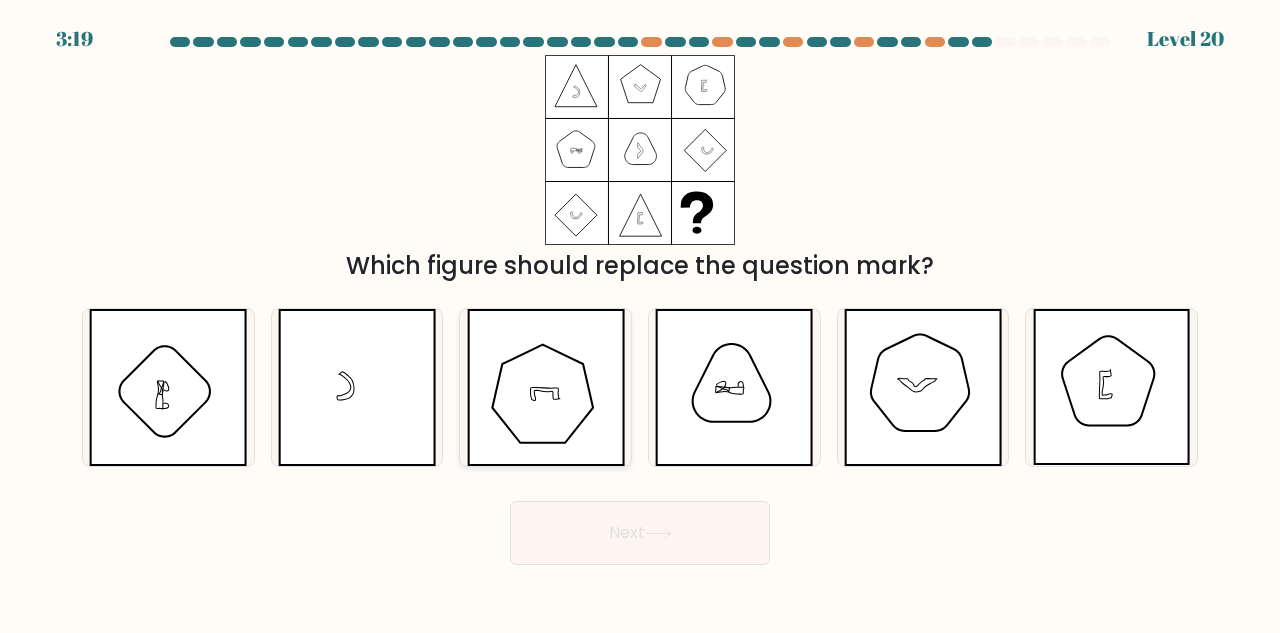 click 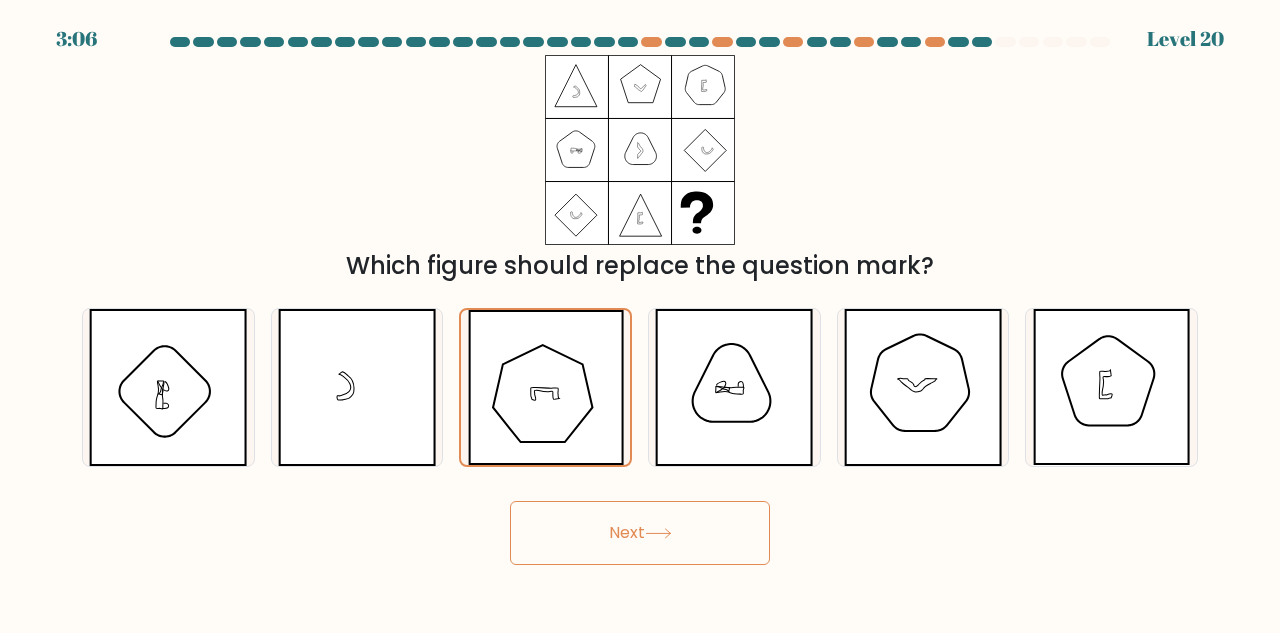 click on "Next" at bounding box center (640, 533) 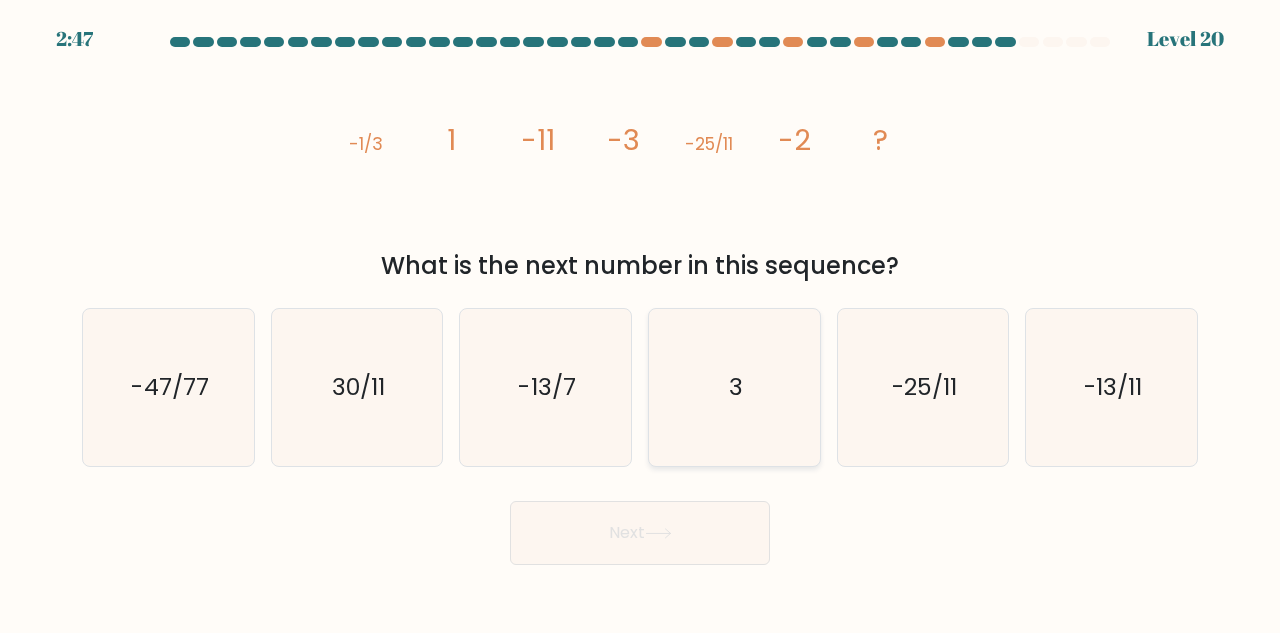 click on "3" 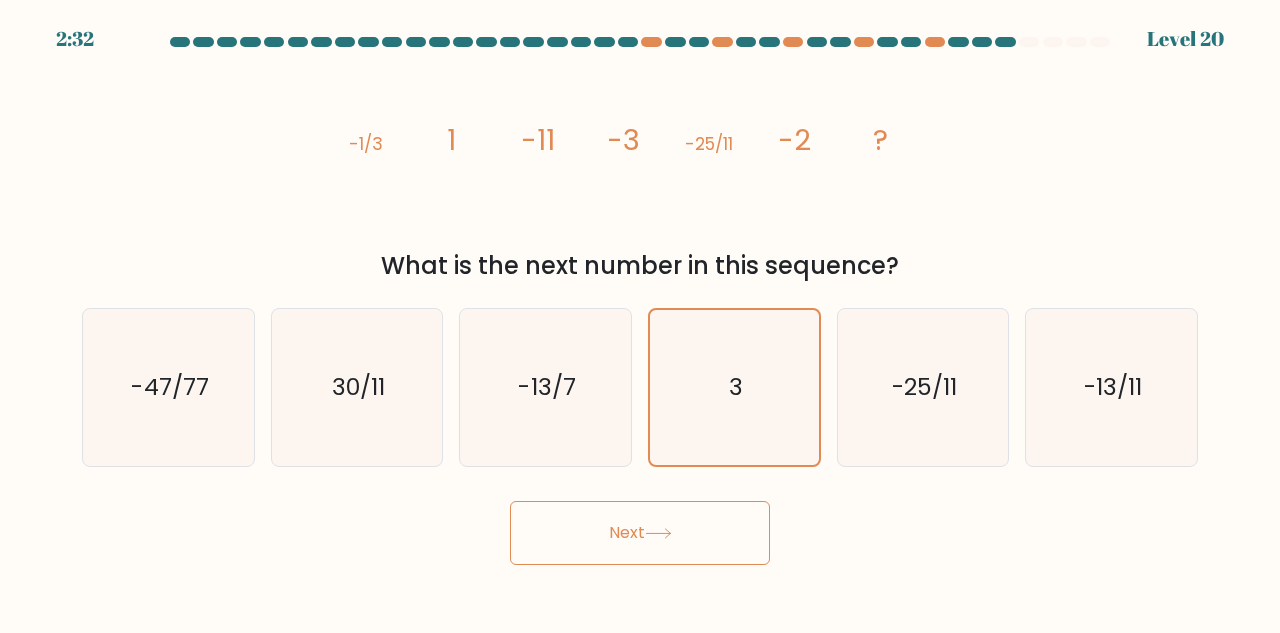 click on "Next" at bounding box center (640, 533) 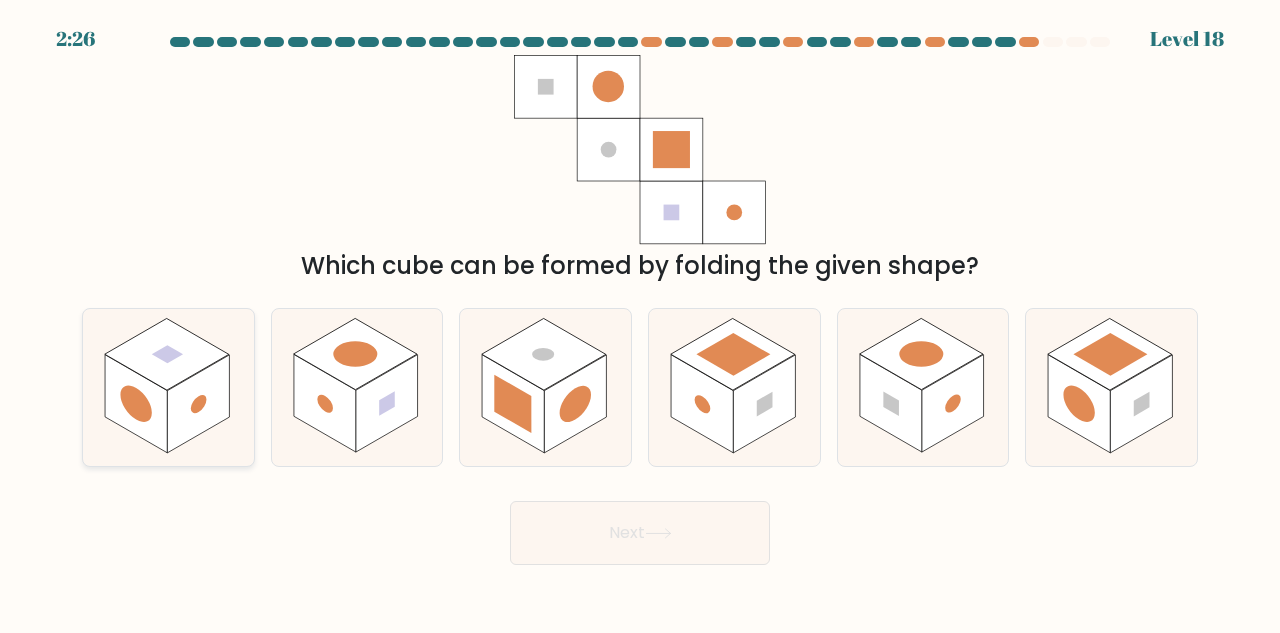 click 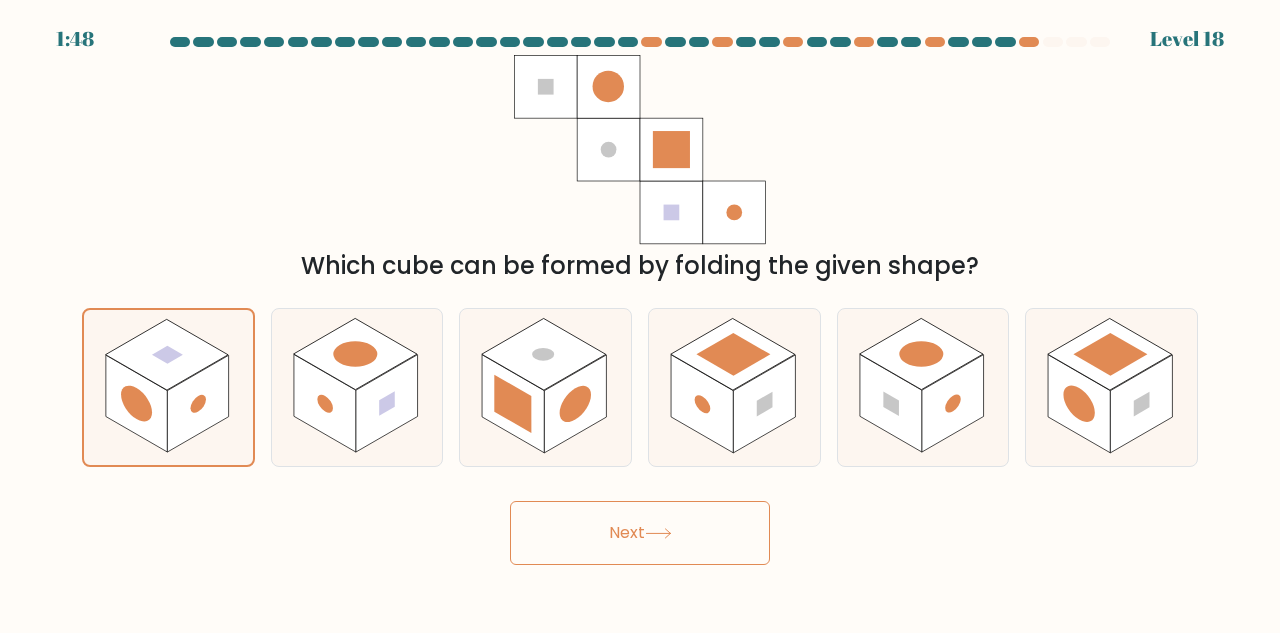 click on "Next" at bounding box center (640, 533) 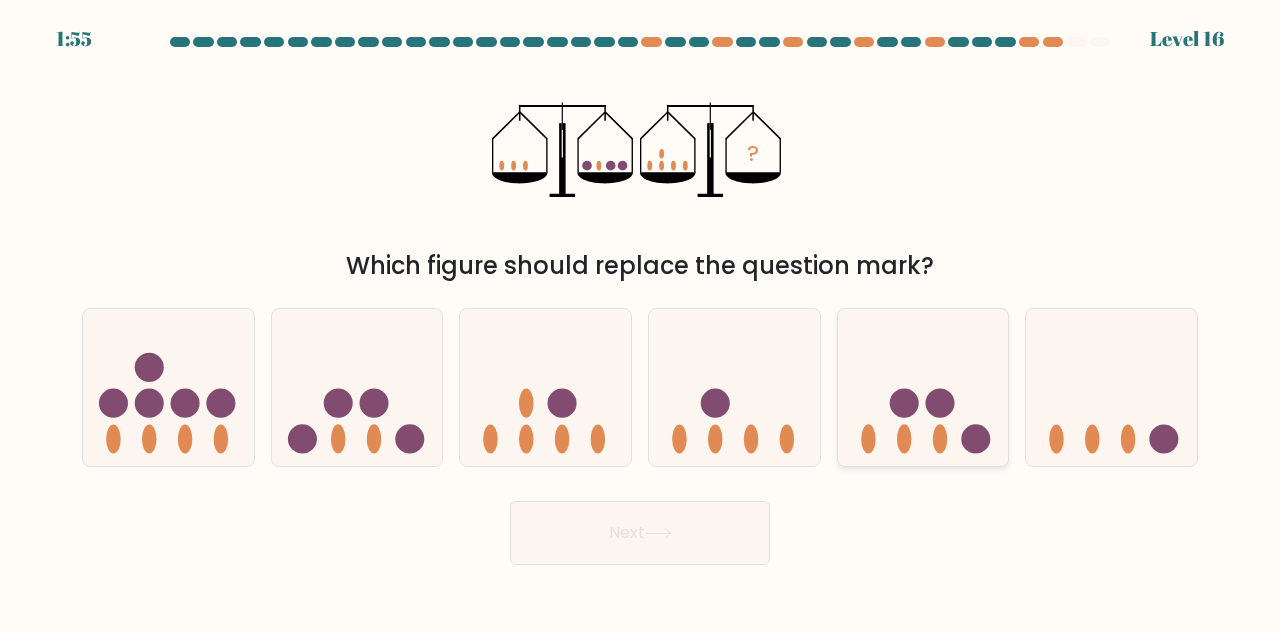 click 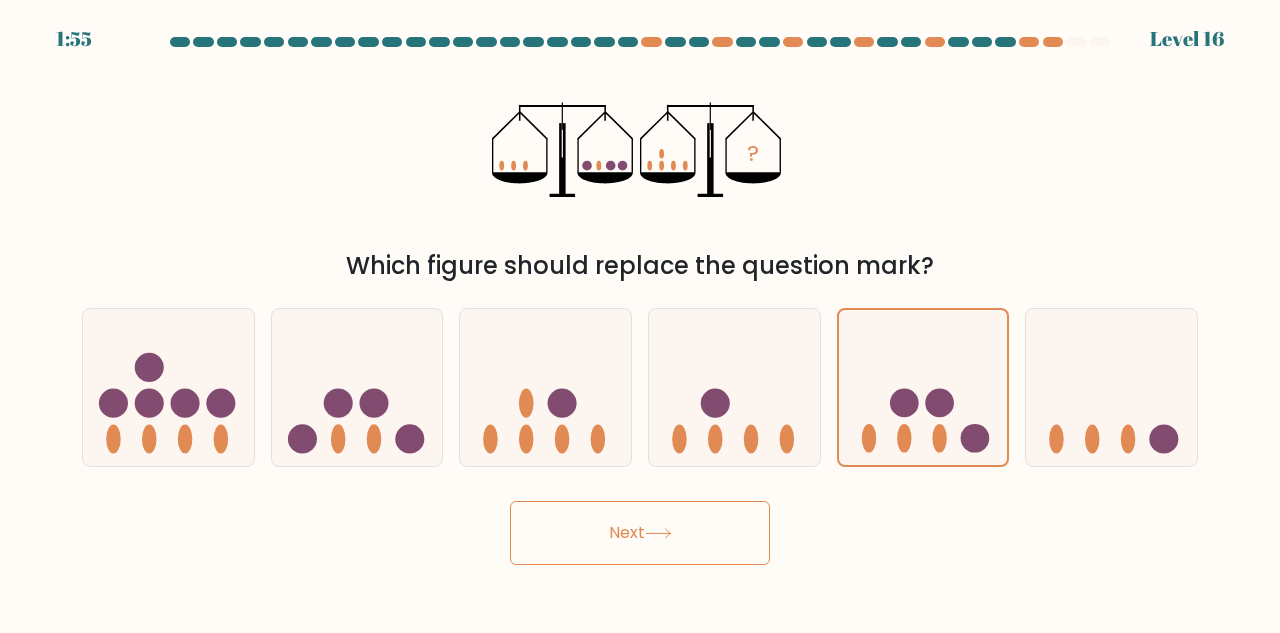 click on "Next" at bounding box center [640, 533] 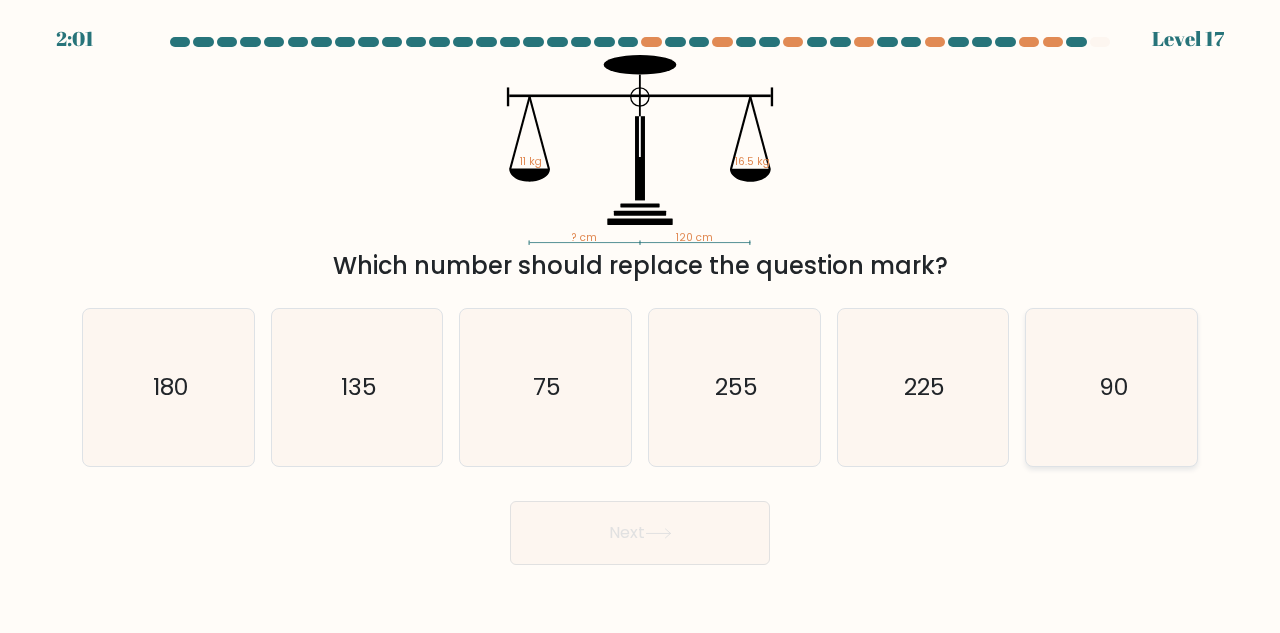 click on "90" 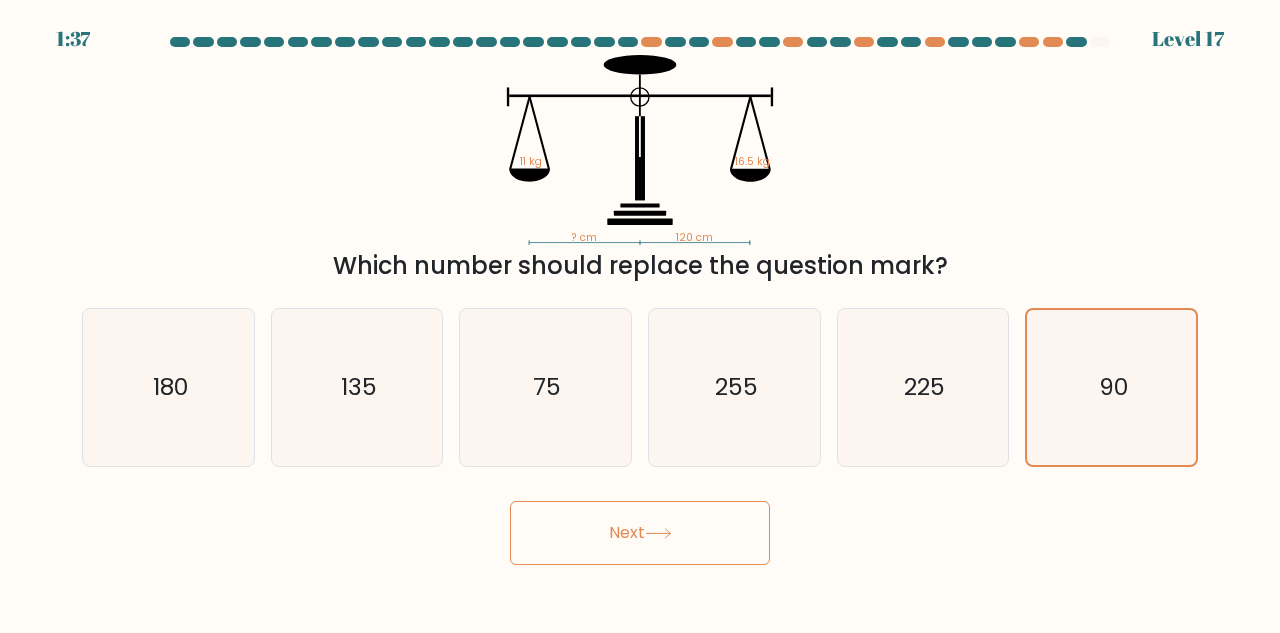 click on "Next" at bounding box center (640, 533) 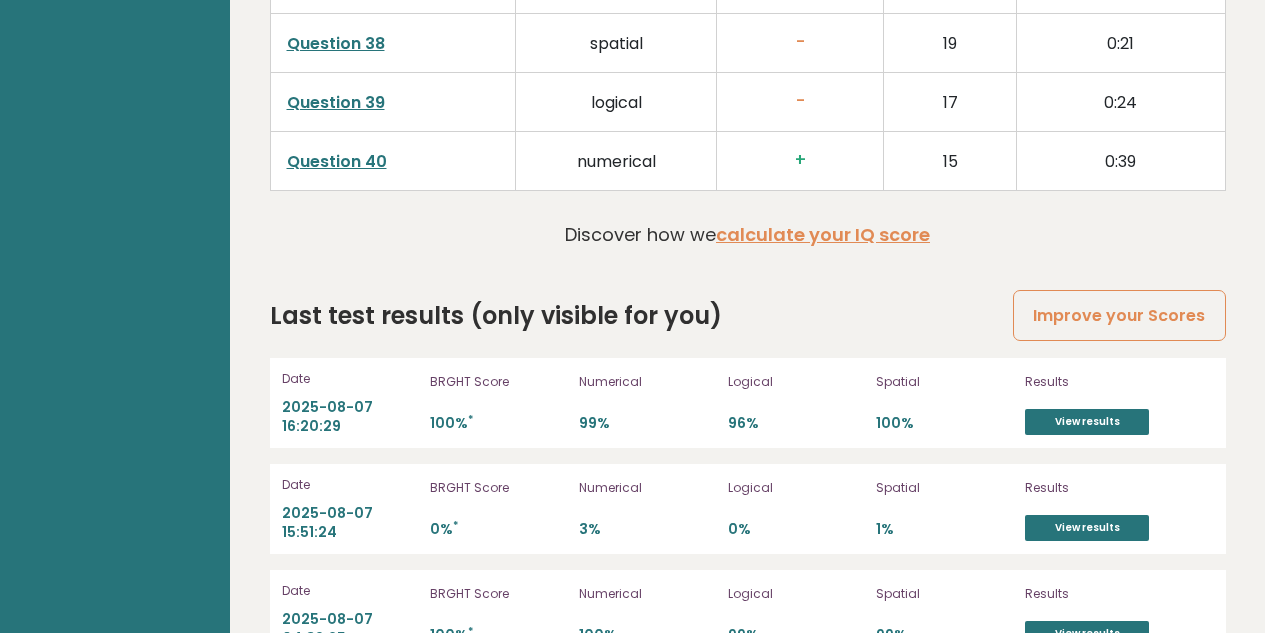 scroll, scrollTop: 5493, scrollLeft: 0, axis: vertical 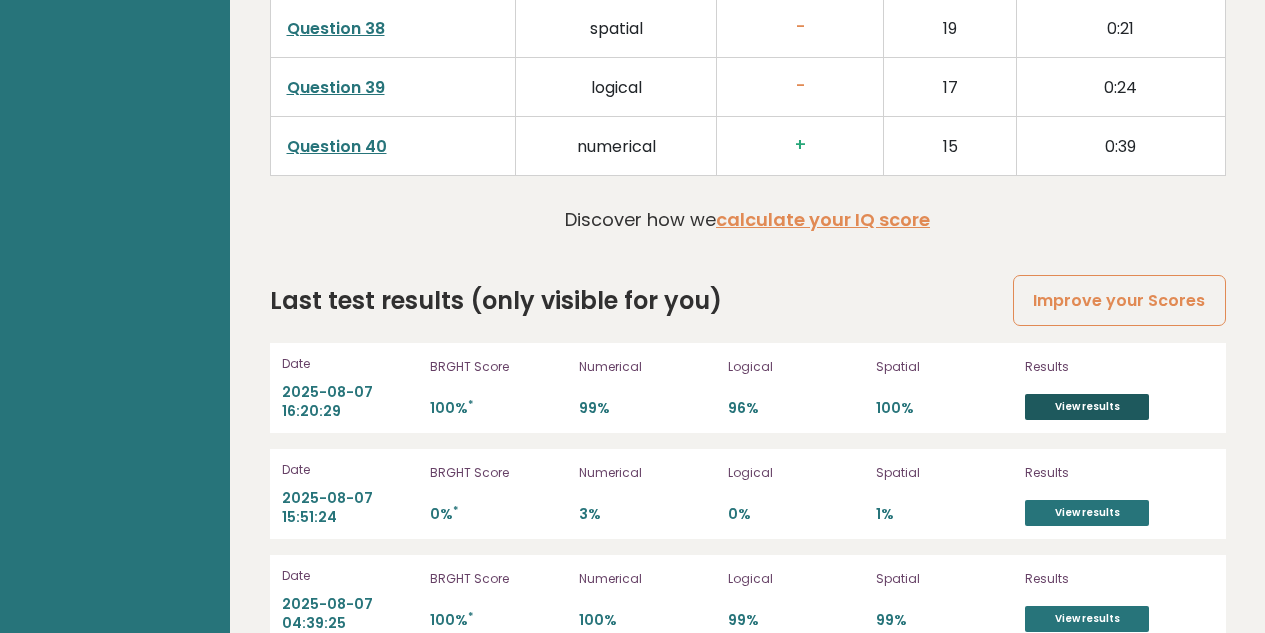 click on "View results" at bounding box center (1087, 407) 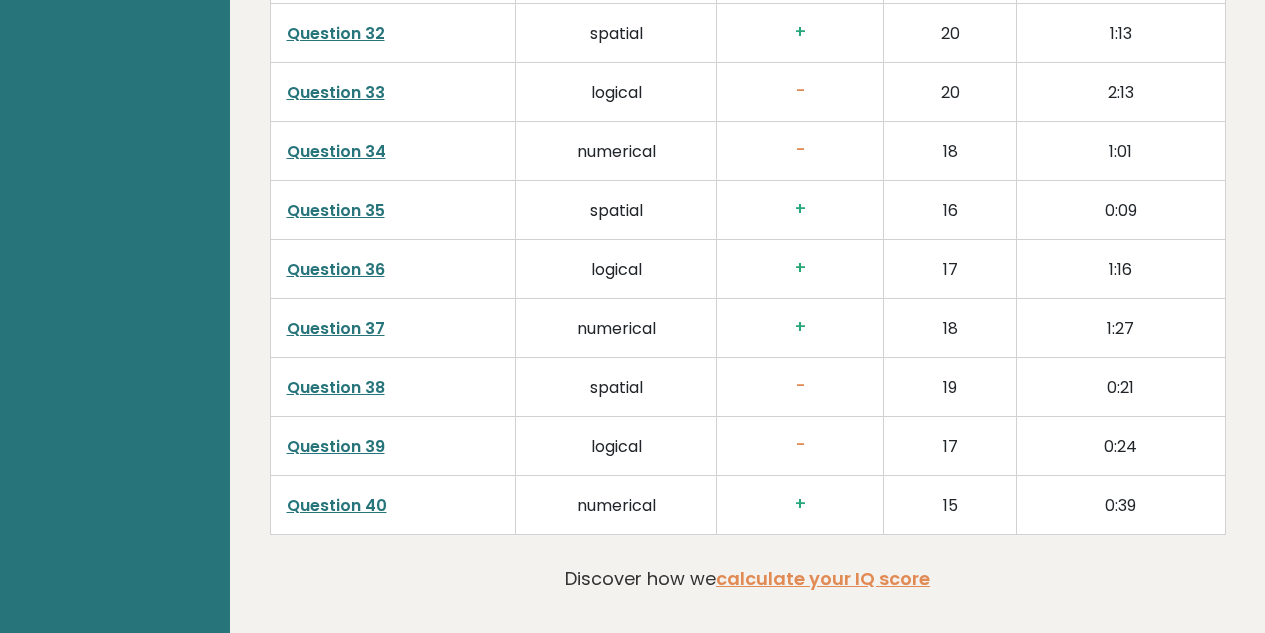 scroll, scrollTop: 5133, scrollLeft: 0, axis: vertical 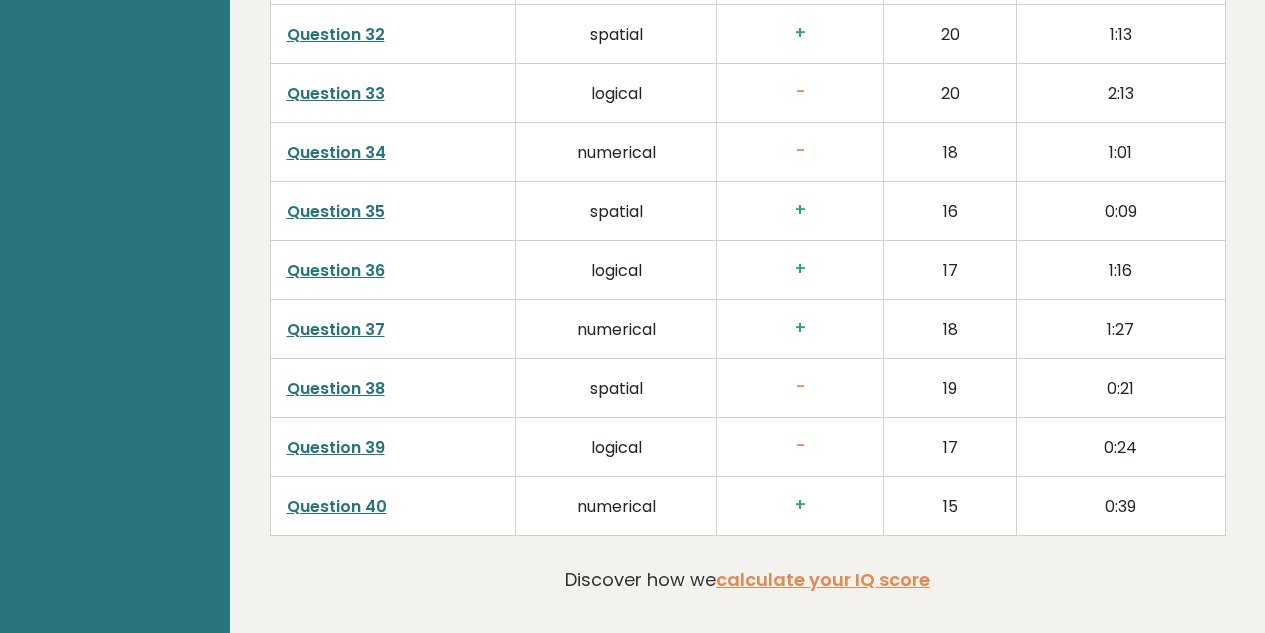 click on "Question
38" at bounding box center (336, 388) 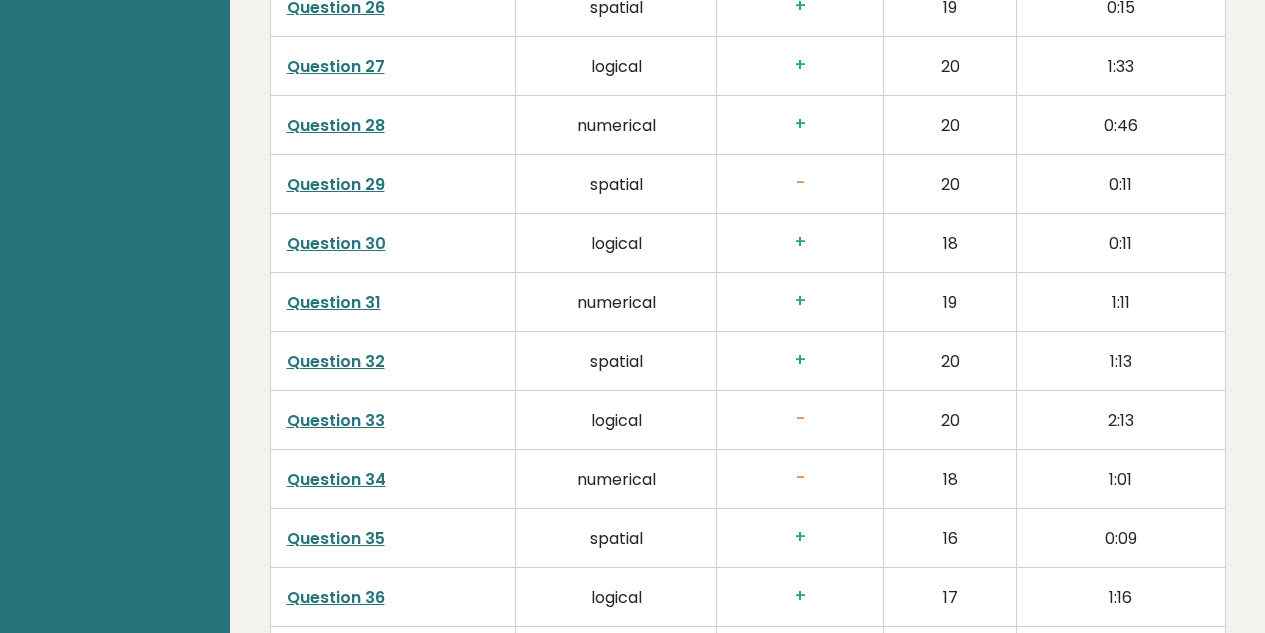 scroll, scrollTop: 4804, scrollLeft: 0, axis: vertical 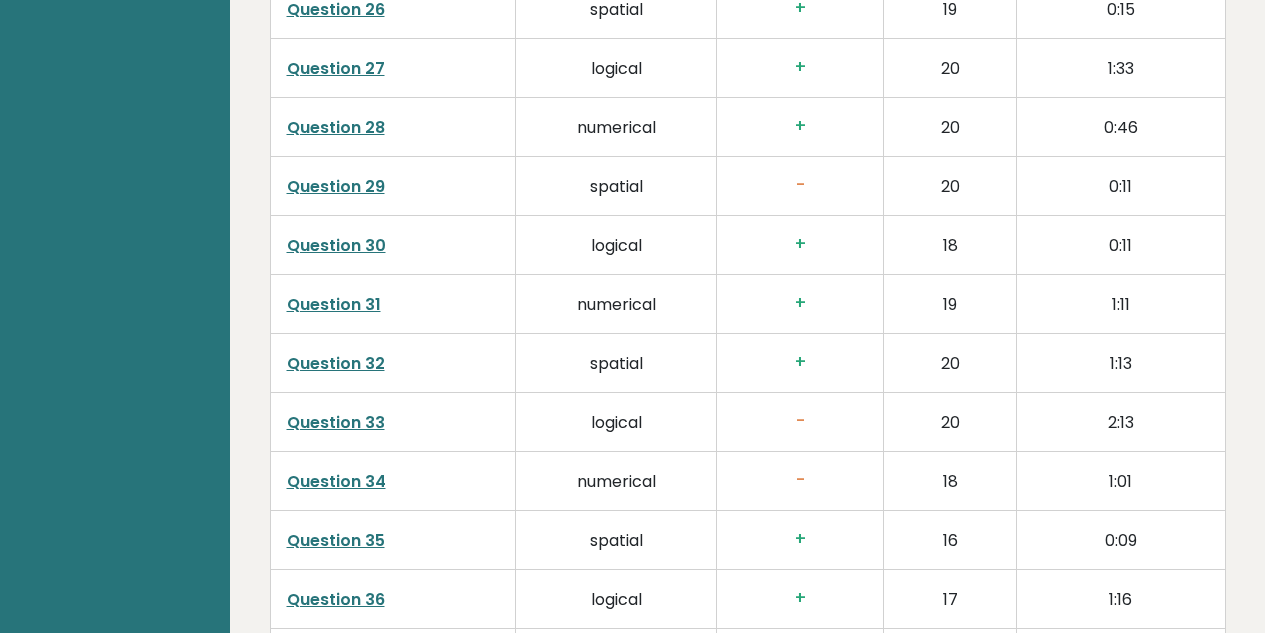 click on "Question
29" at bounding box center [336, 186] 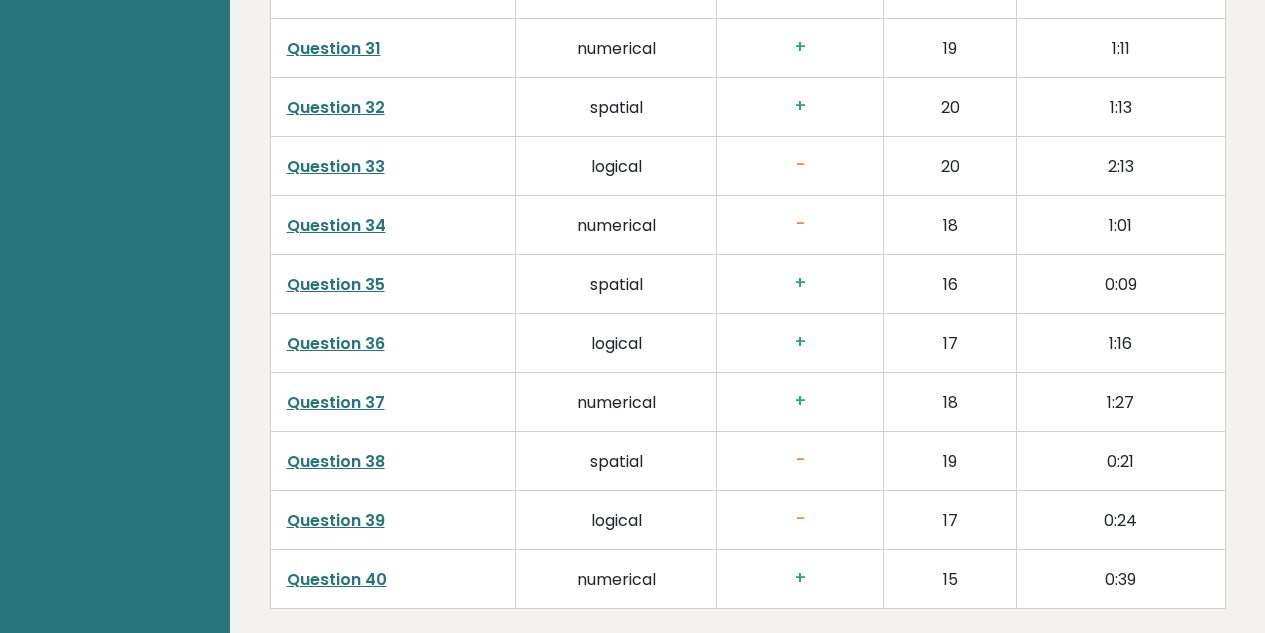 scroll, scrollTop: 5065, scrollLeft: 0, axis: vertical 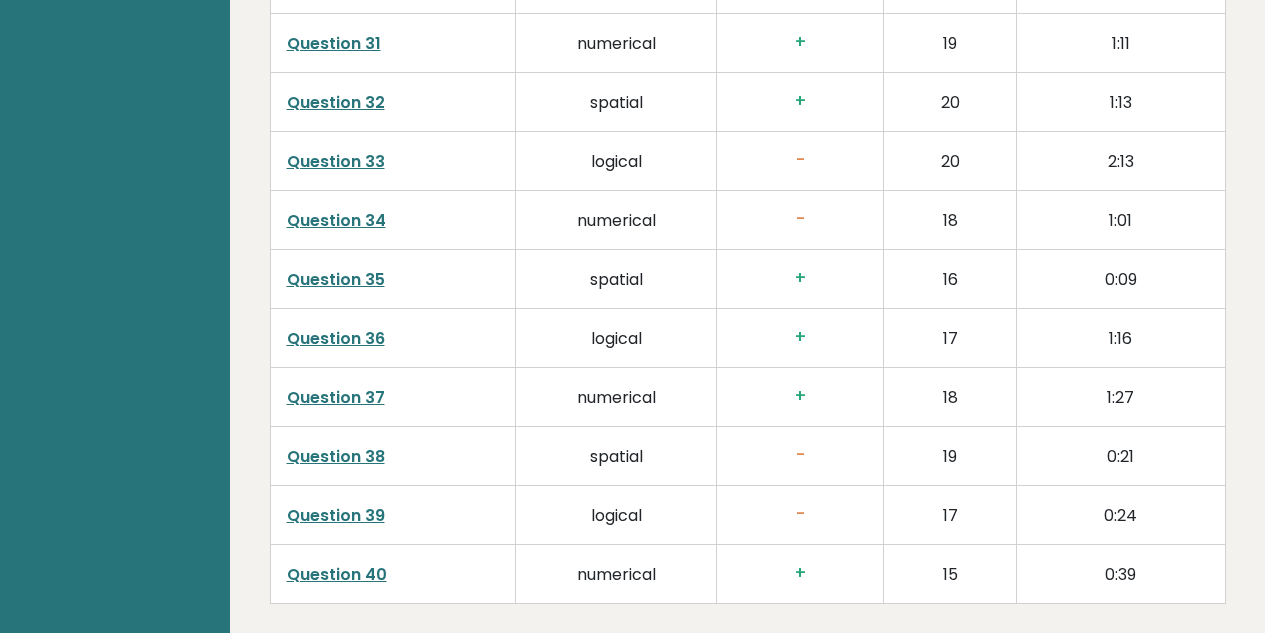 click on "Question
34" at bounding box center [336, 220] 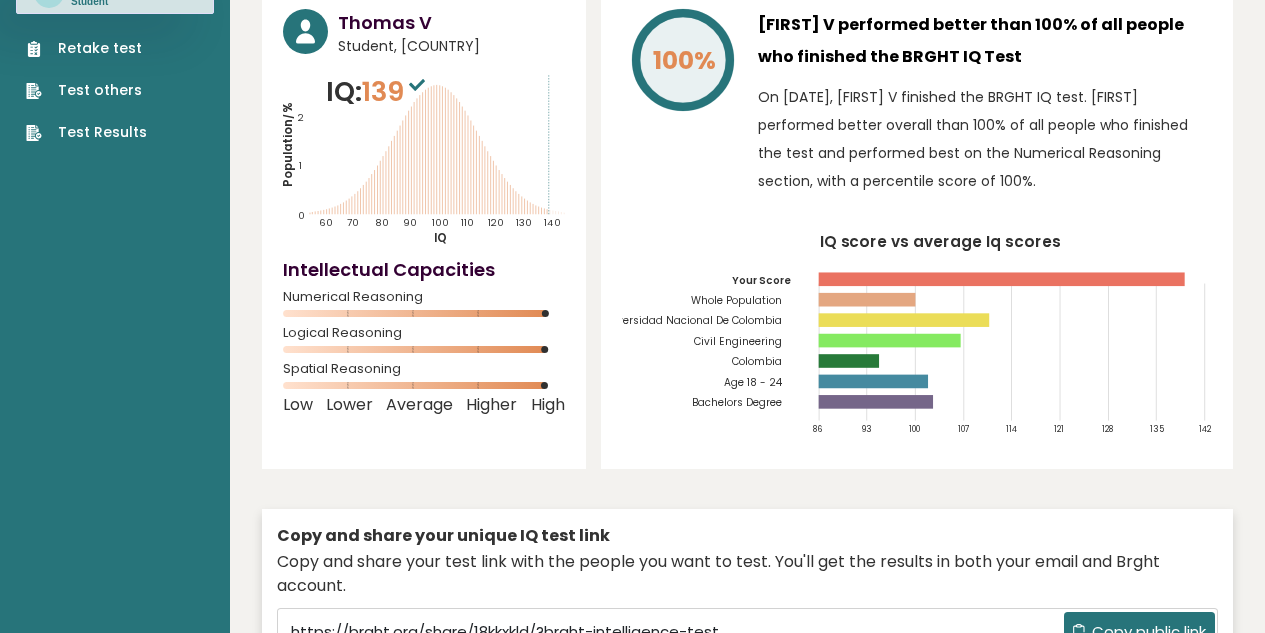 scroll, scrollTop: 0, scrollLeft: 0, axis: both 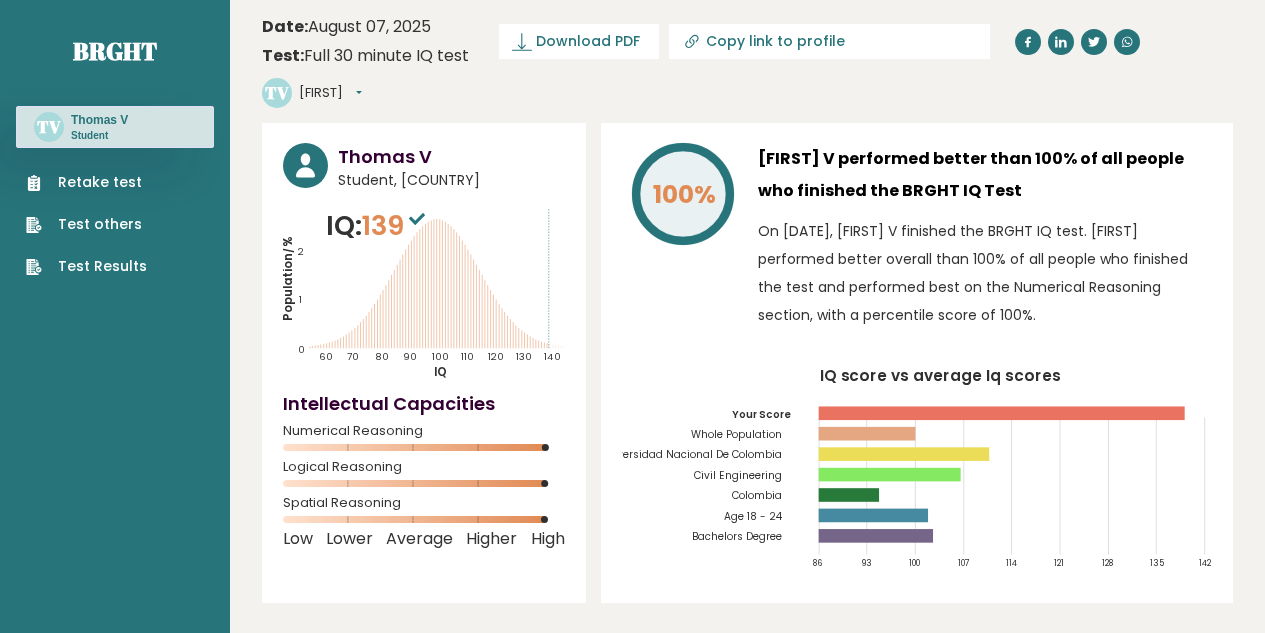 click on "Retake test" at bounding box center [86, 182] 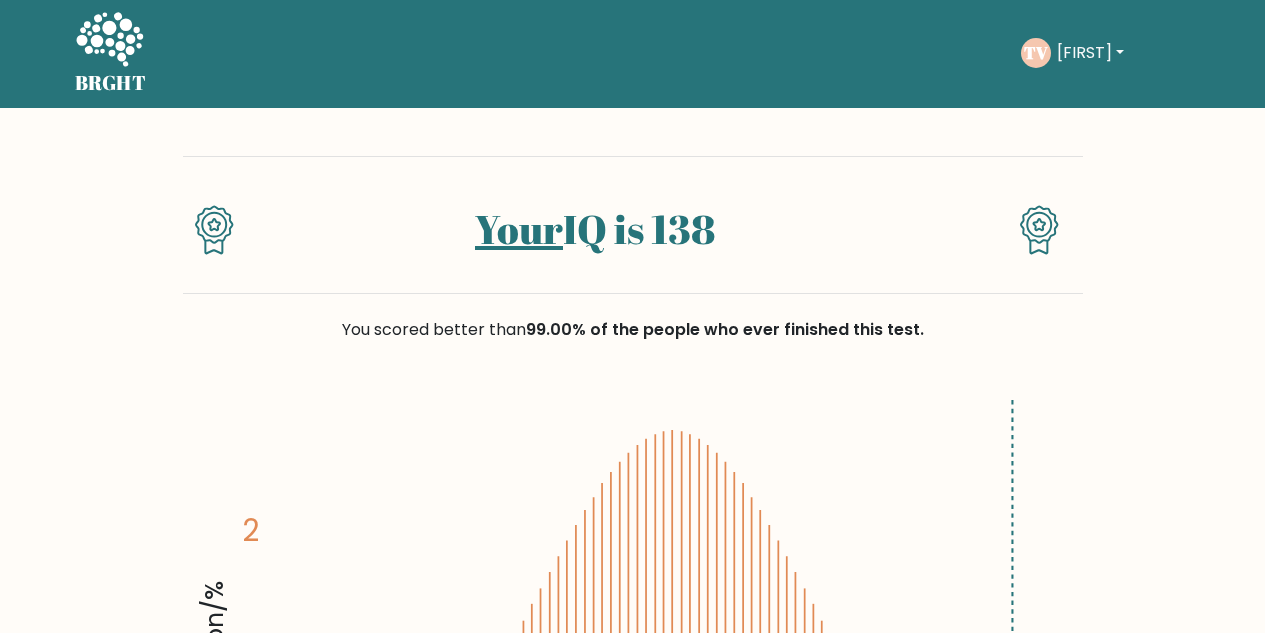 scroll, scrollTop: 0, scrollLeft: 0, axis: both 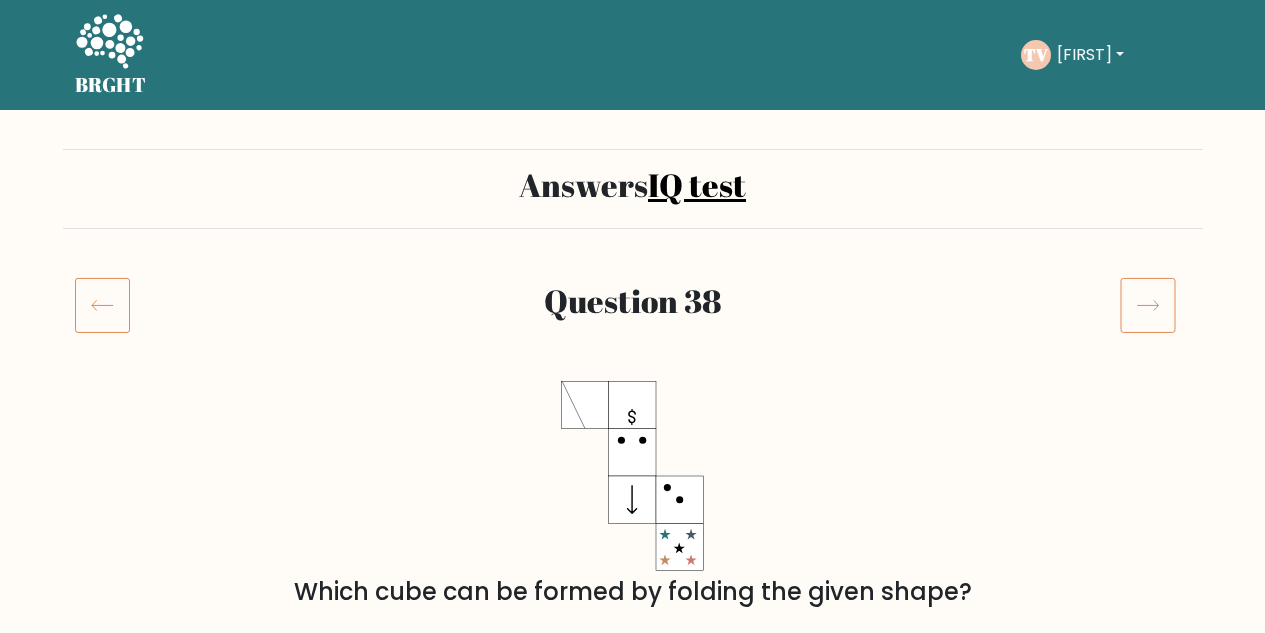 click 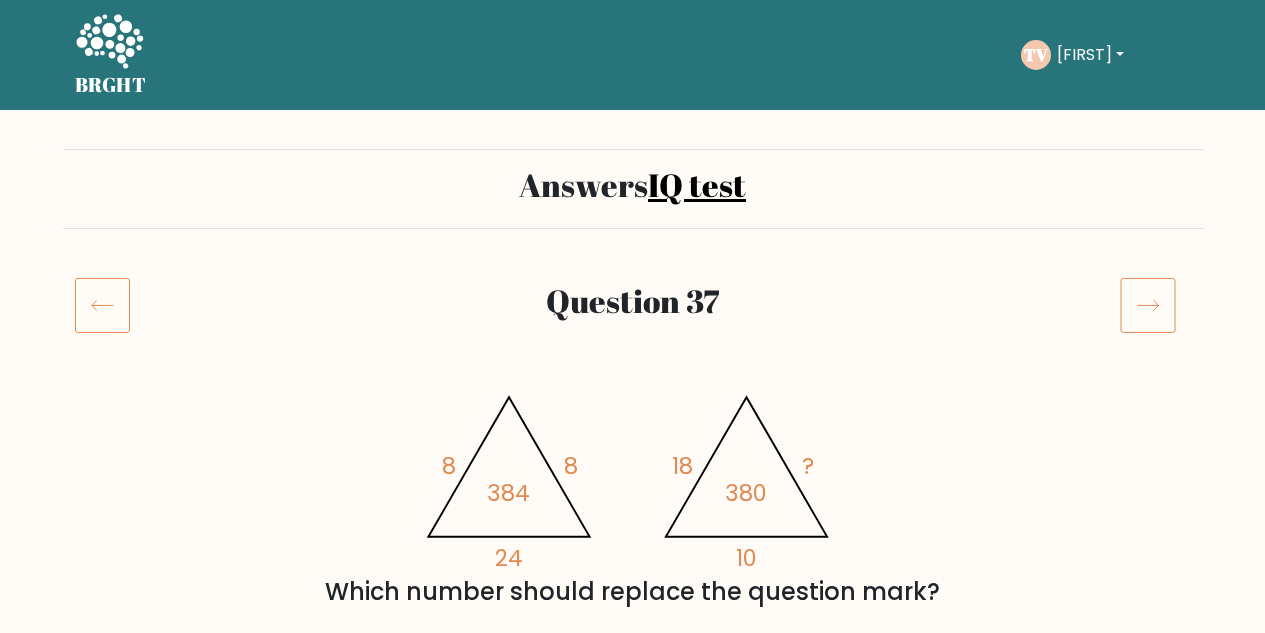 scroll, scrollTop: 0, scrollLeft: 0, axis: both 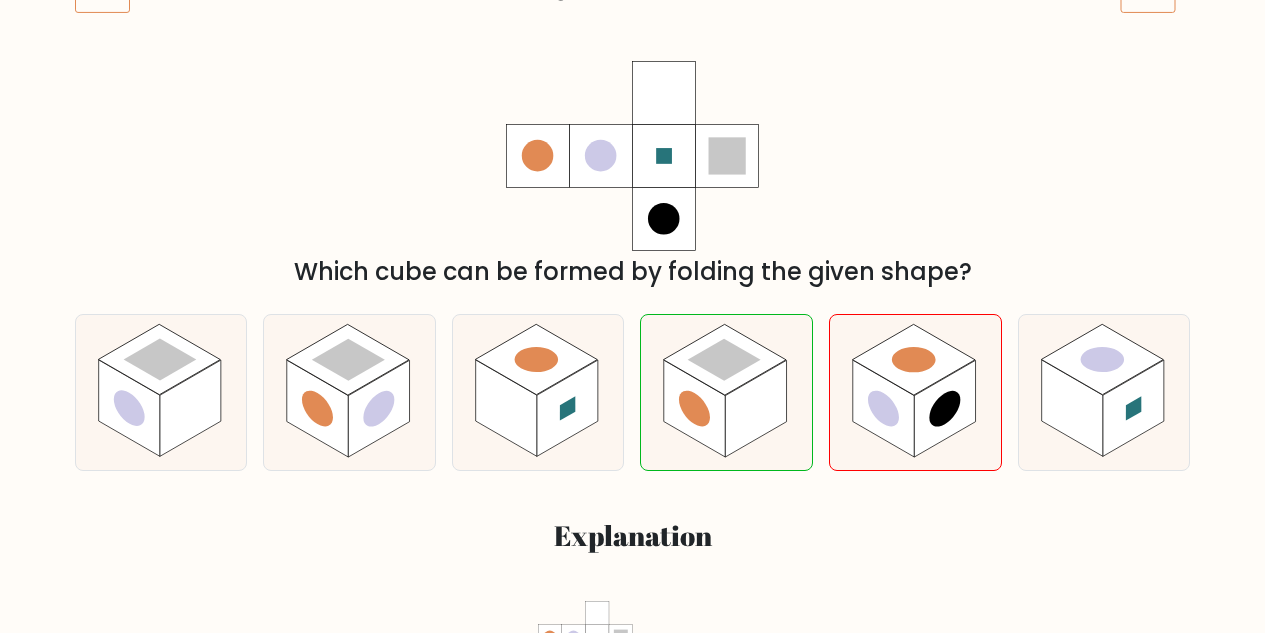 click on "Question 29" at bounding box center [633, 9] 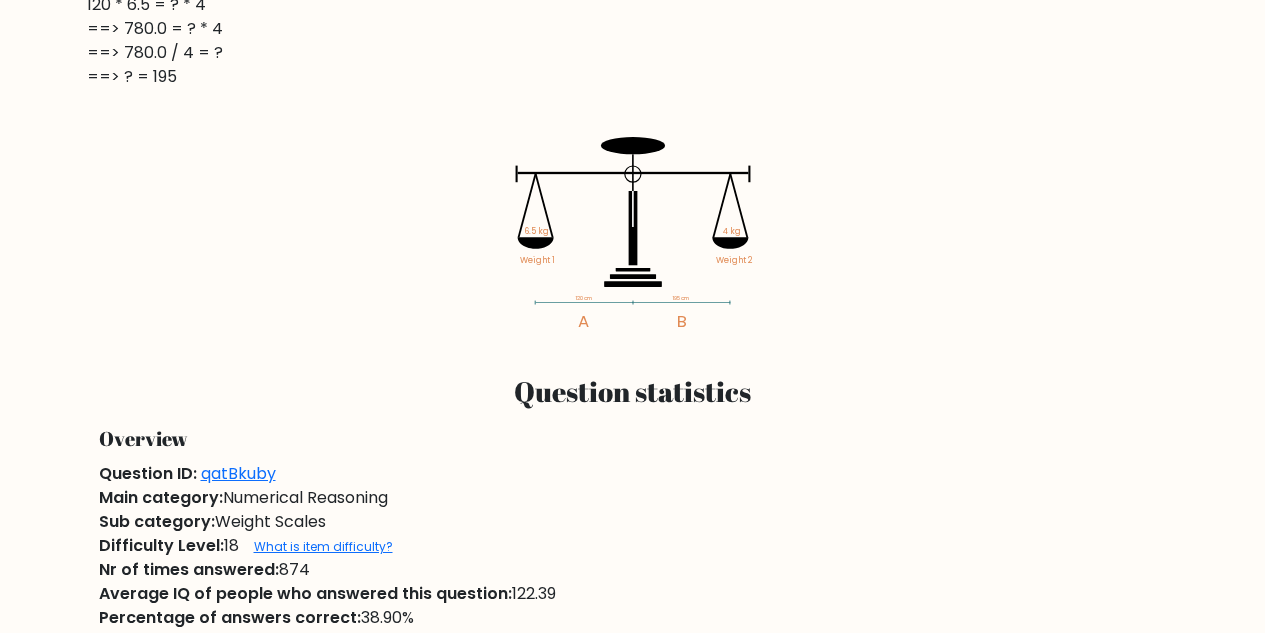 scroll, scrollTop: 0, scrollLeft: 0, axis: both 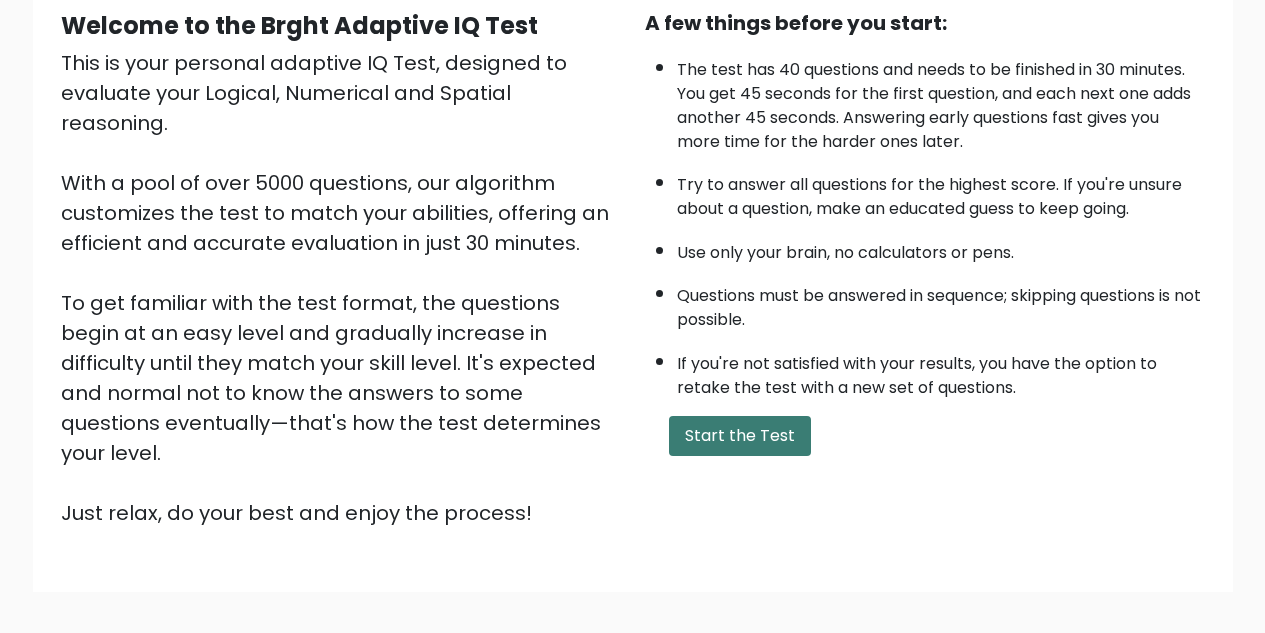 click on "Start the Test" at bounding box center (740, 436) 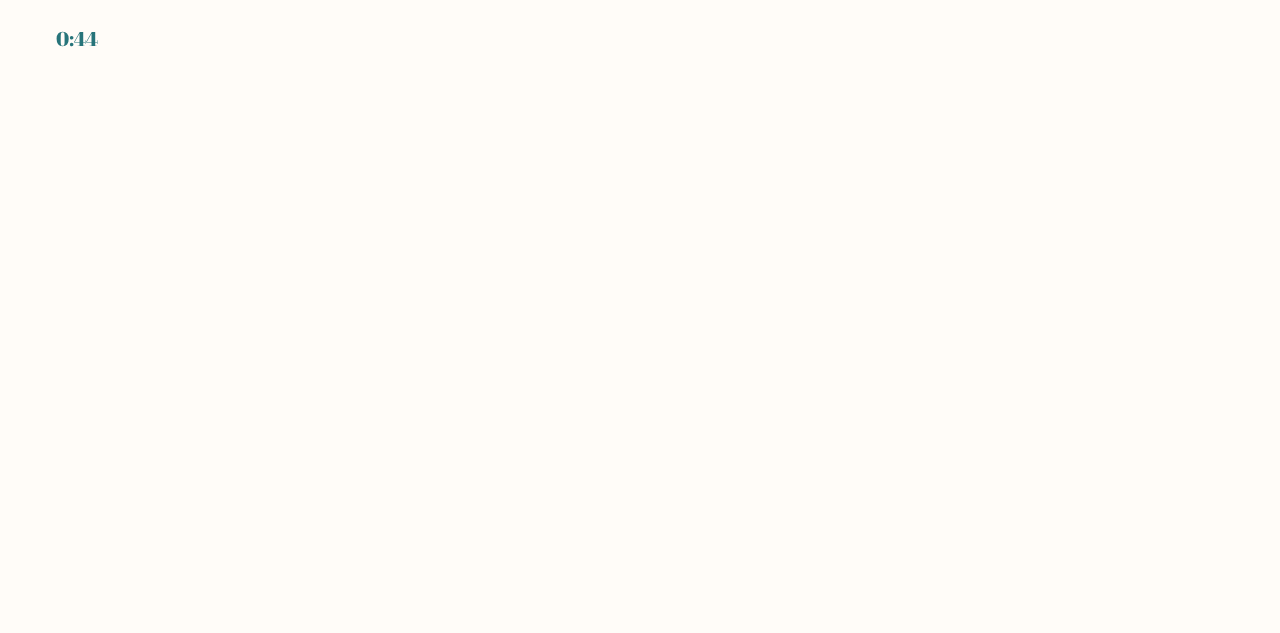 scroll, scrollTop: 0, scrollLeft: 0, axis: both 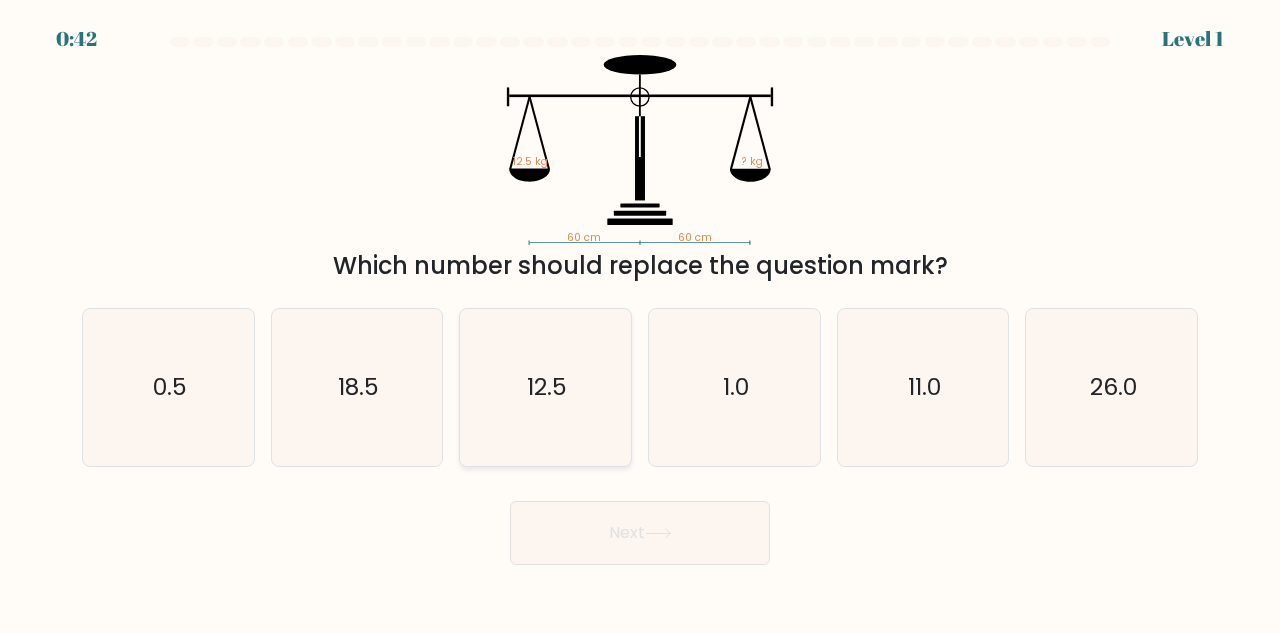 click on "12.5" 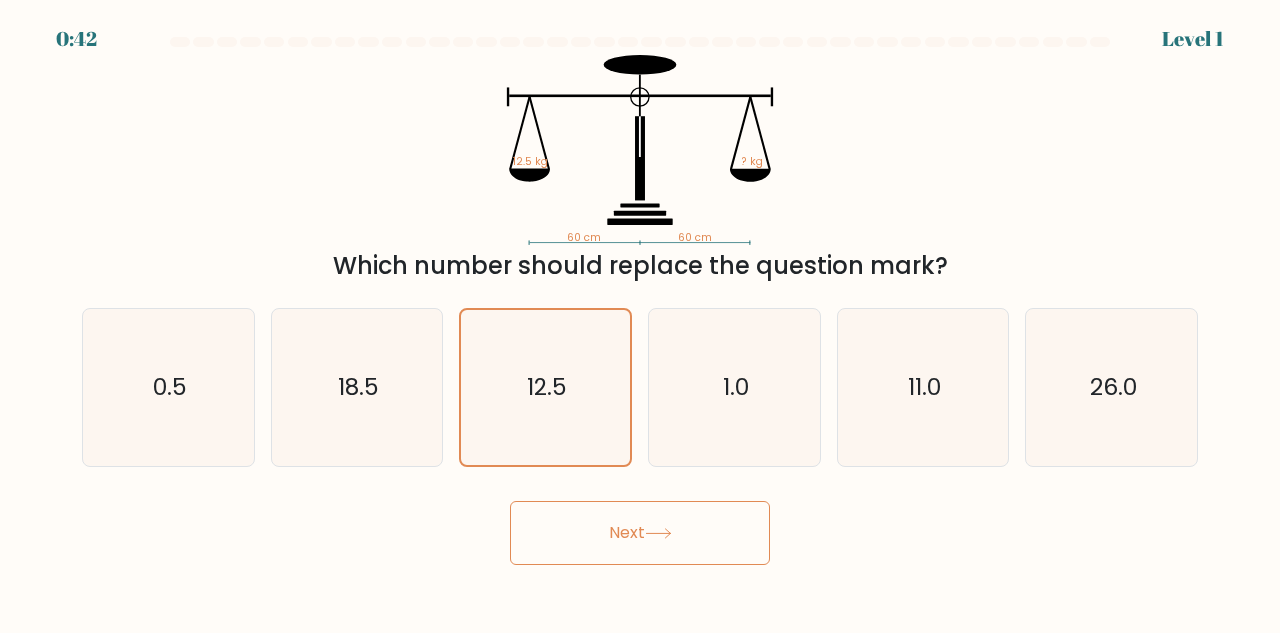 click on "Next" at bounding box center (640, 533) 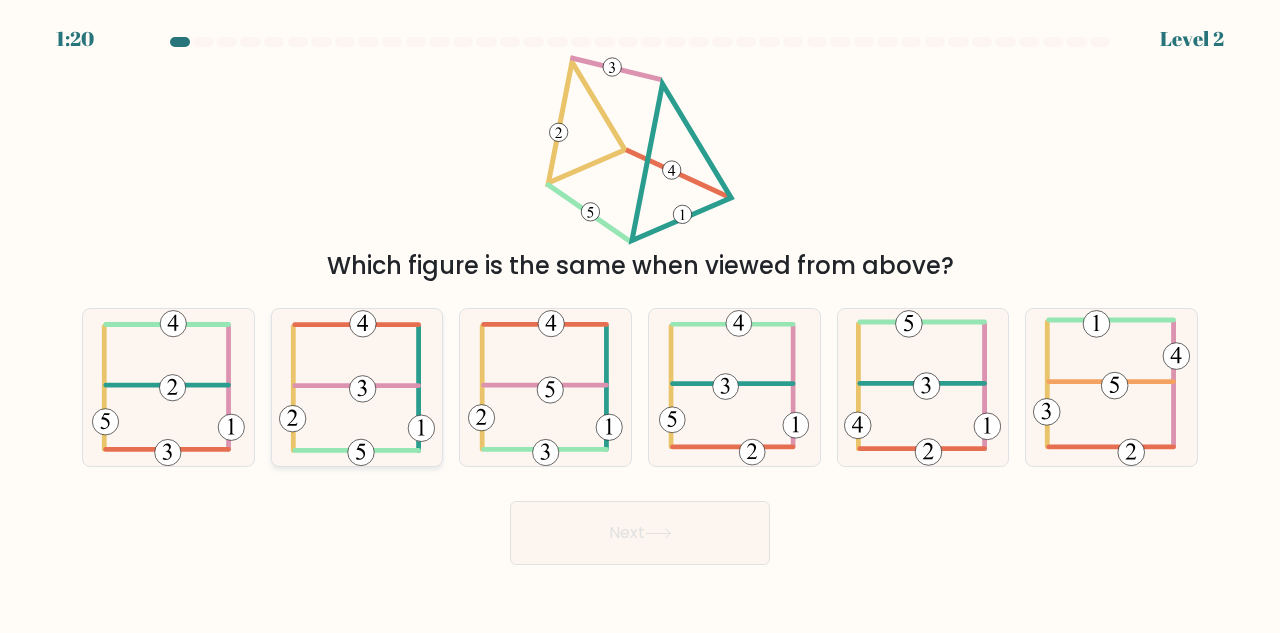 click 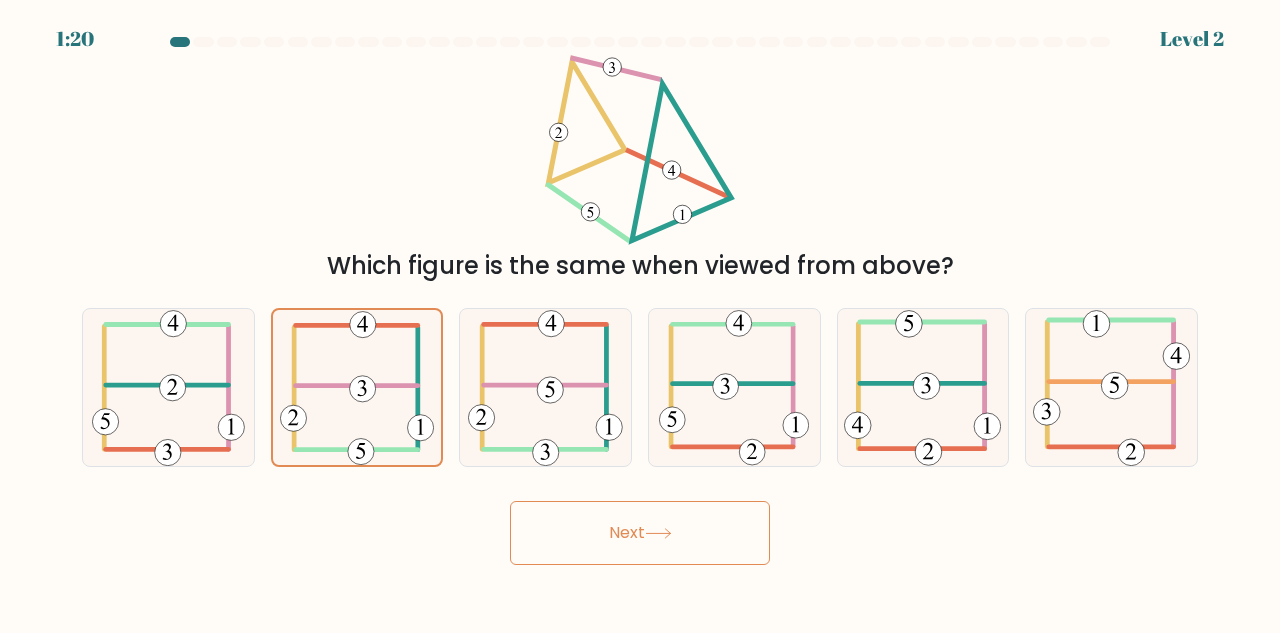 click on "Next" at bounding box center [640, 533] 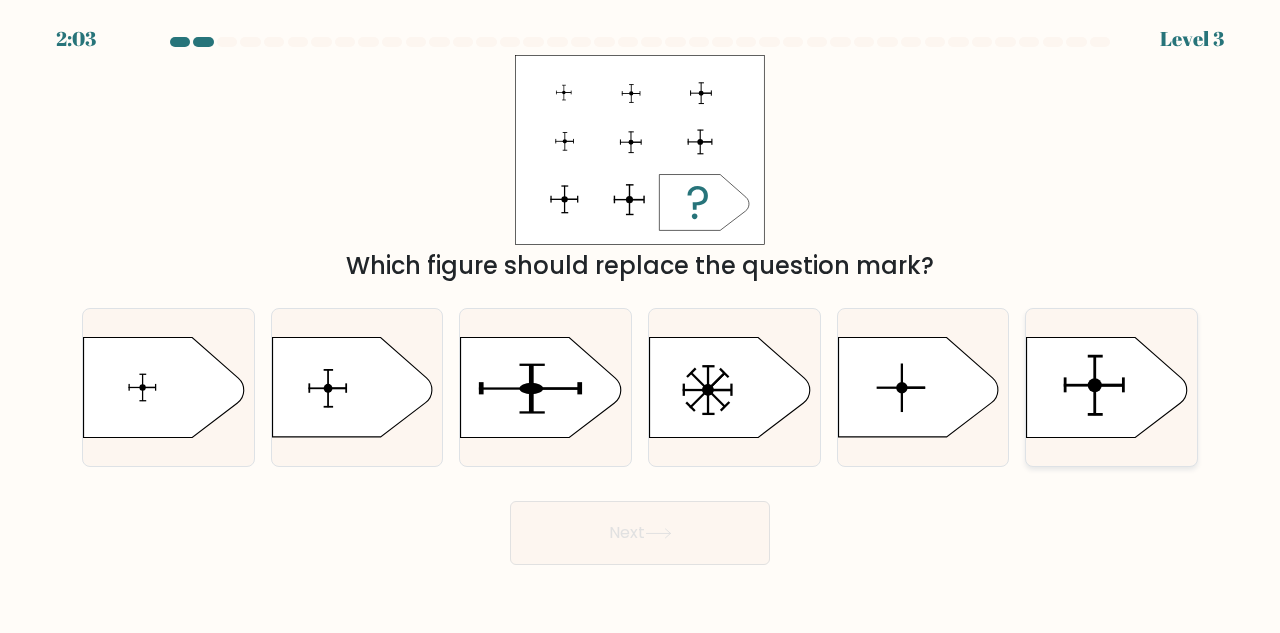 click 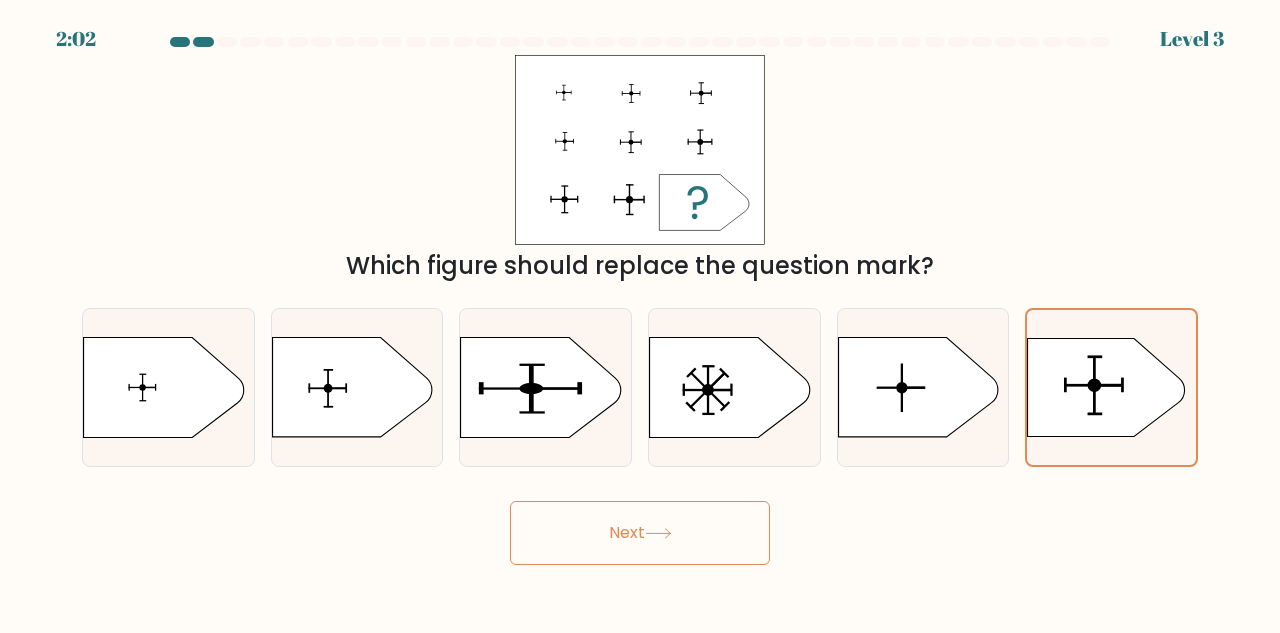 click on "Next" at bounding box center (640, 533) 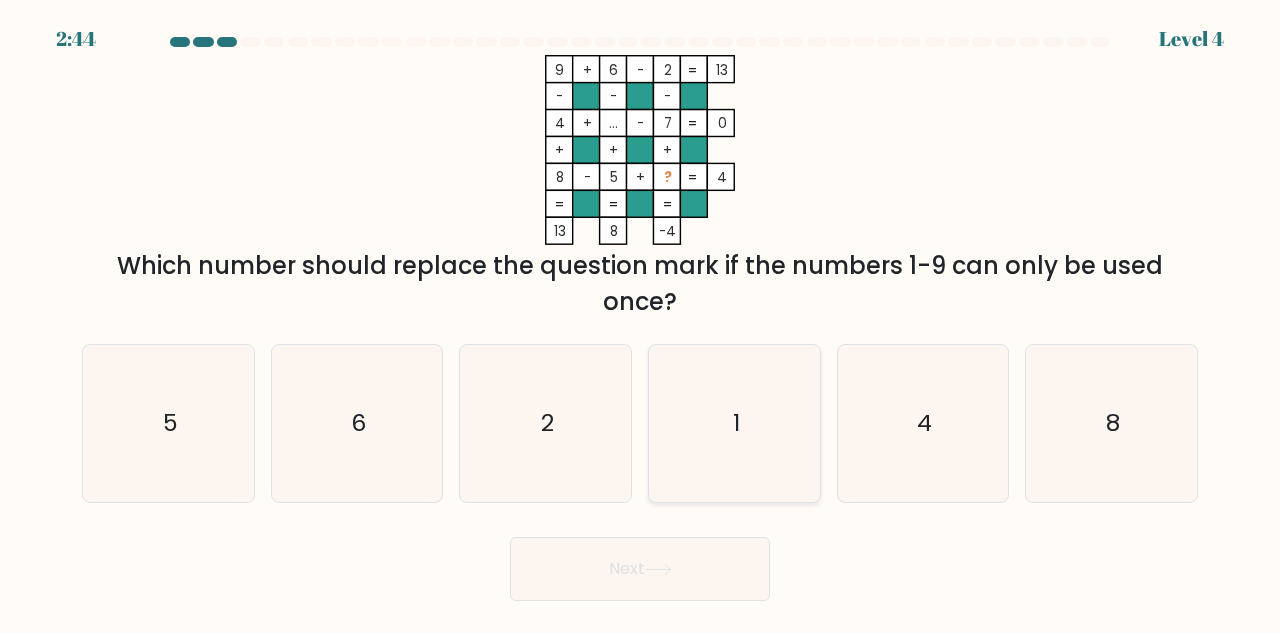 click on "1" 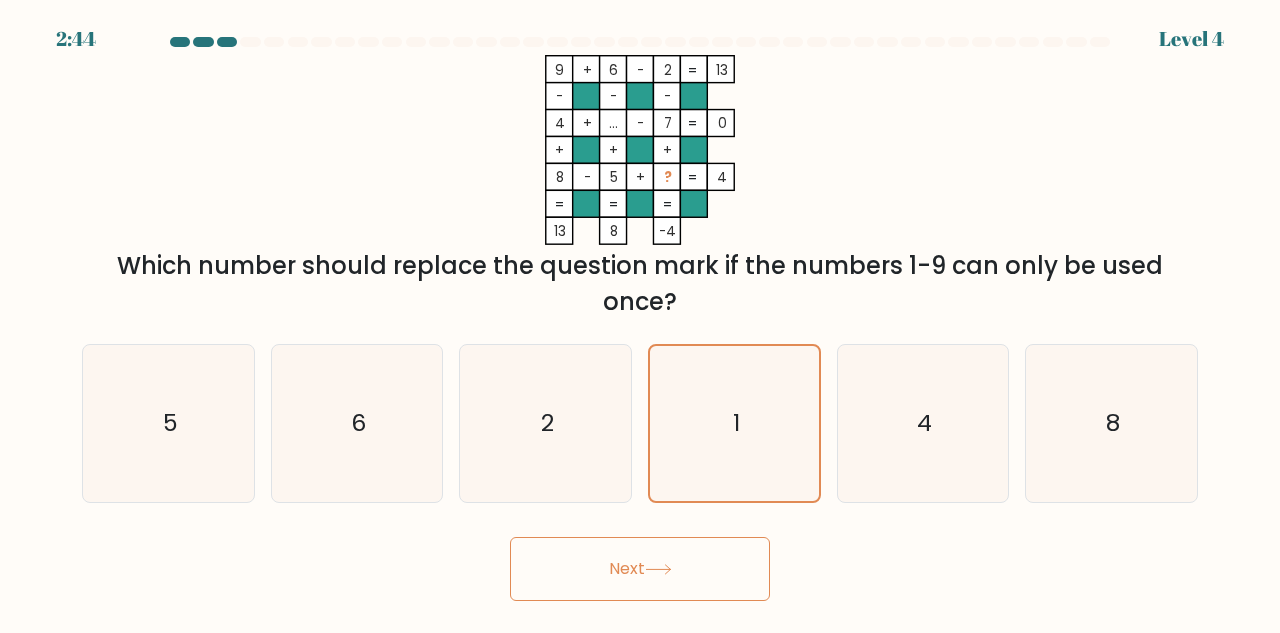 click on "Next" at bounding box center (640, 569) 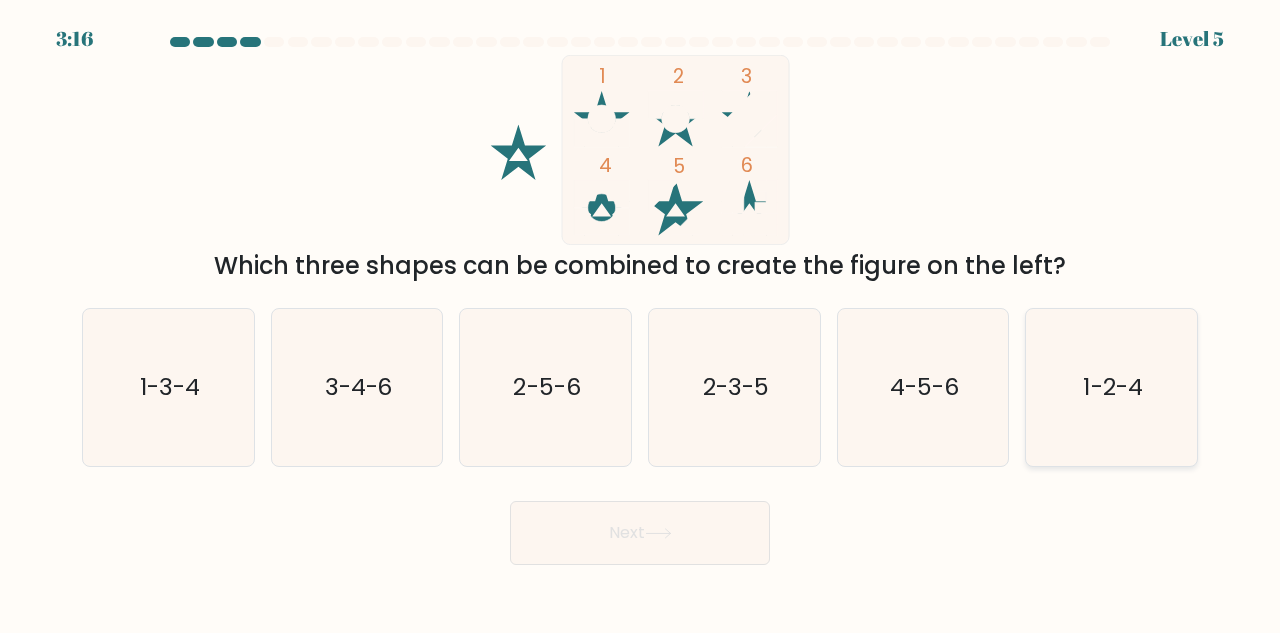 click on "1-2-4" 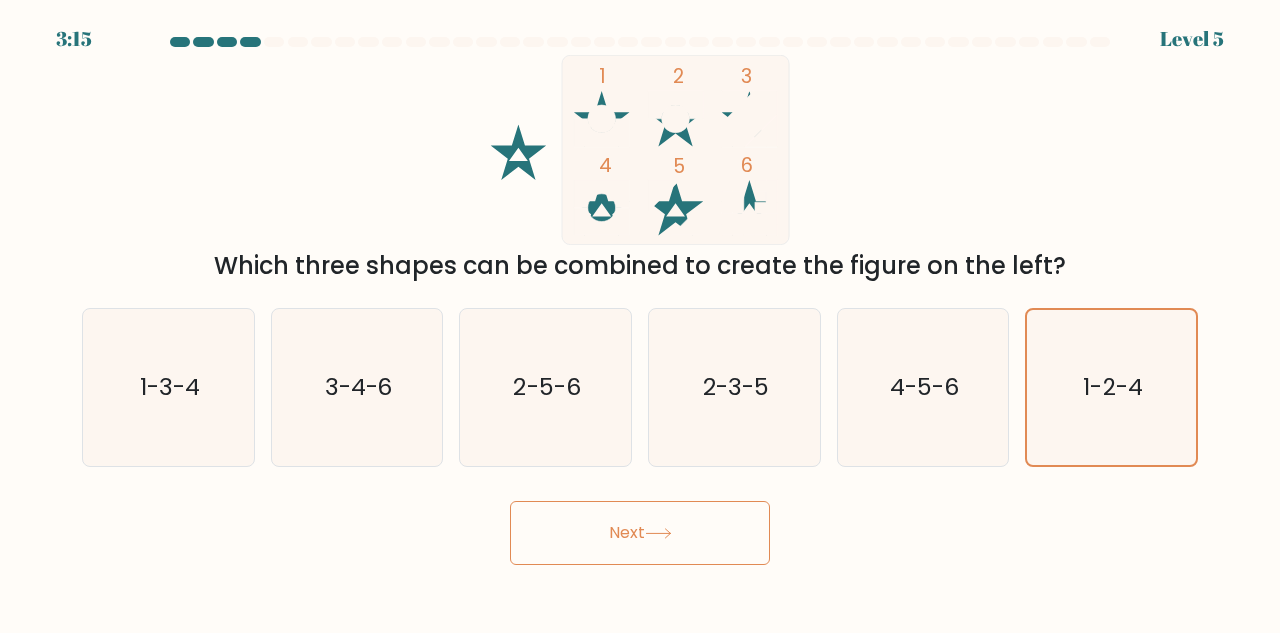 click on "Next" at bounding box center [640, 533] 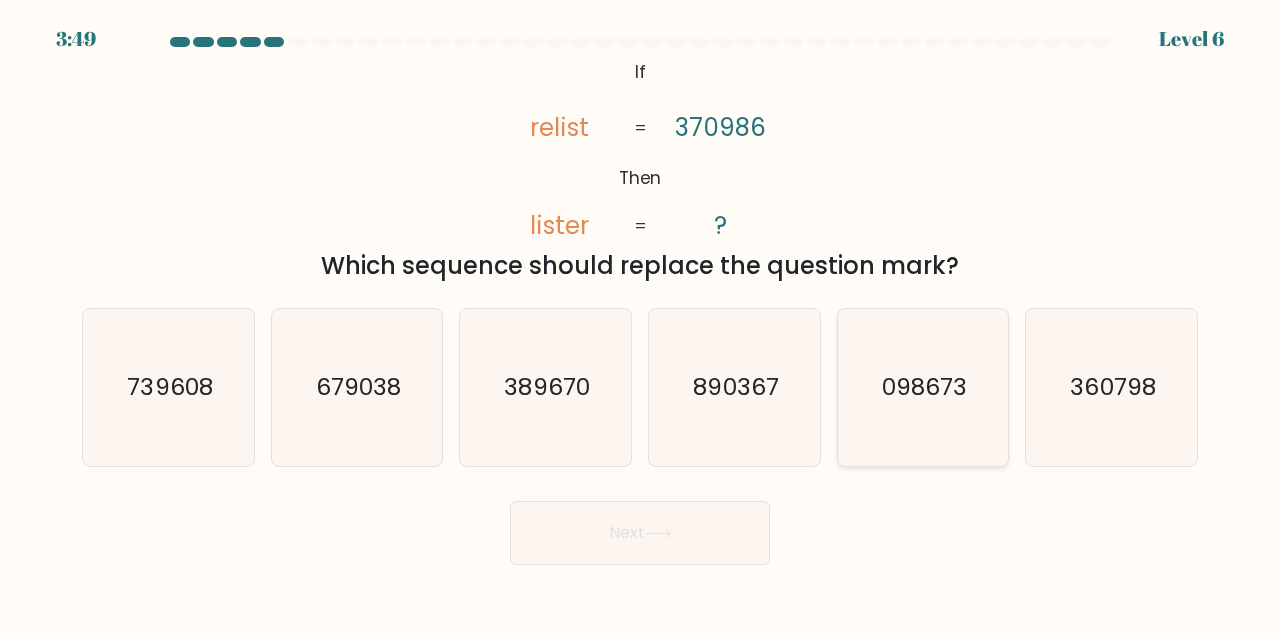 click on "098673" 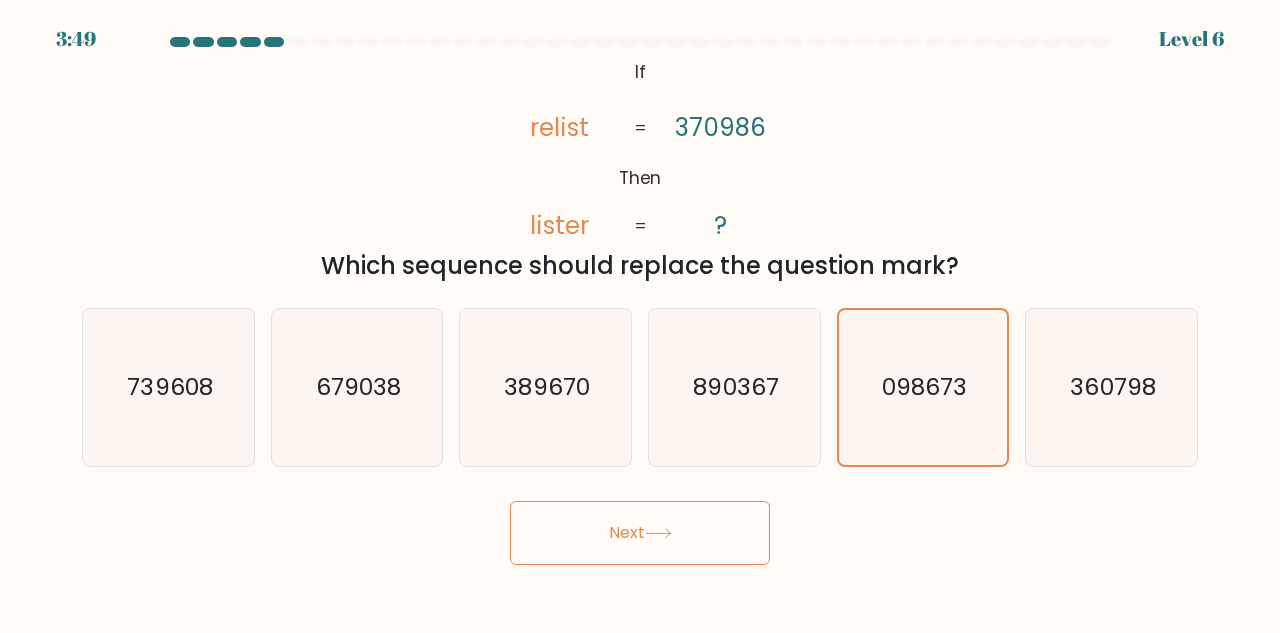 click on "Next" at bounding box center [640, 533] 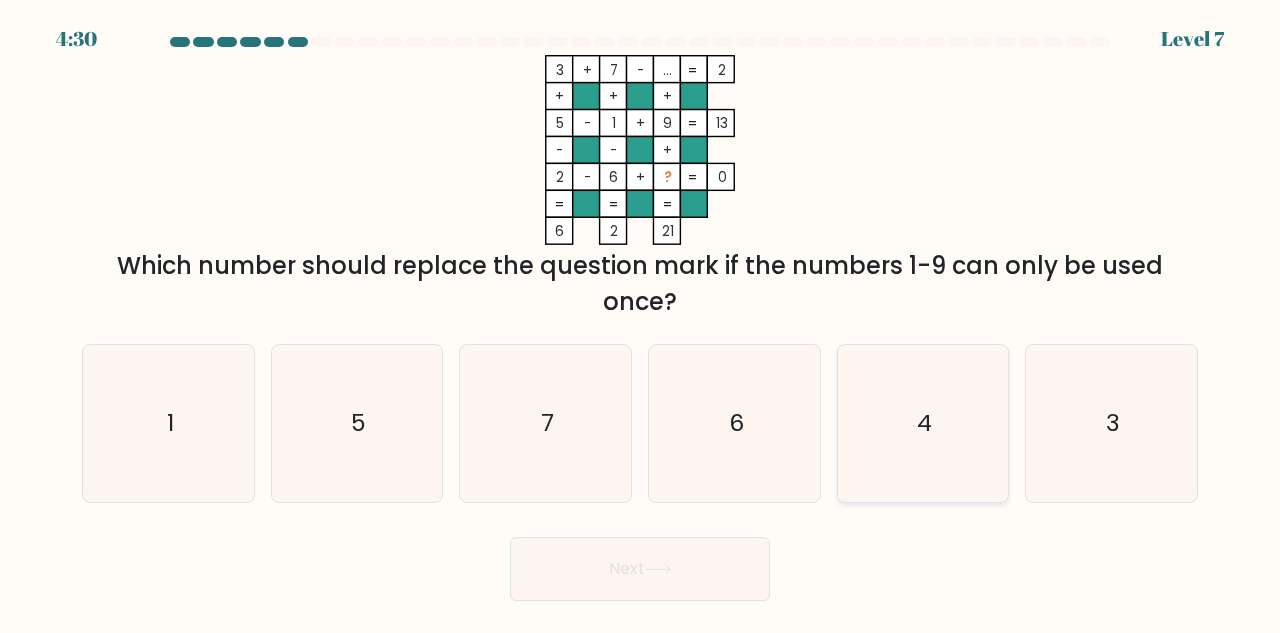 click on "4" 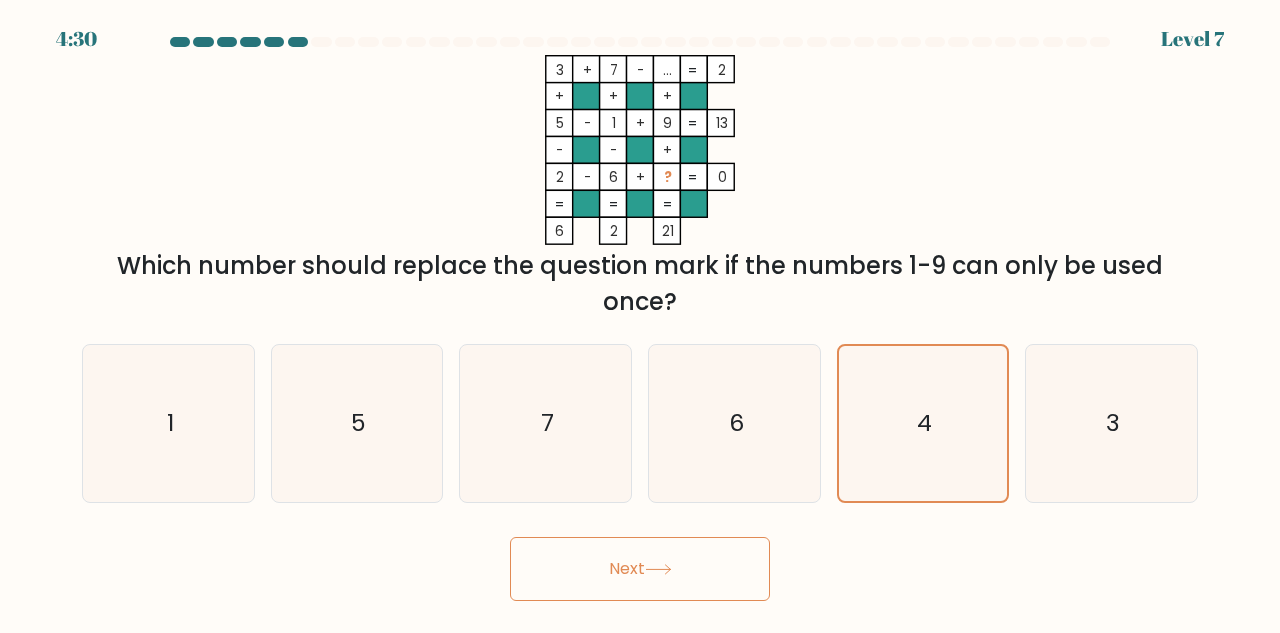 click on "Next" at bounding box center [640, 569] 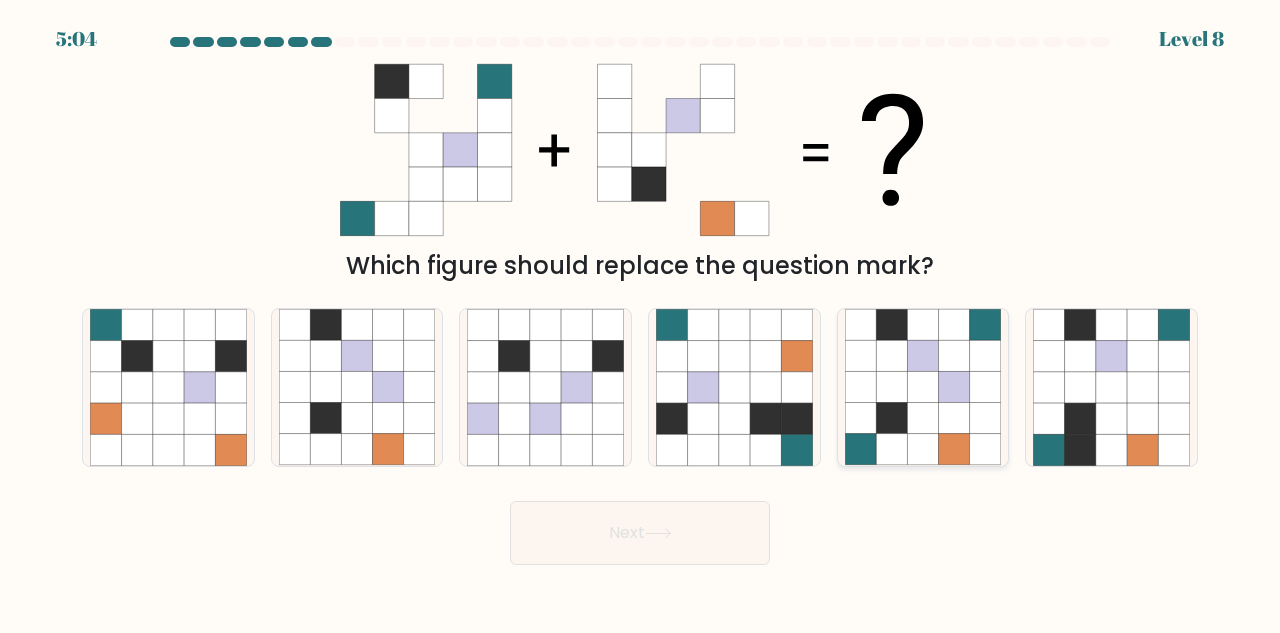 click 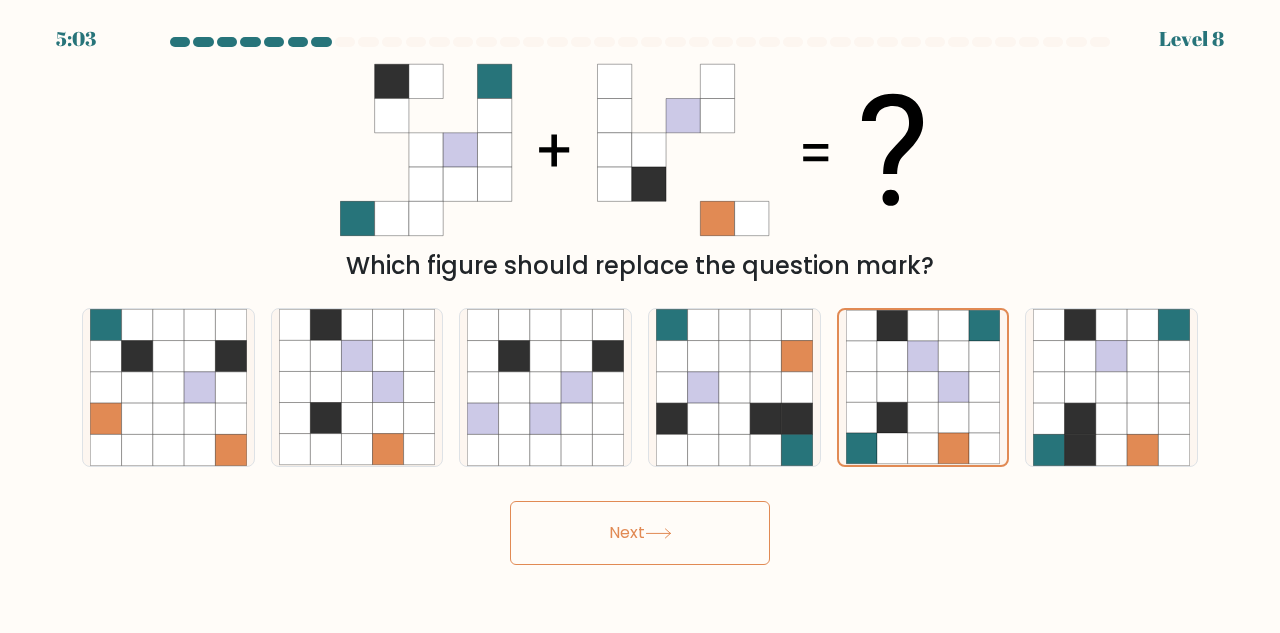 click on "Next" at bounding box center (640, 533) 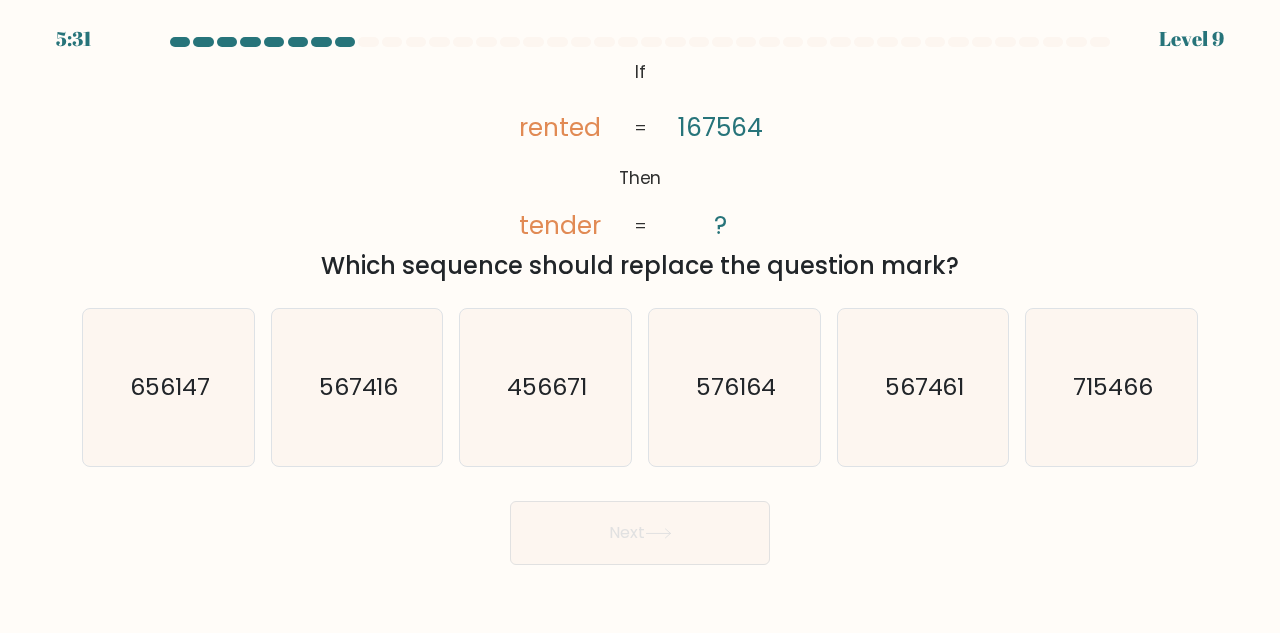 click on "=" 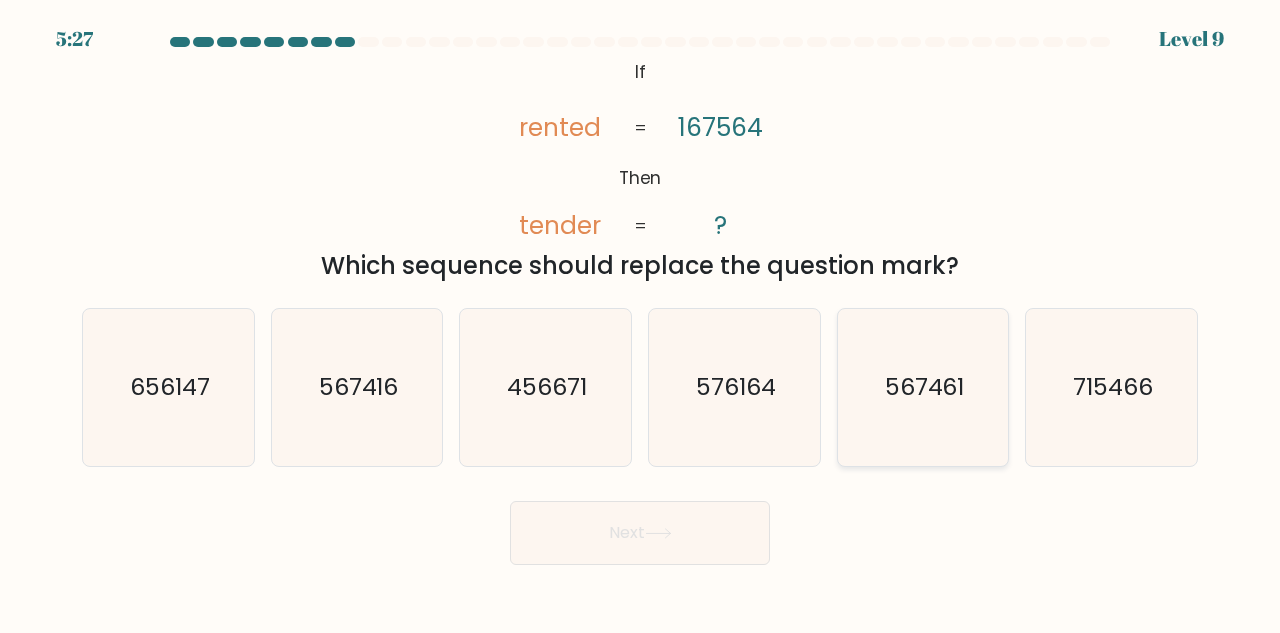click on "567461" 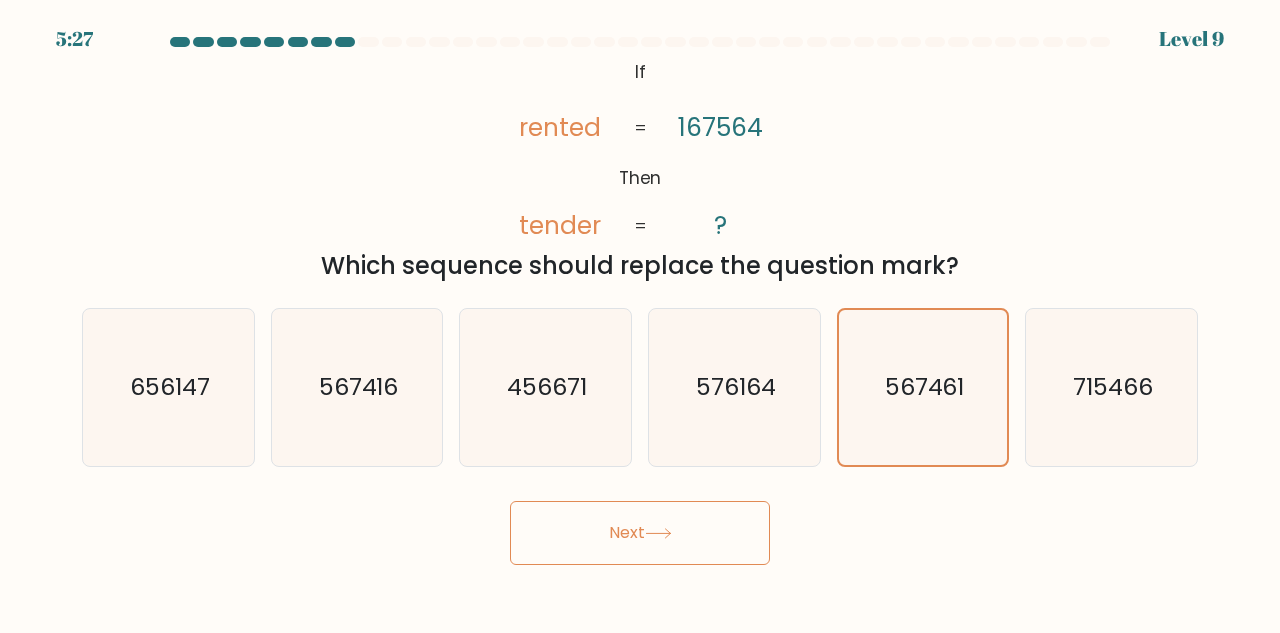 click on "Next" at bounding box center [640, 533] 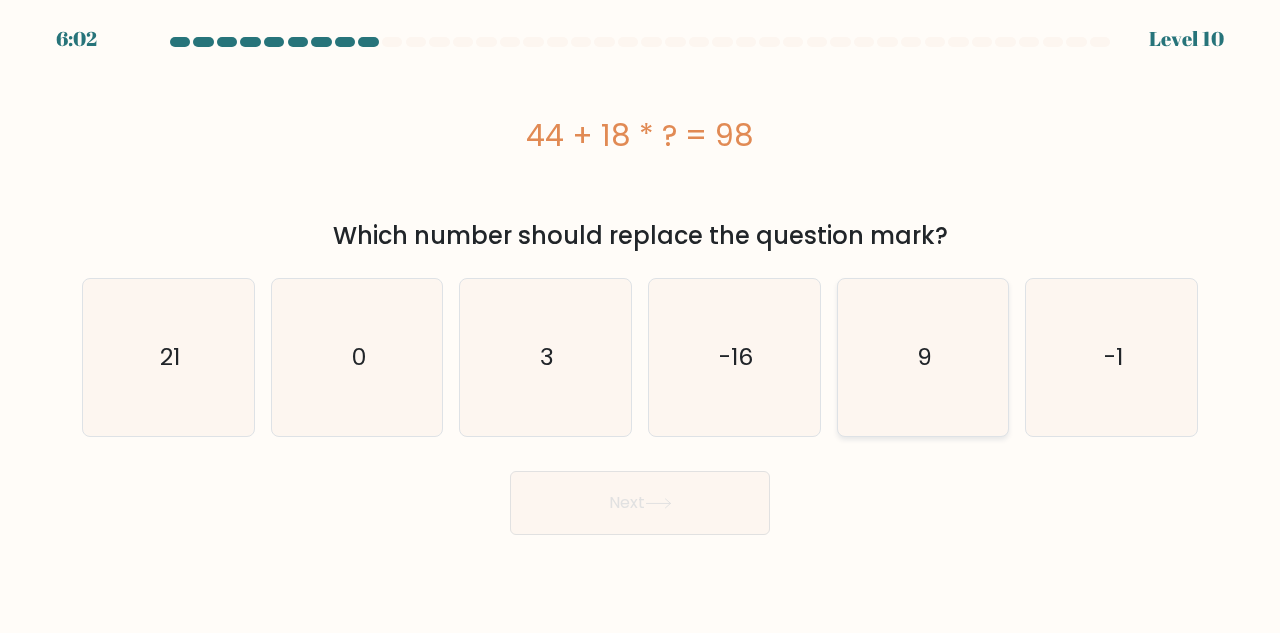 click on "9" 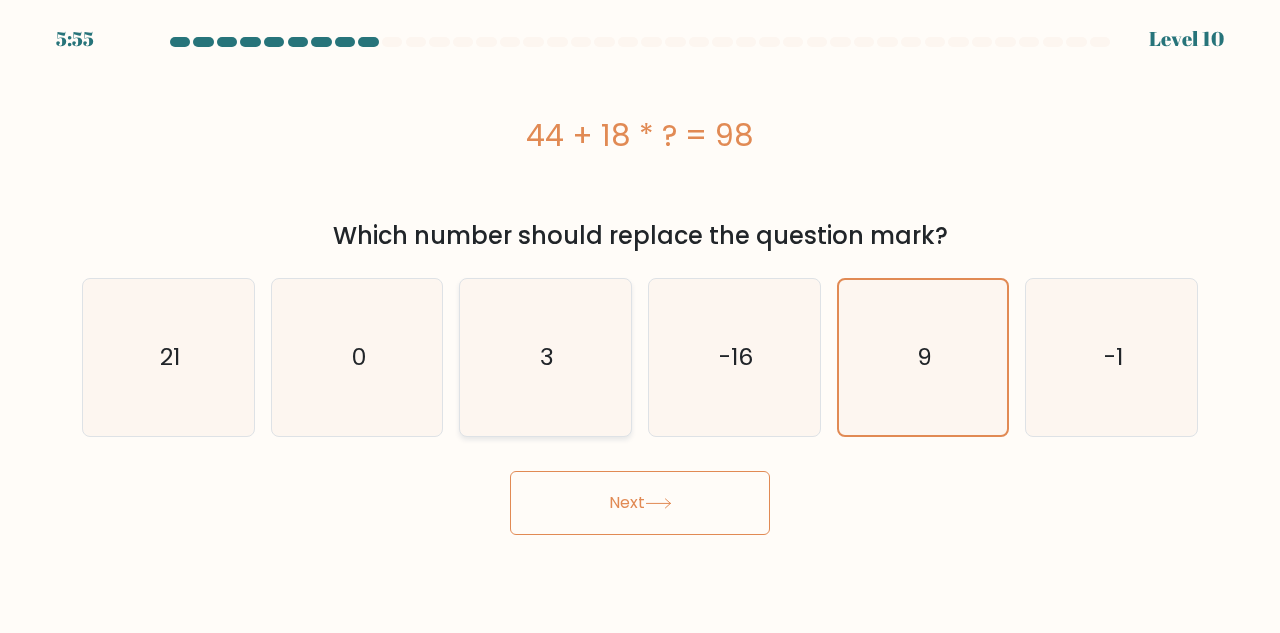 click on "3" 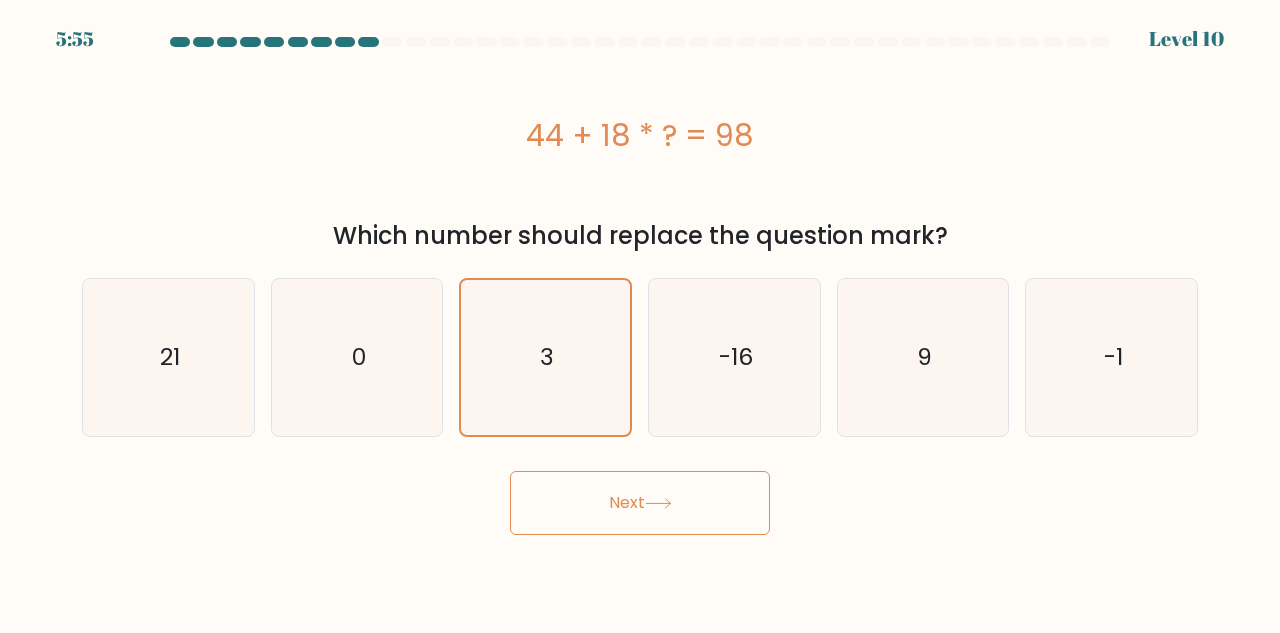 click on "Next" at bounding box center (640, 503) 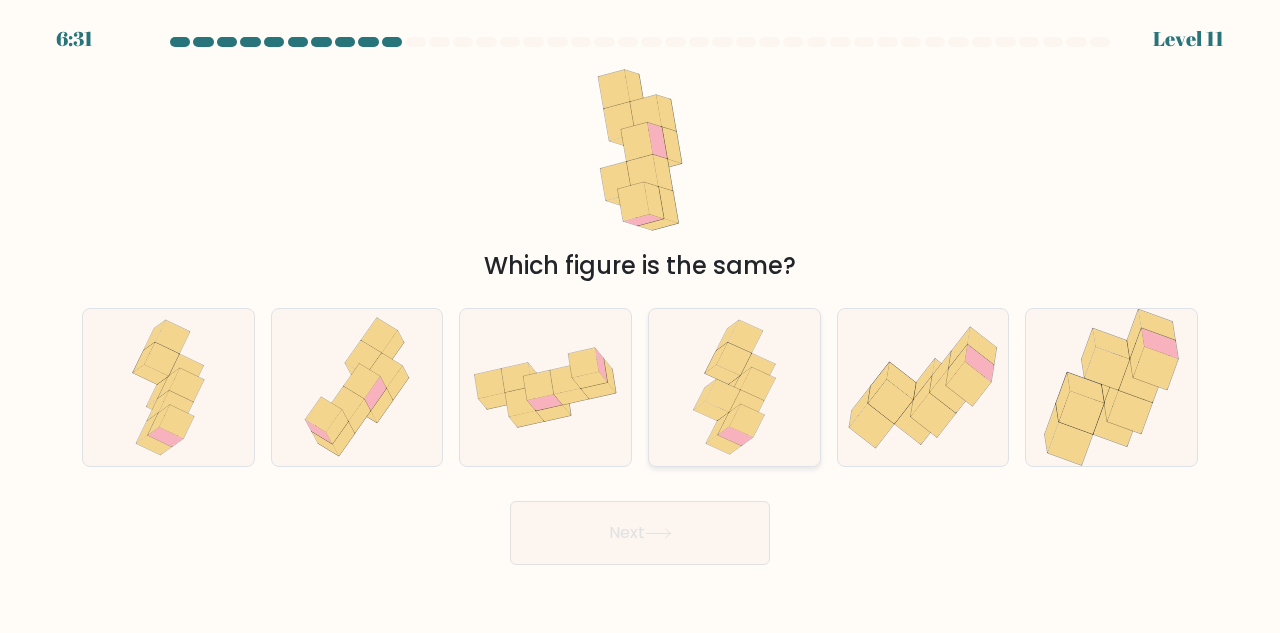 click at bounding box center (734, 387) 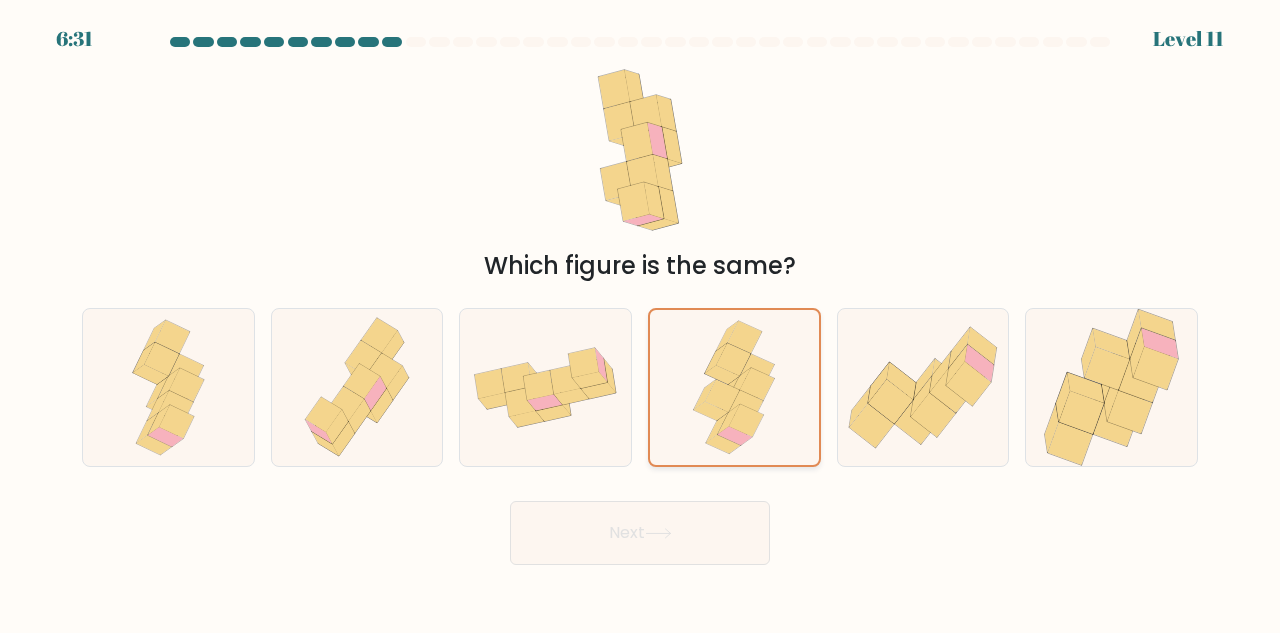click at bounding box center [734, 387] 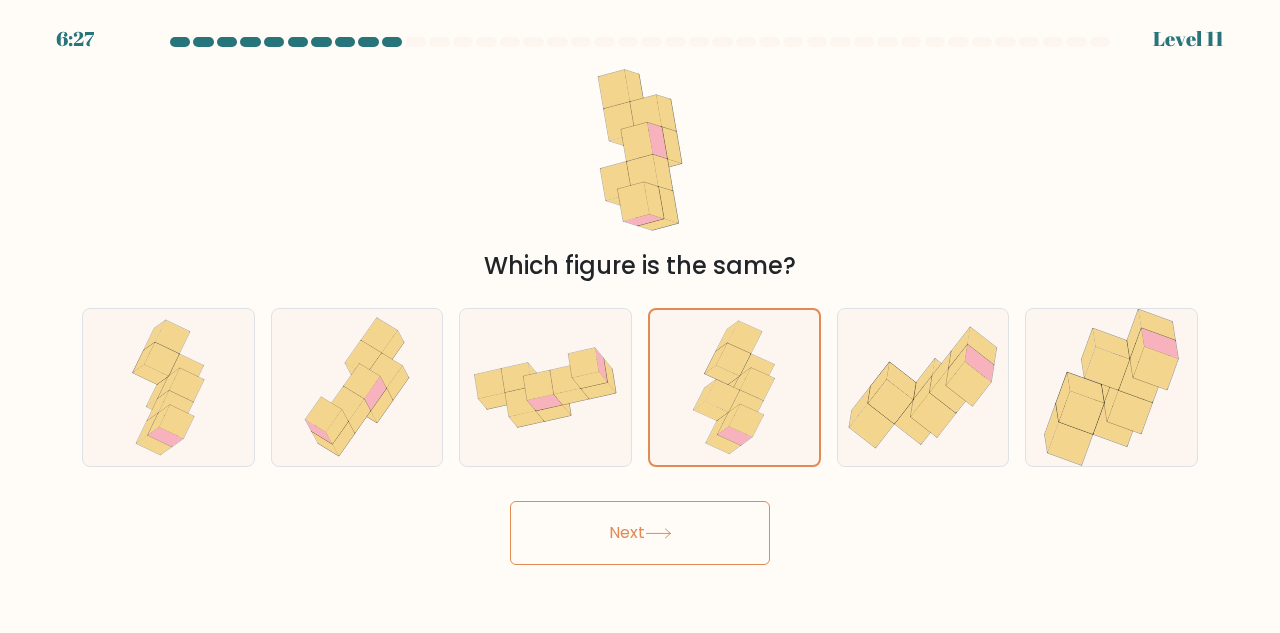 click on "Next" at bounding box center (640, 533) 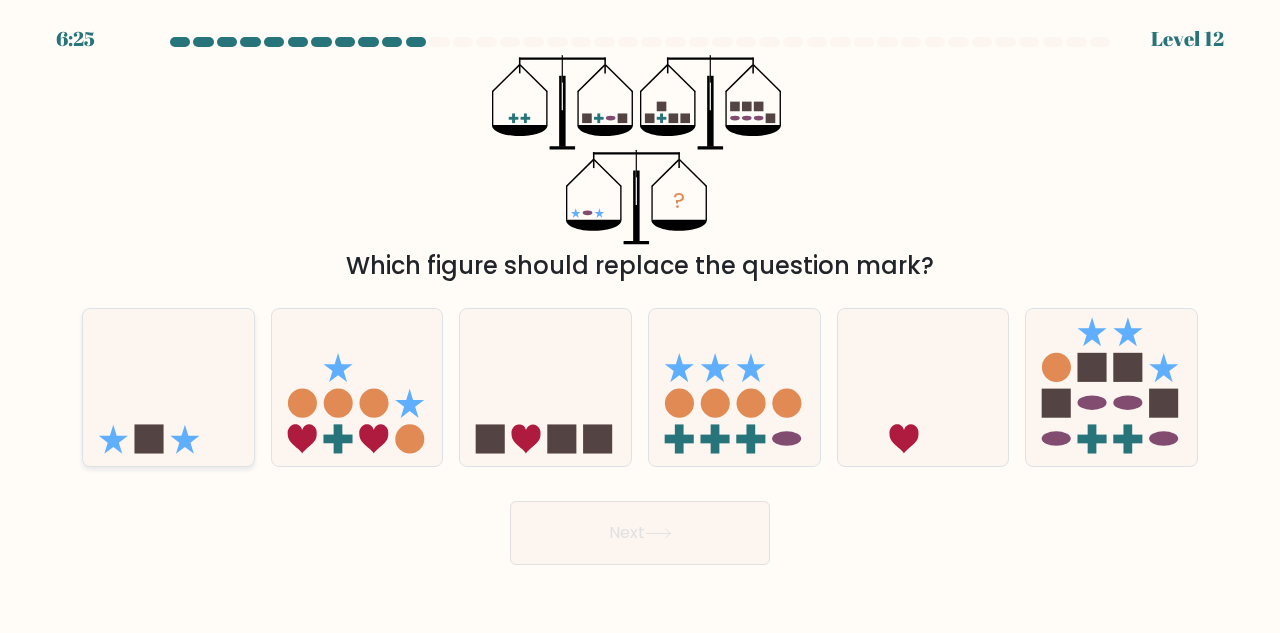 click 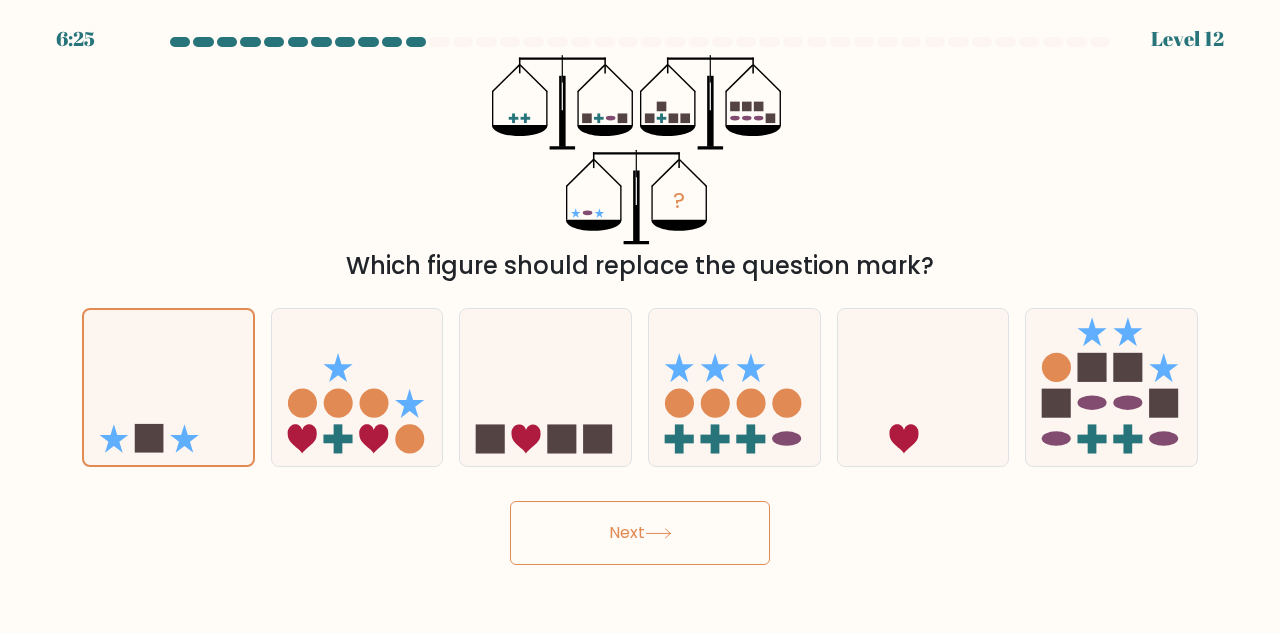 click on "Next" at bounding box center [640, 533] 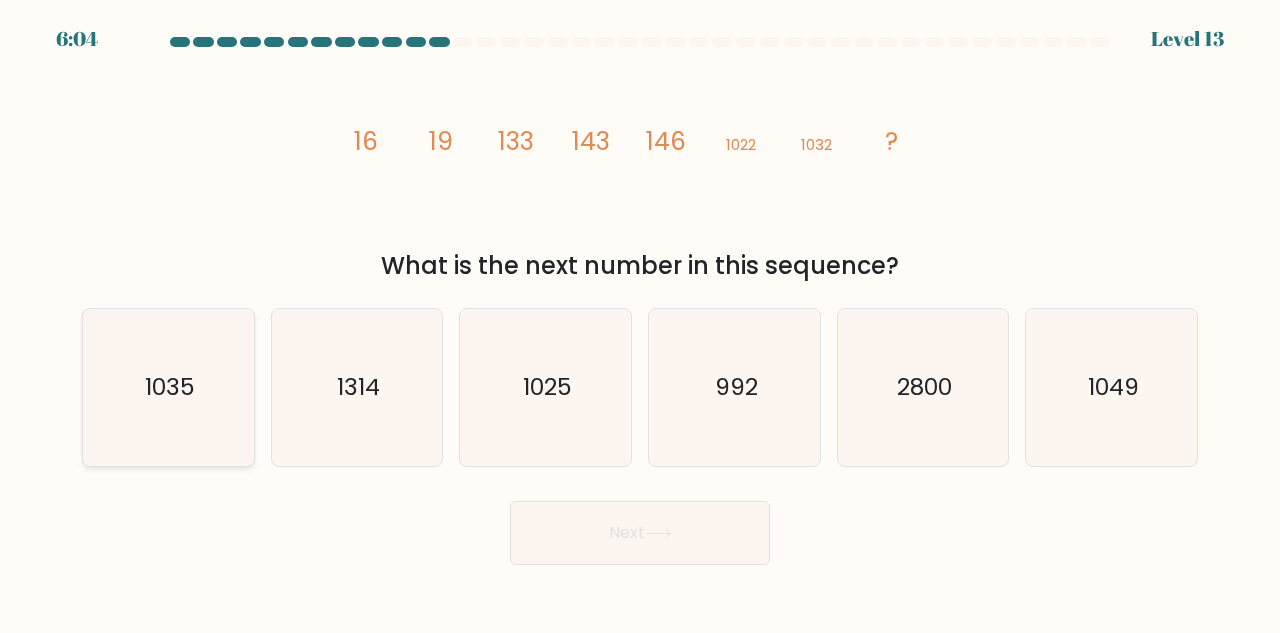 click on "1035" 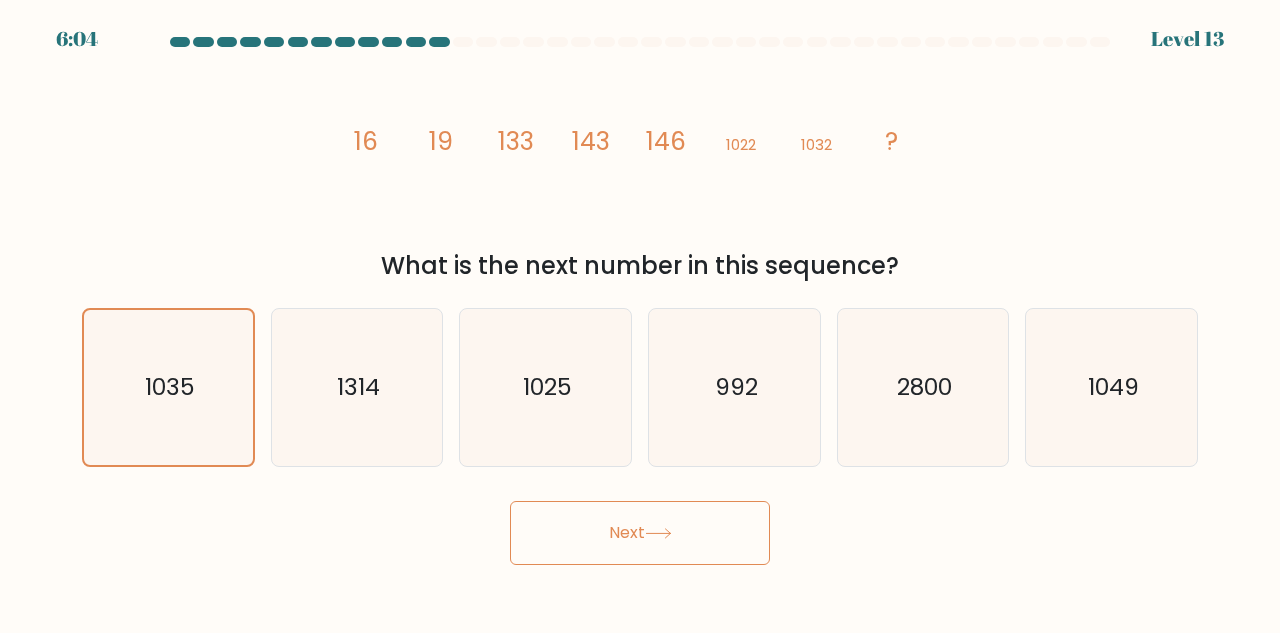 click on "Next" at bounding box center [640, 533] 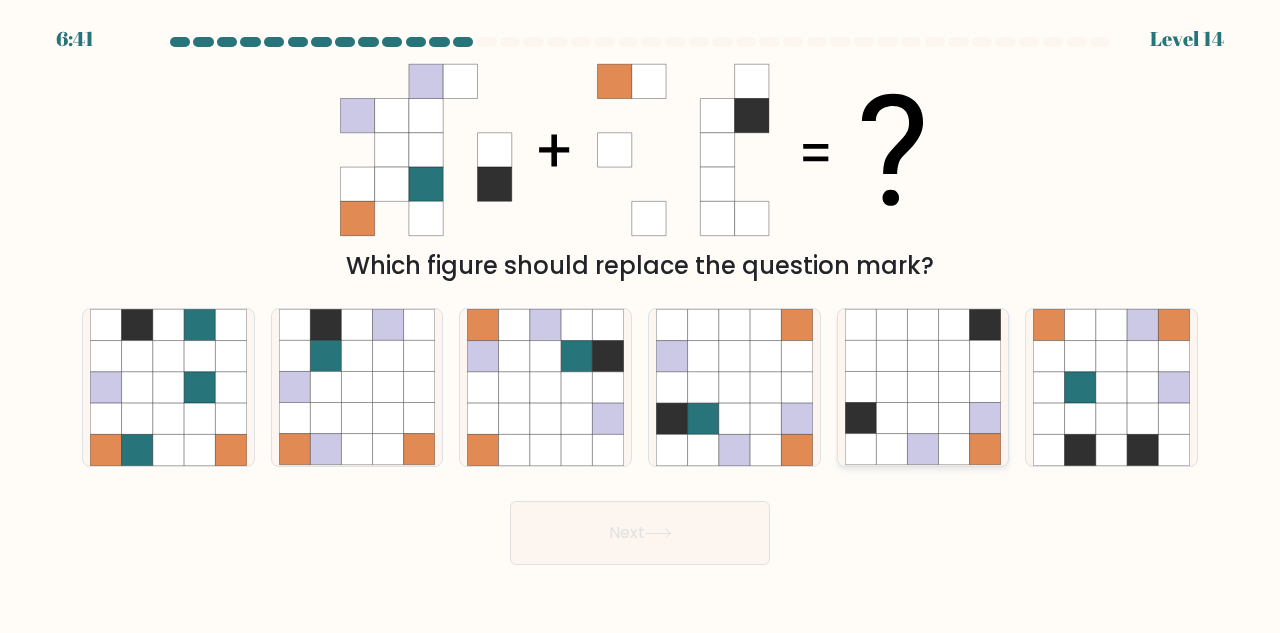 click 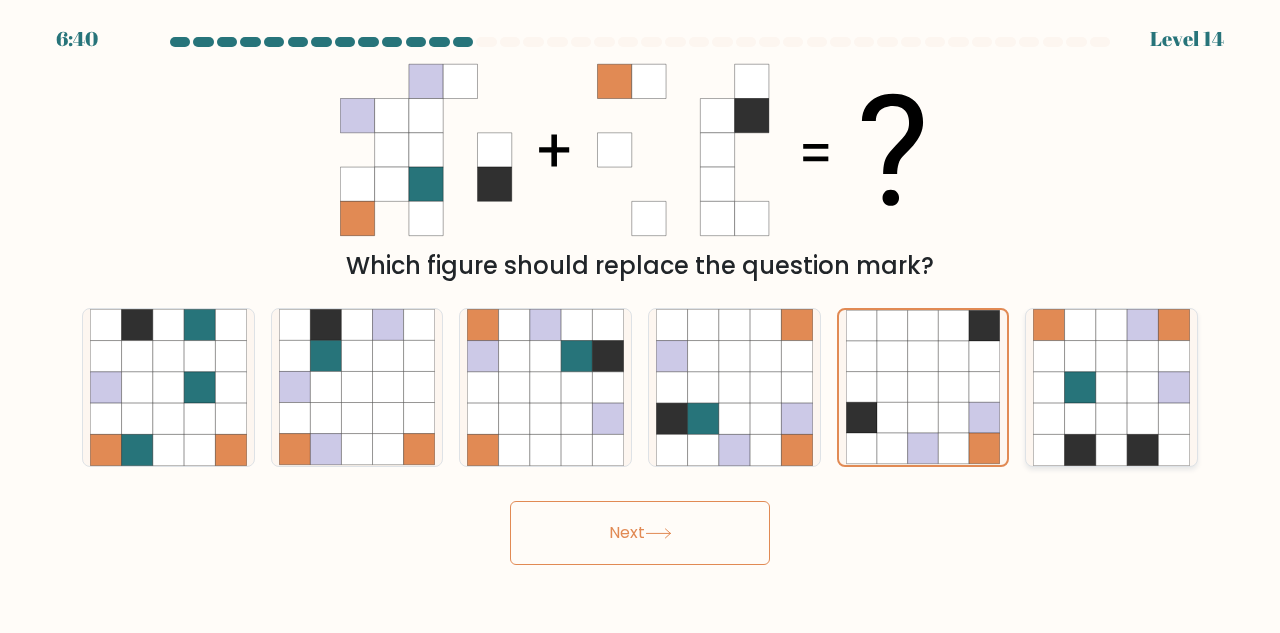 click 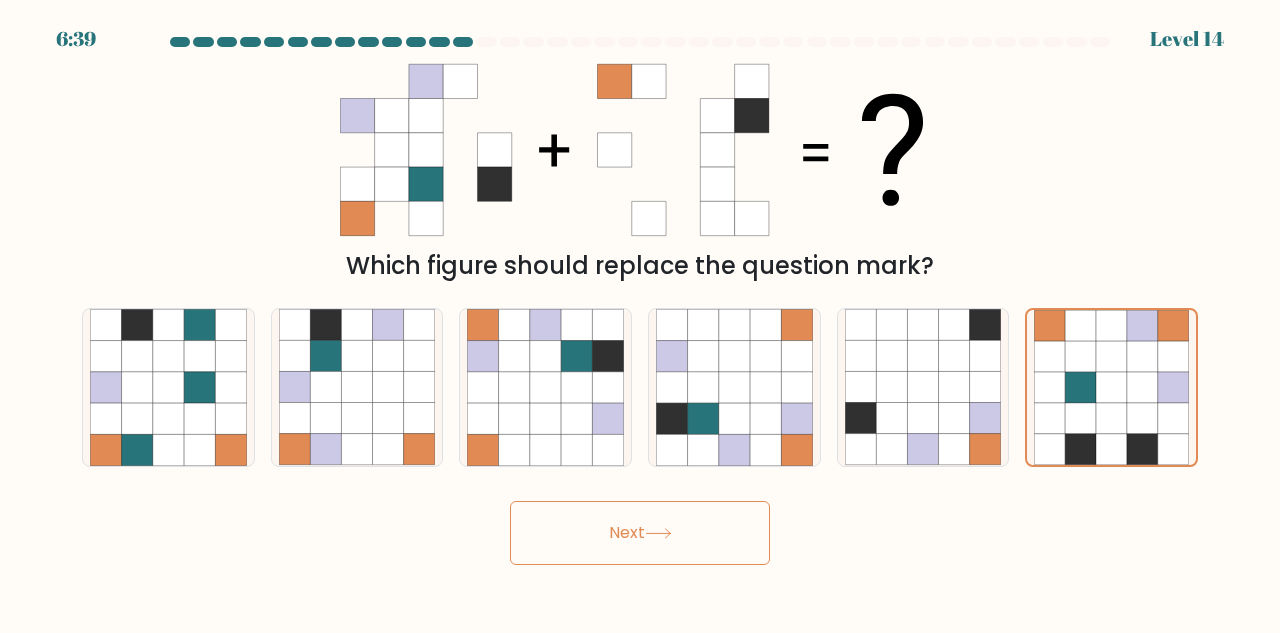 click on "Next" at bounding box center (640, 533) 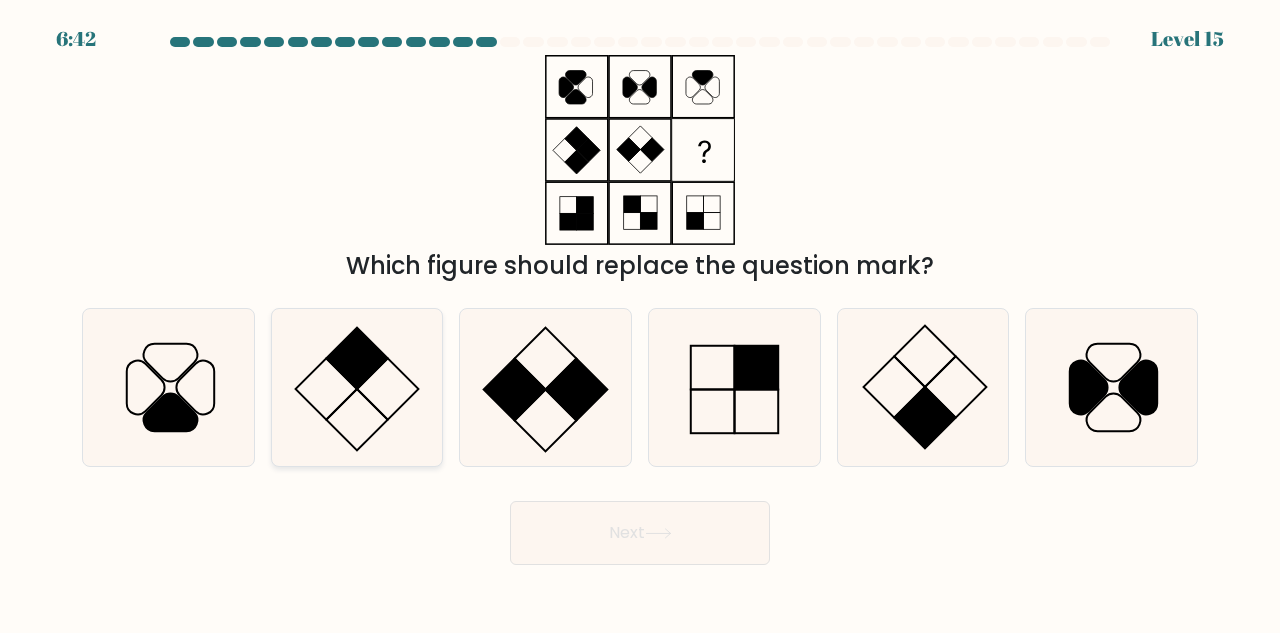 click 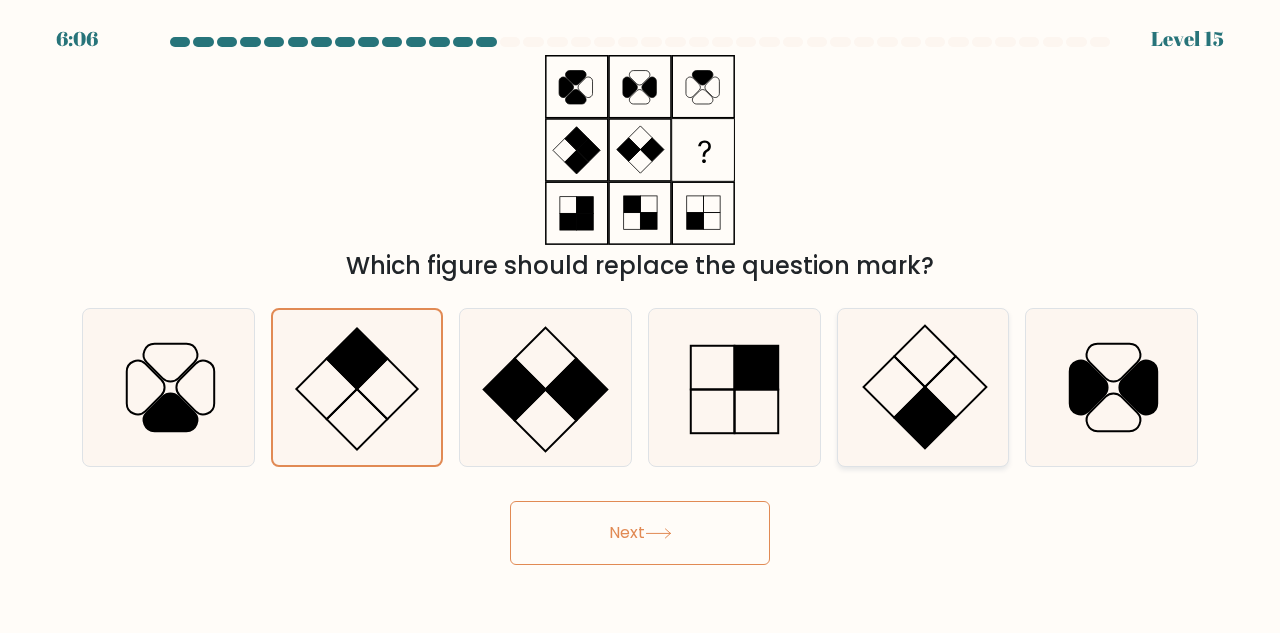 click 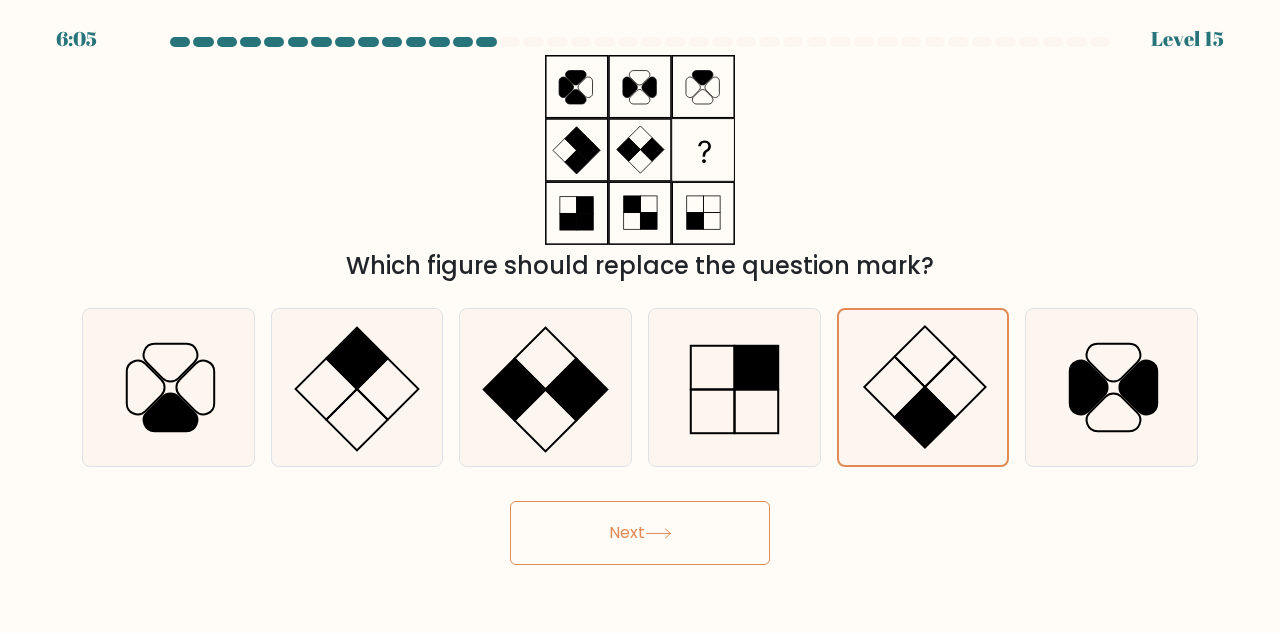click on "Next" at bounding box center (640, 533) 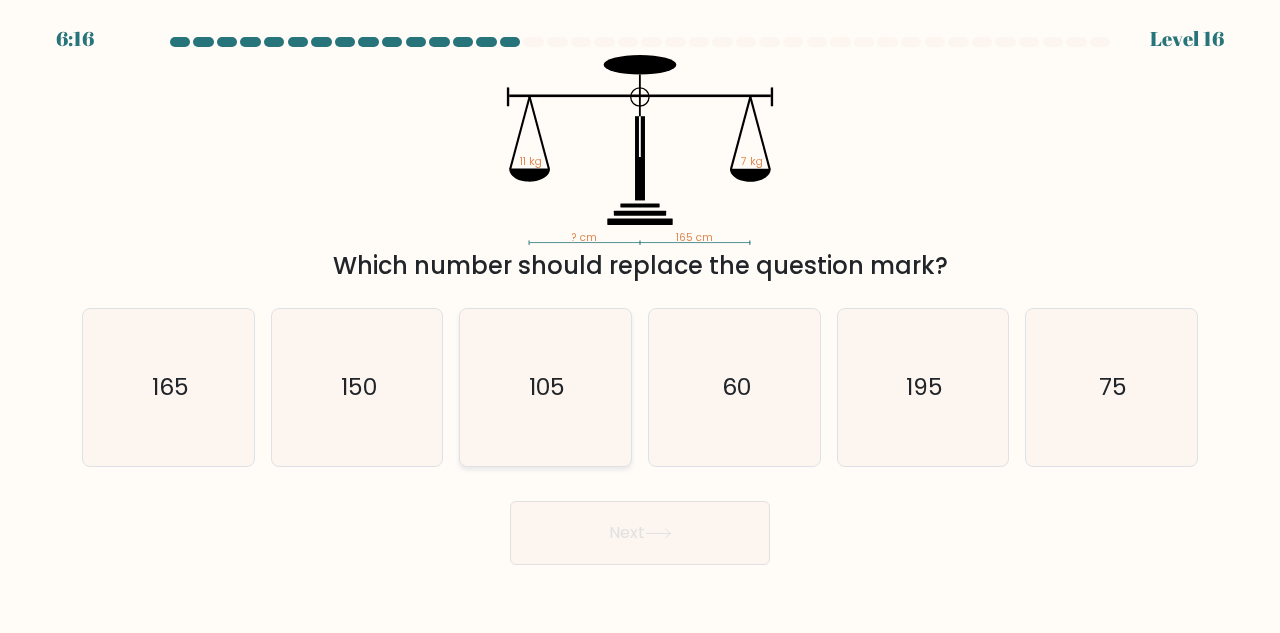 click on "105" 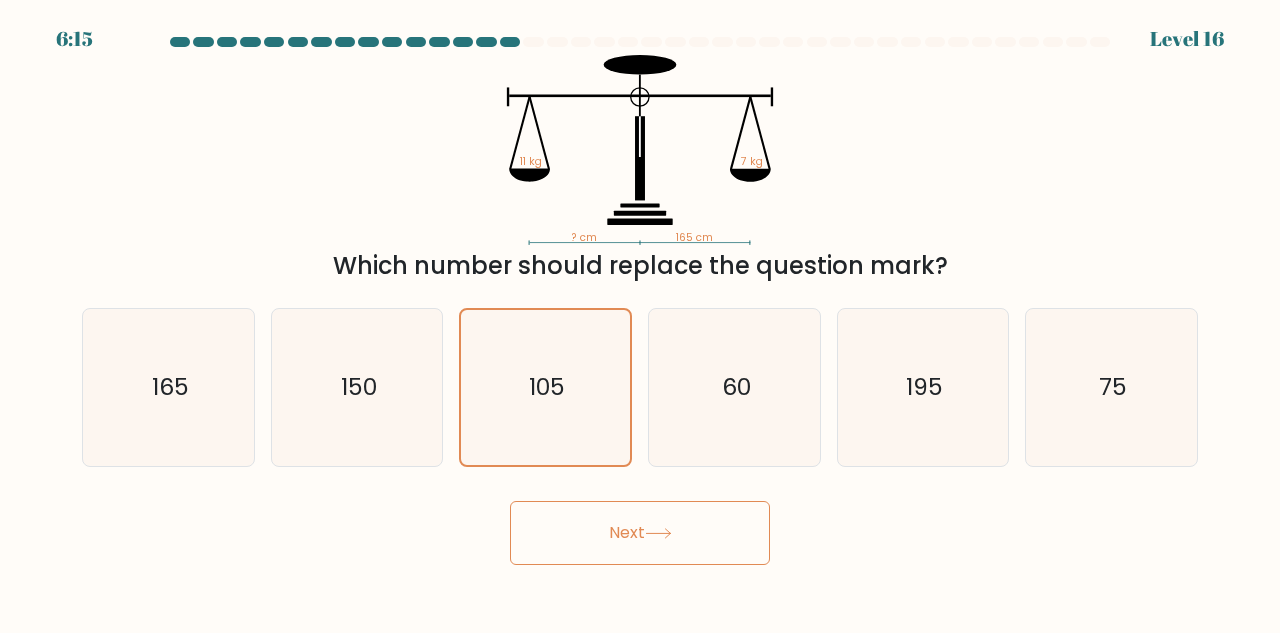 click on "Next" at bounding box center (640, 533) 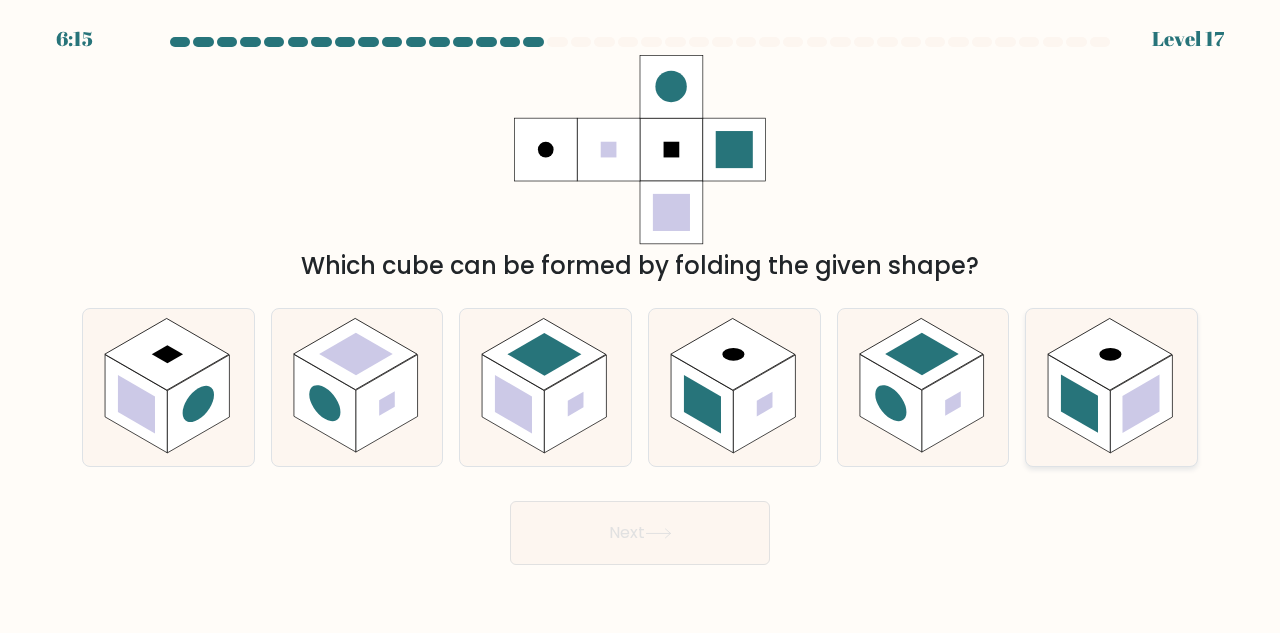 click 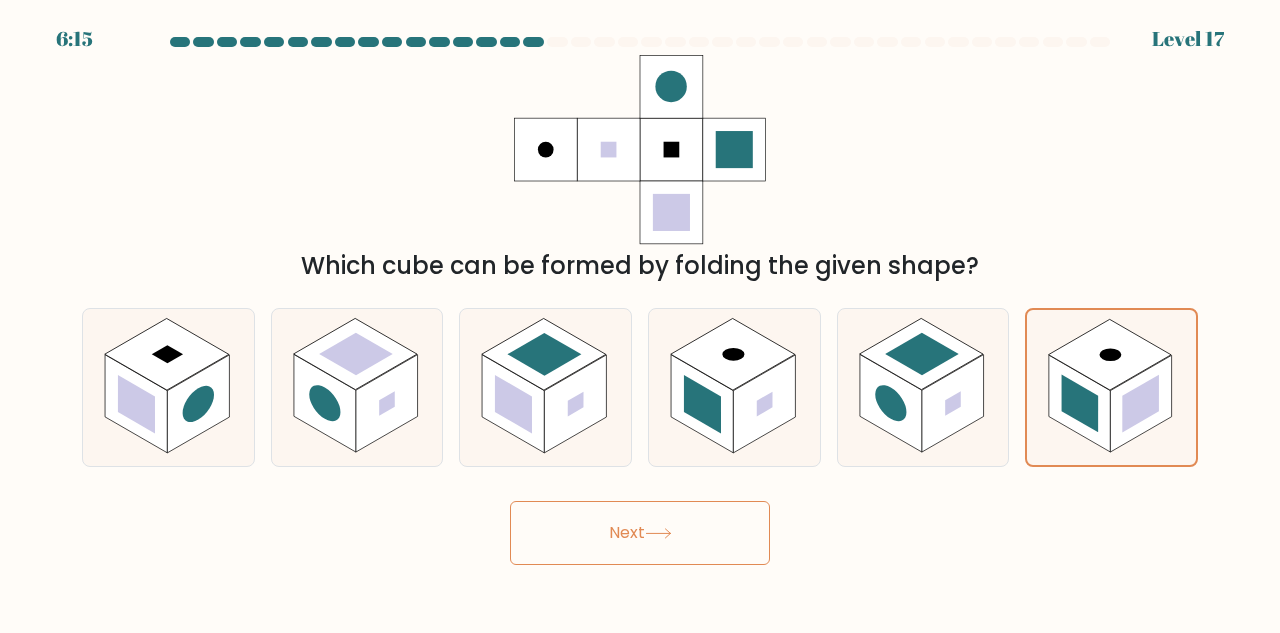 click on "Next" at bounding box center [640, 533] 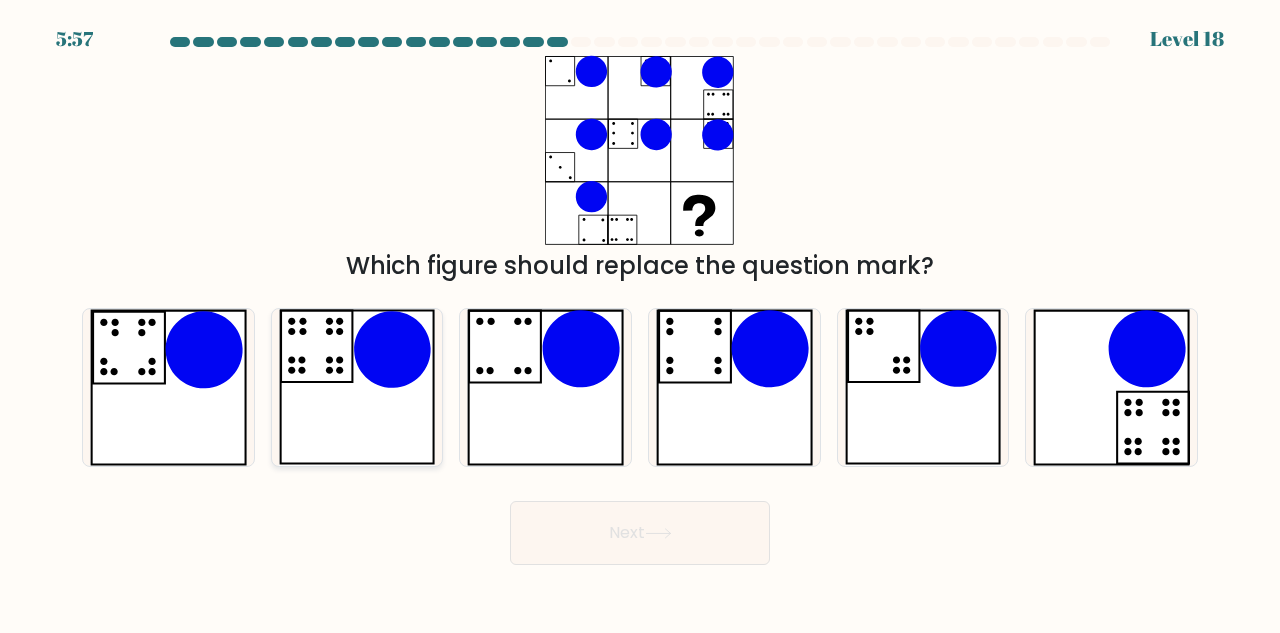 click 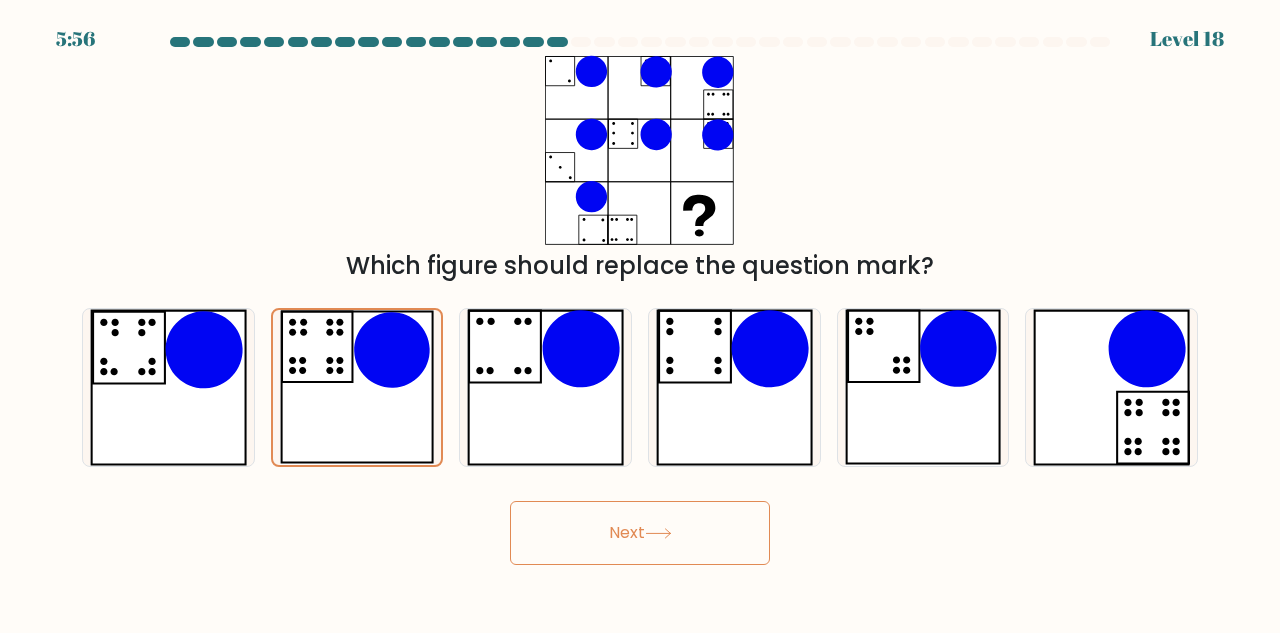 click on "Next" at bounding box center [640, 533] 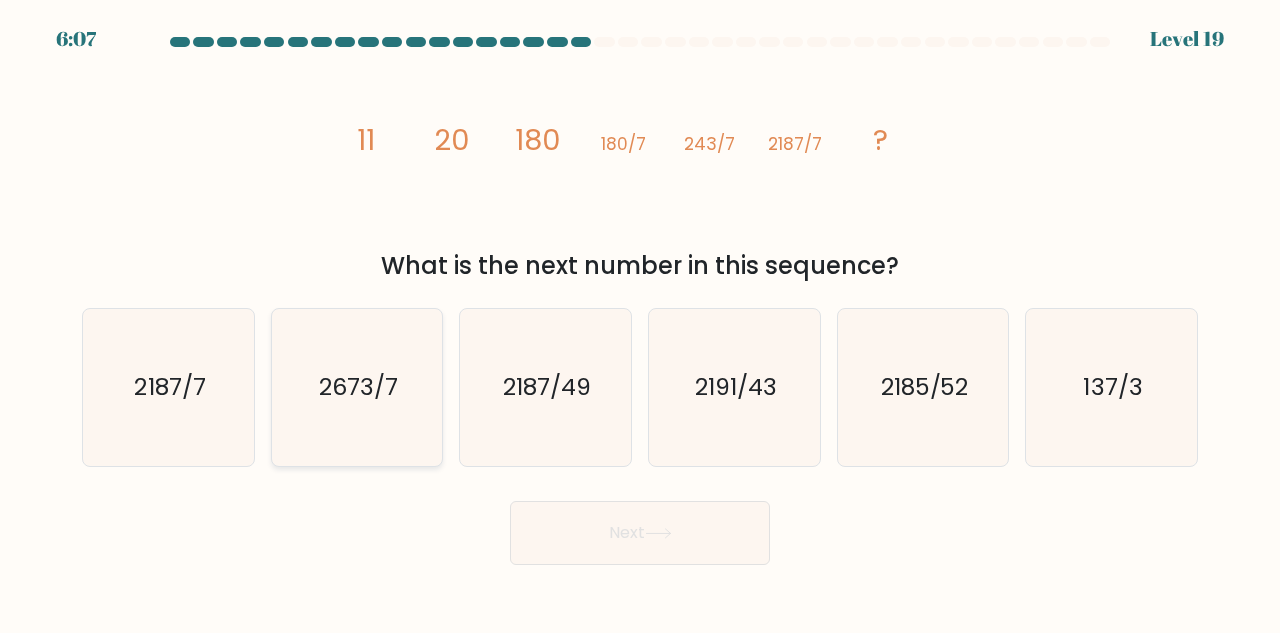 click on "2673/7" 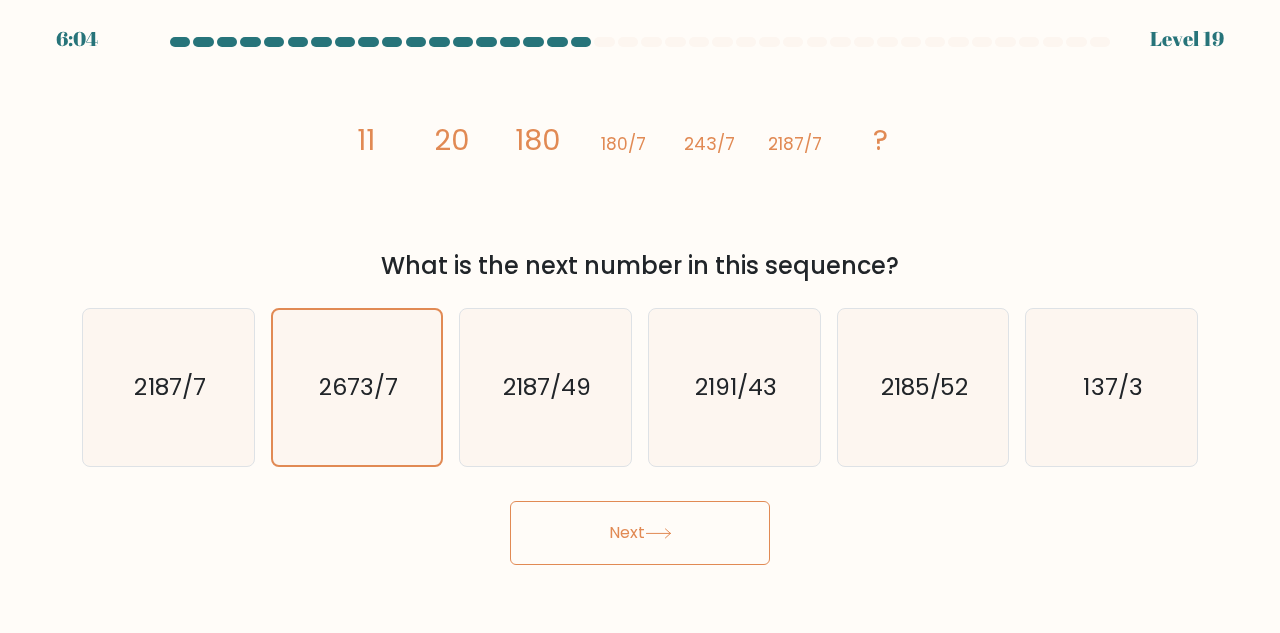 click on "Next" at bounding box center (640, 533) 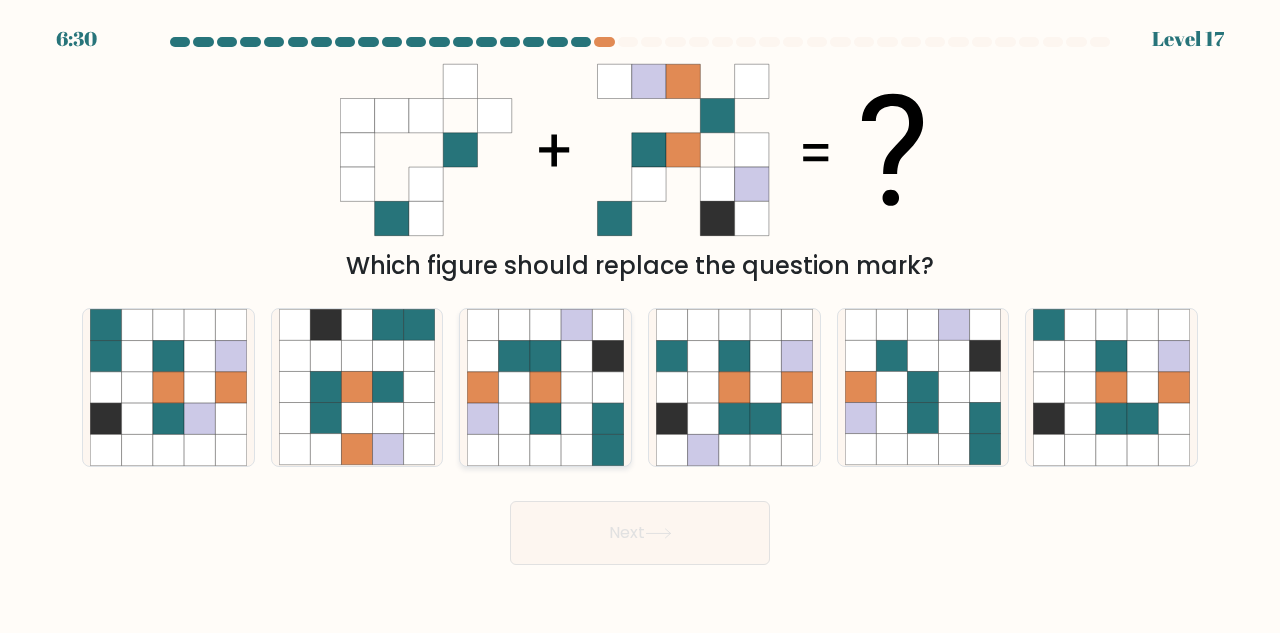 click 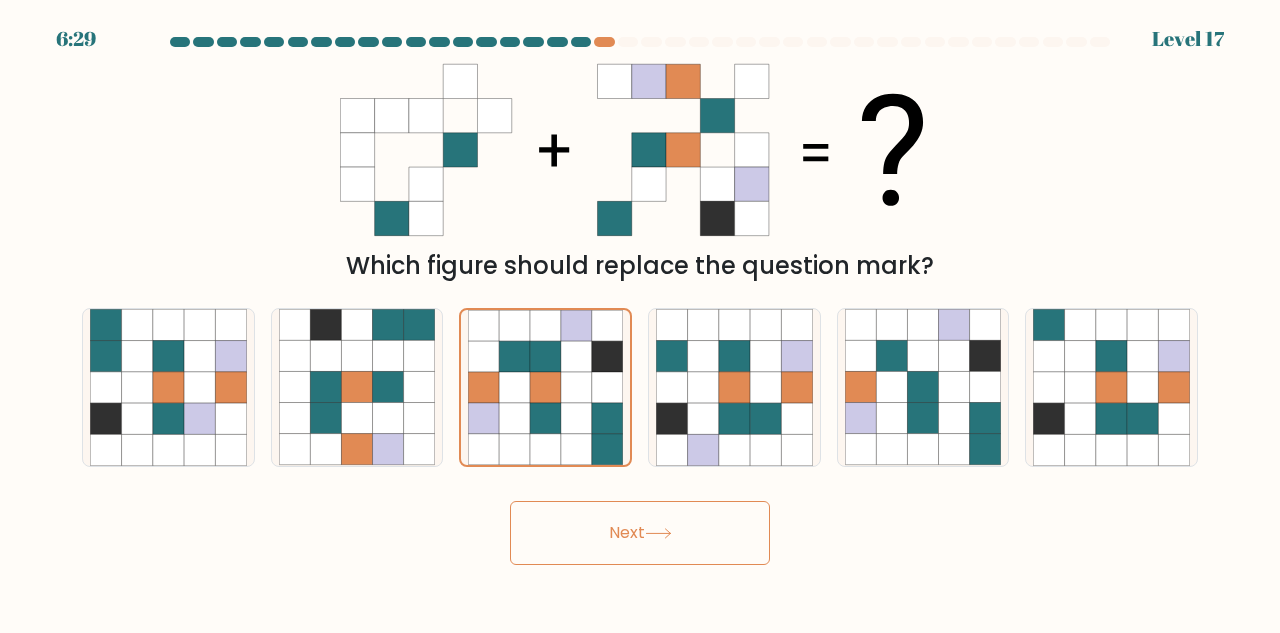 click on "Next" at bounding box center [640, 533] 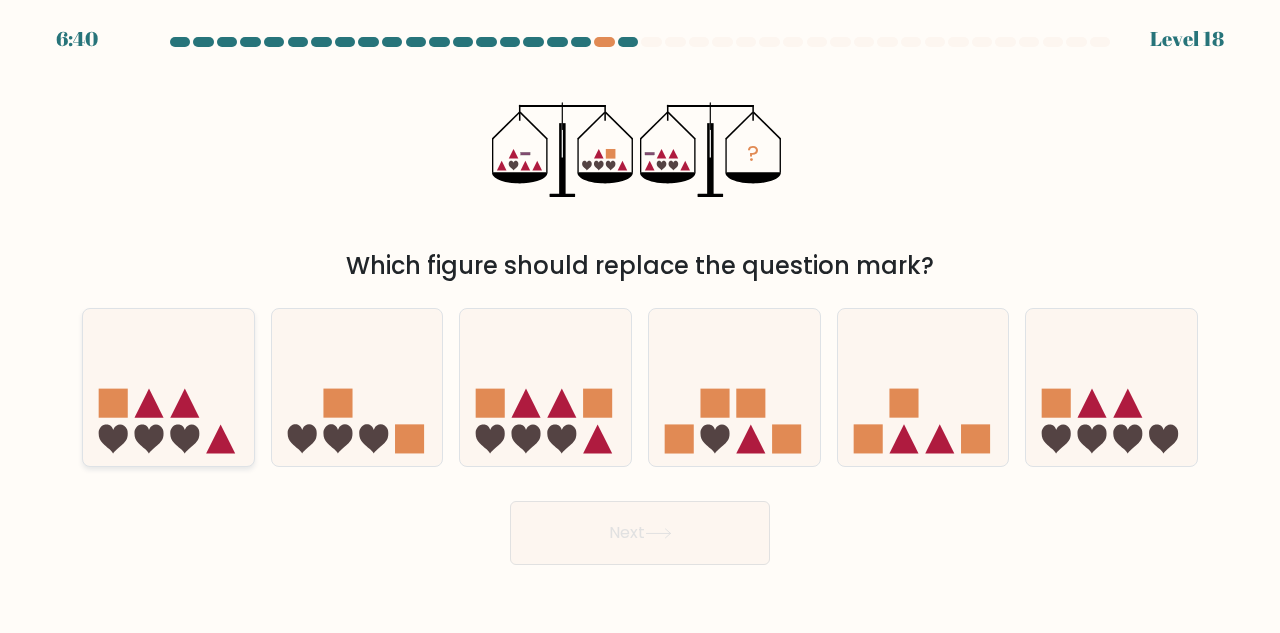 click 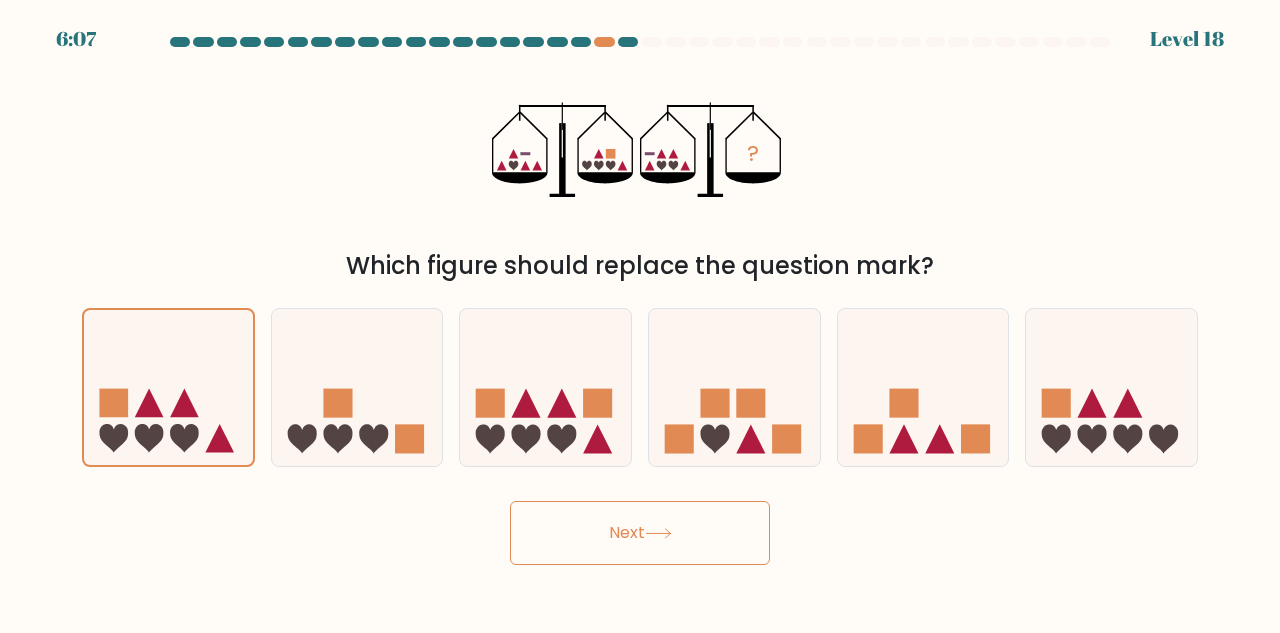 click on "Next" at bounding box center [640, 533] 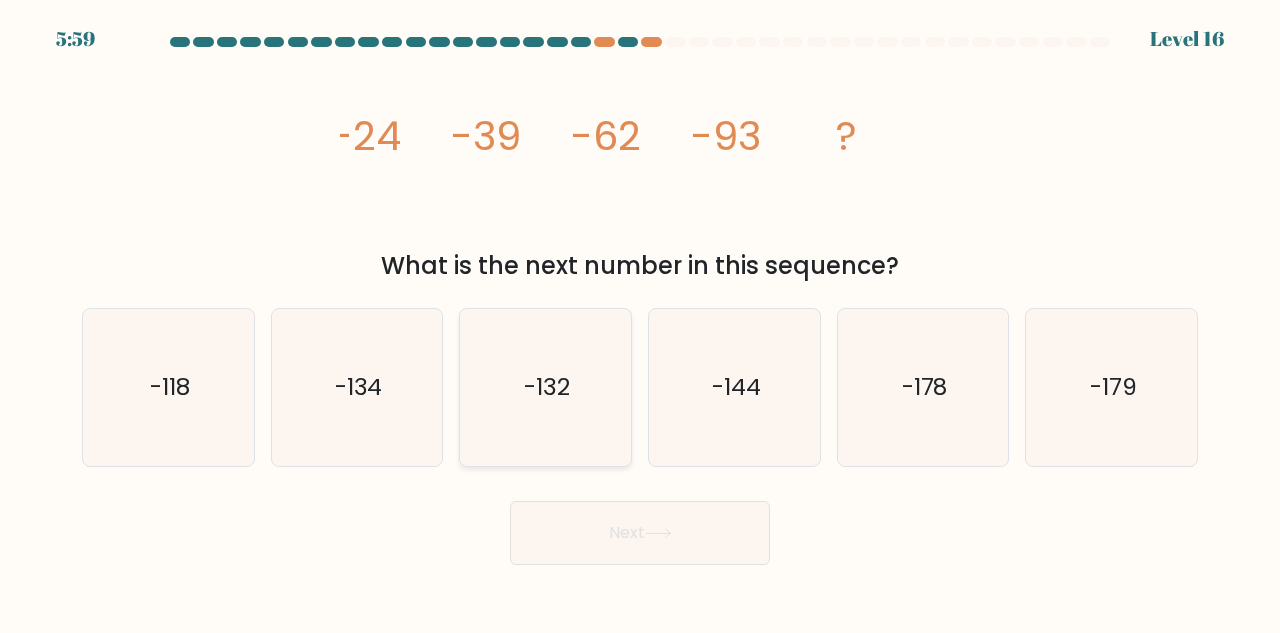 click on "-132" 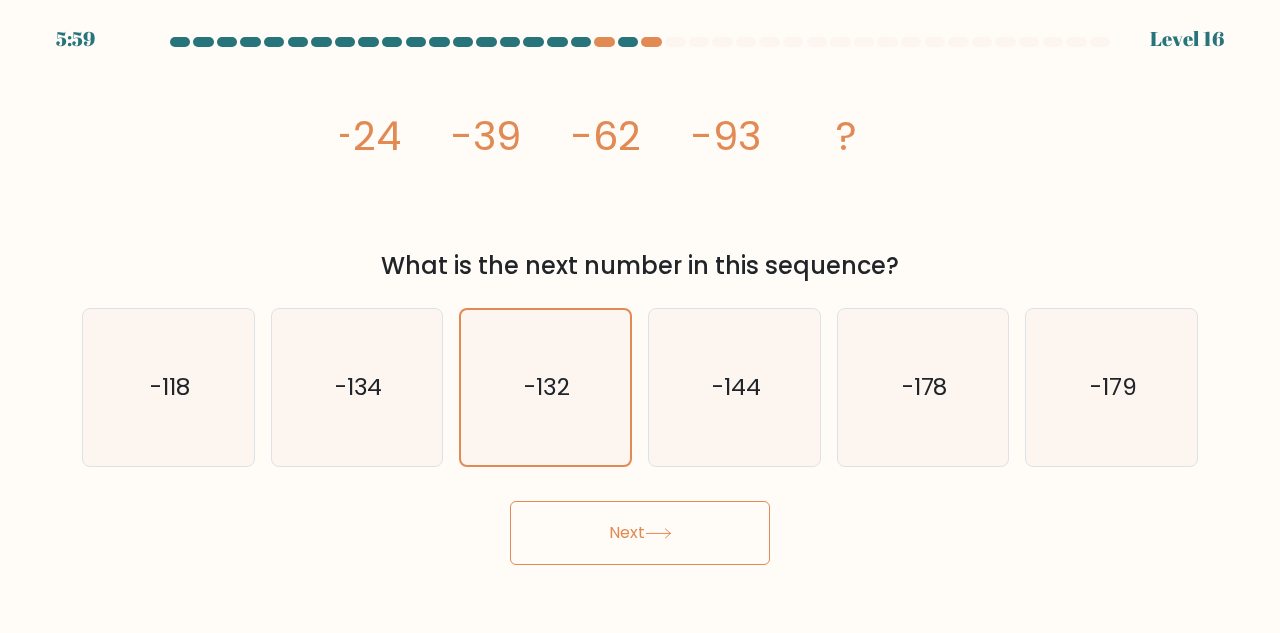 click on "Next" at bounding box center (640, 533) 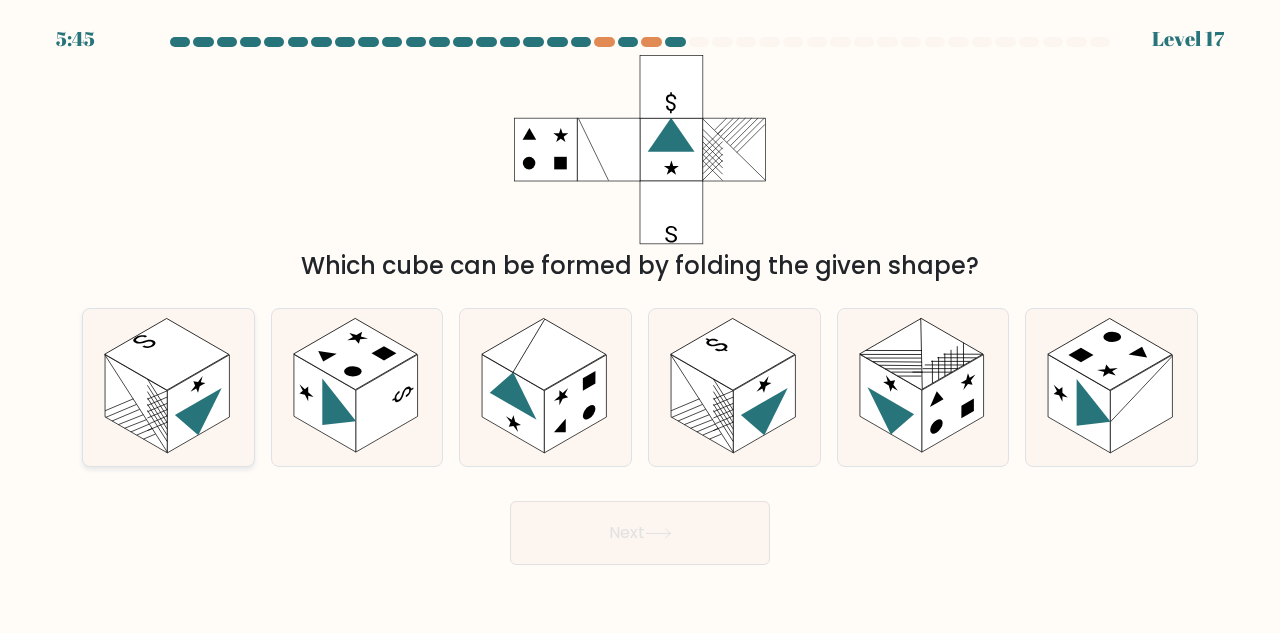 click 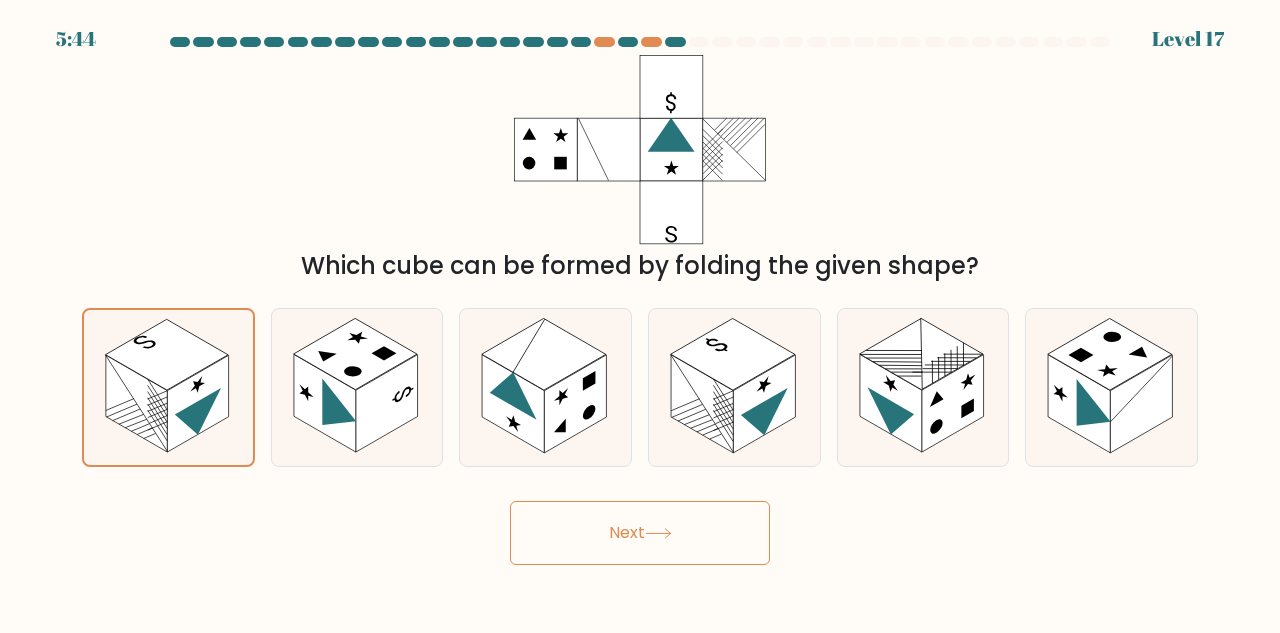 click on "Next" at bounding box center [640, 533] 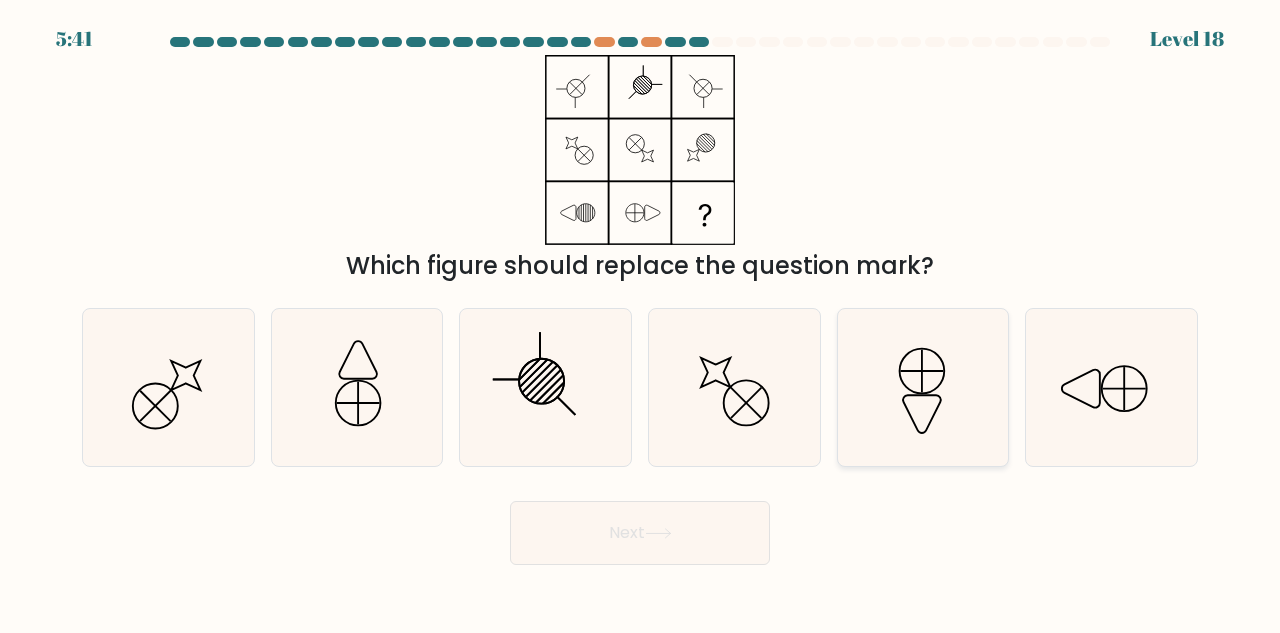 click 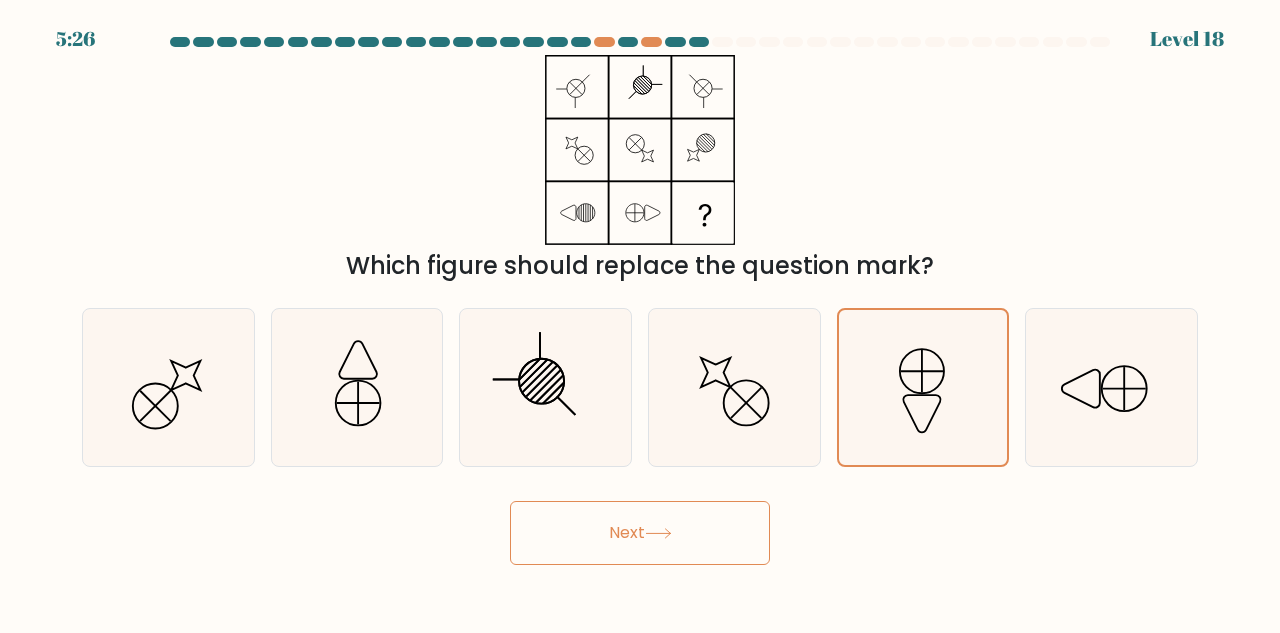 click on "Next" at bounding box center (640, 533) 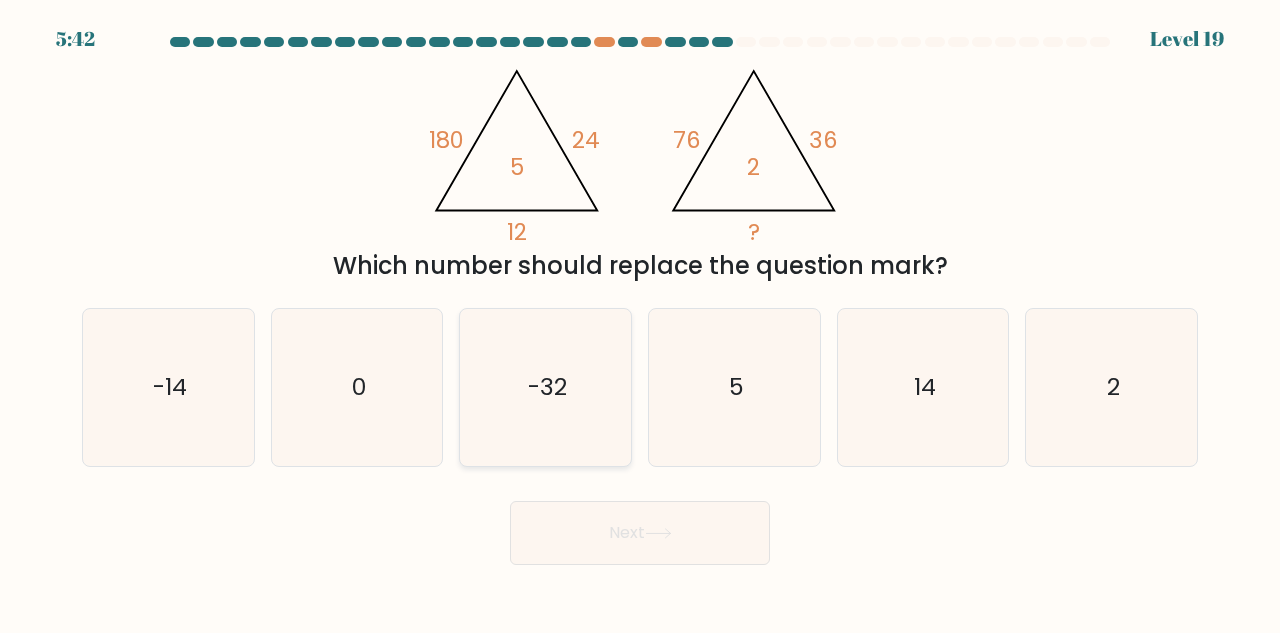 click on "-32" 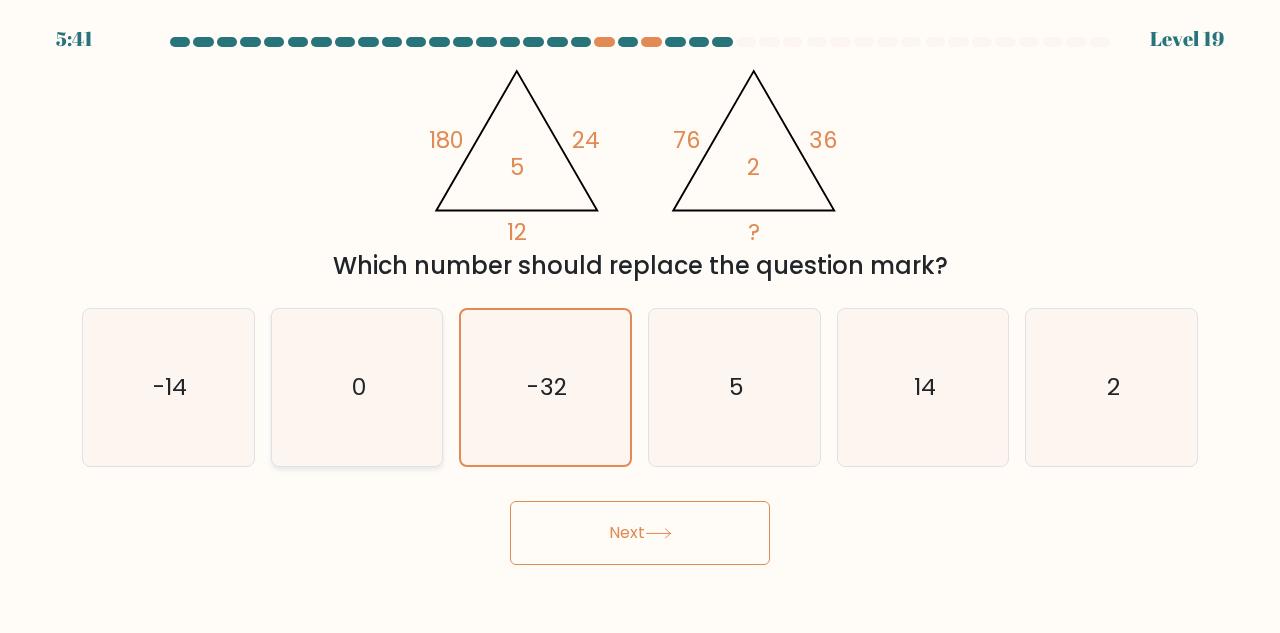 click on "0" 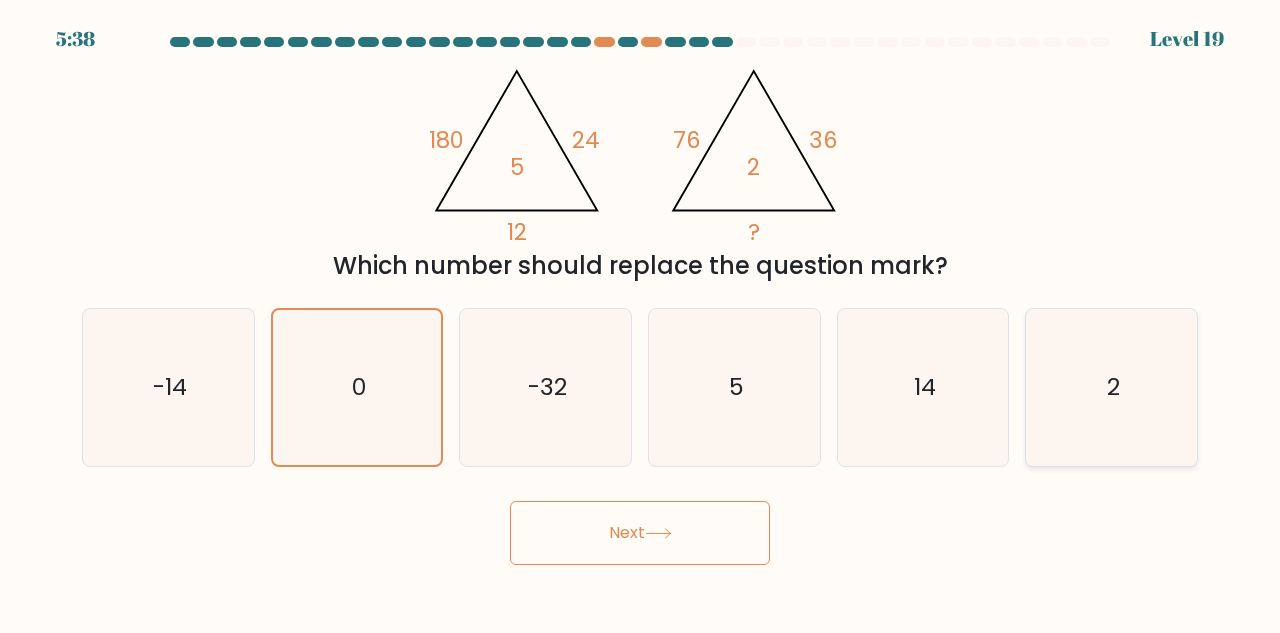 click on "2" 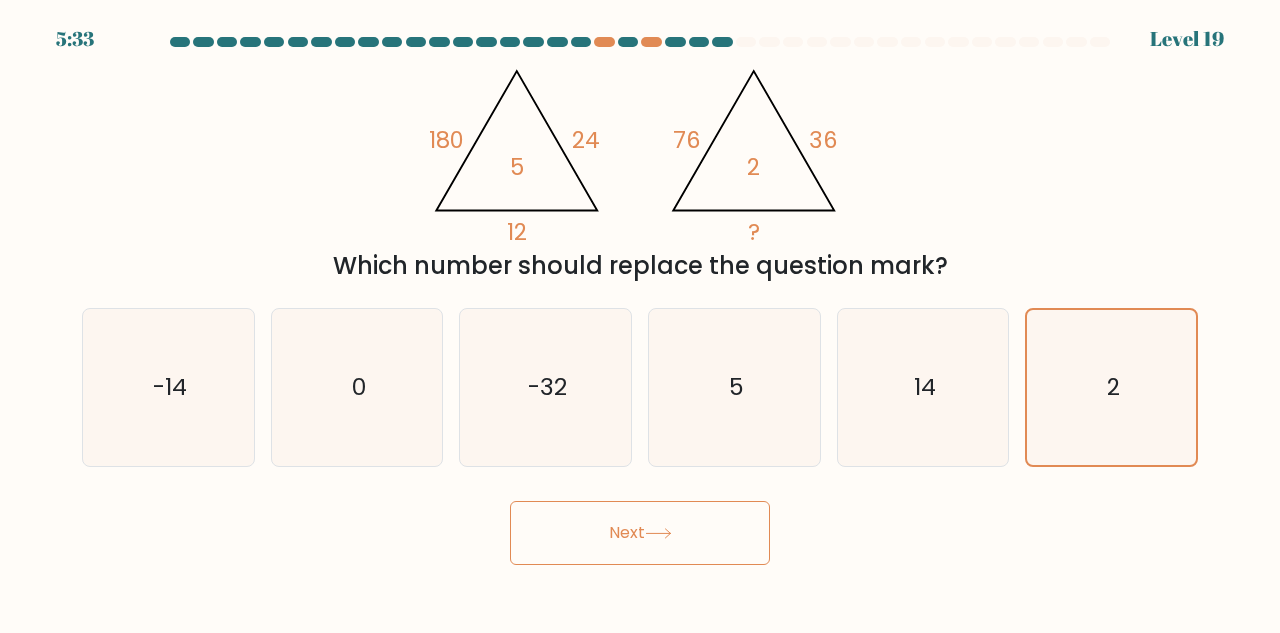click on "Next" at bounding box center (640, 533) 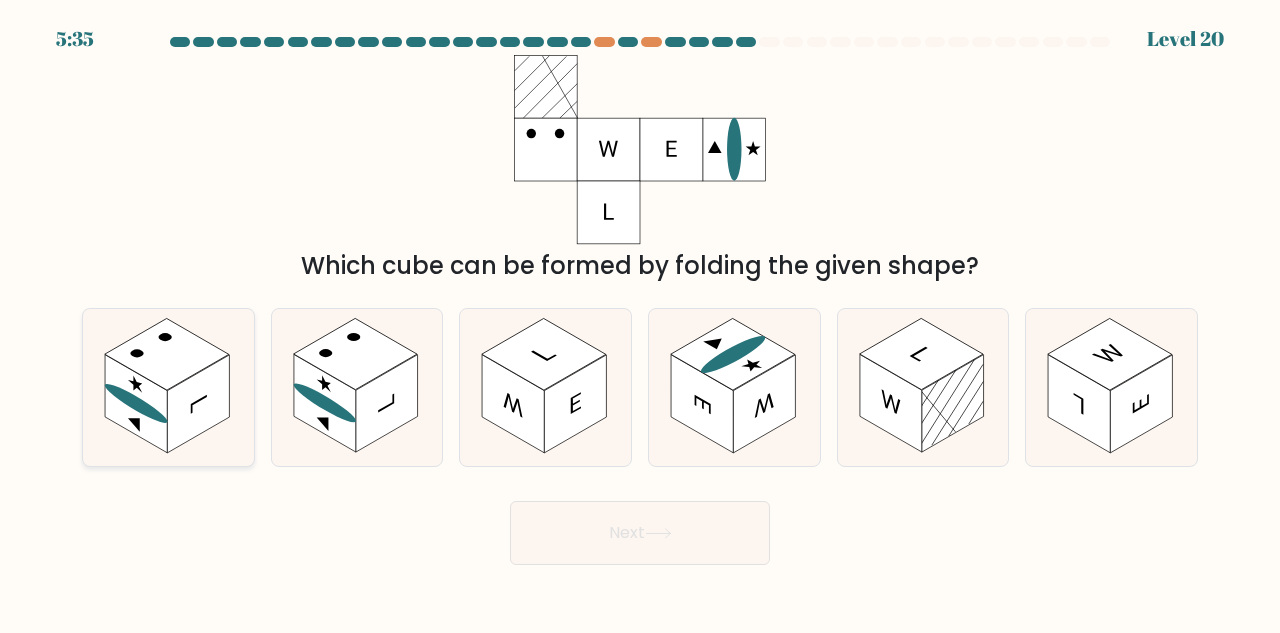 click 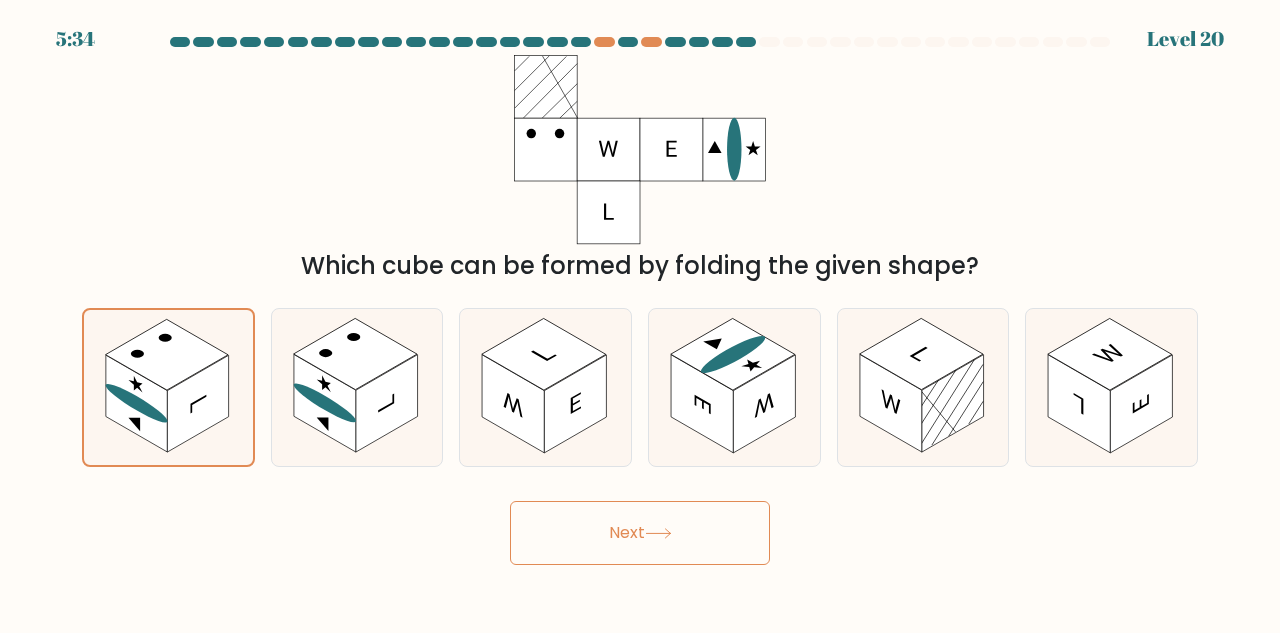 click 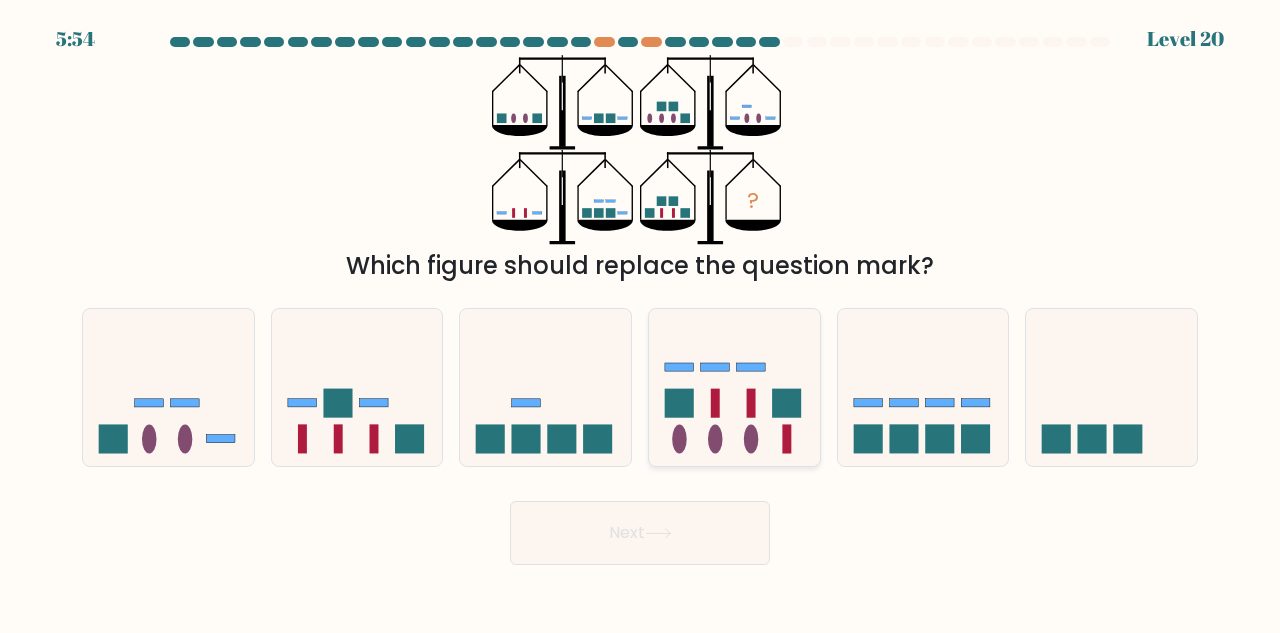click 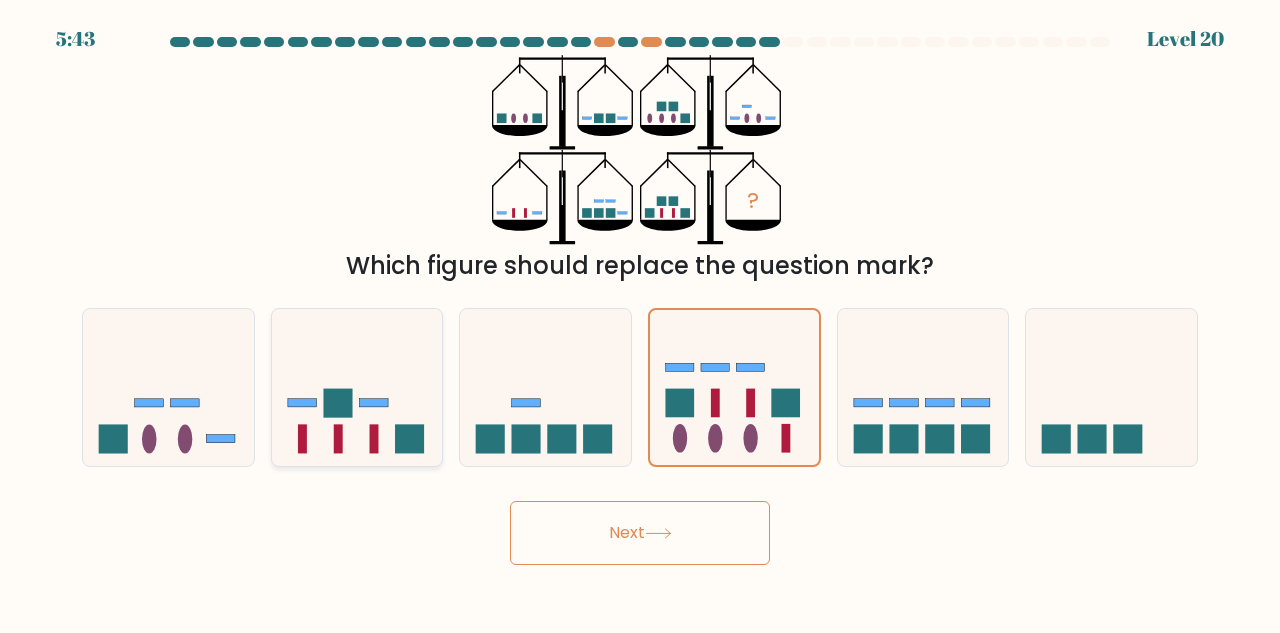 click 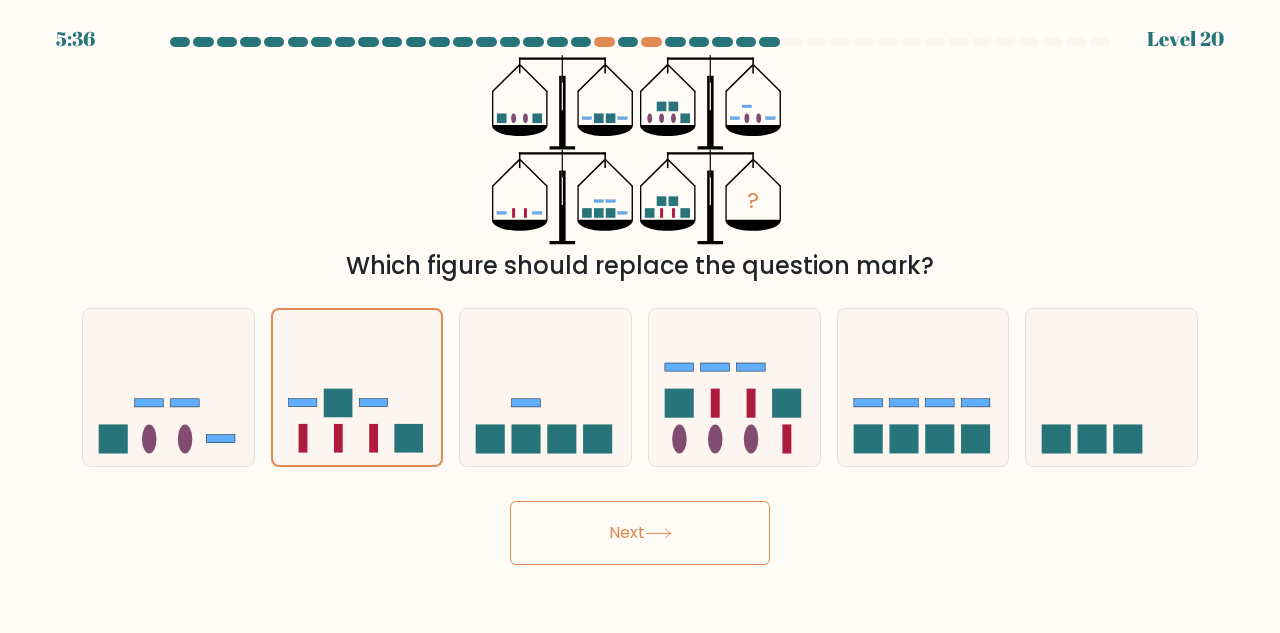 click on "Next" at bounding box center [640, 533] 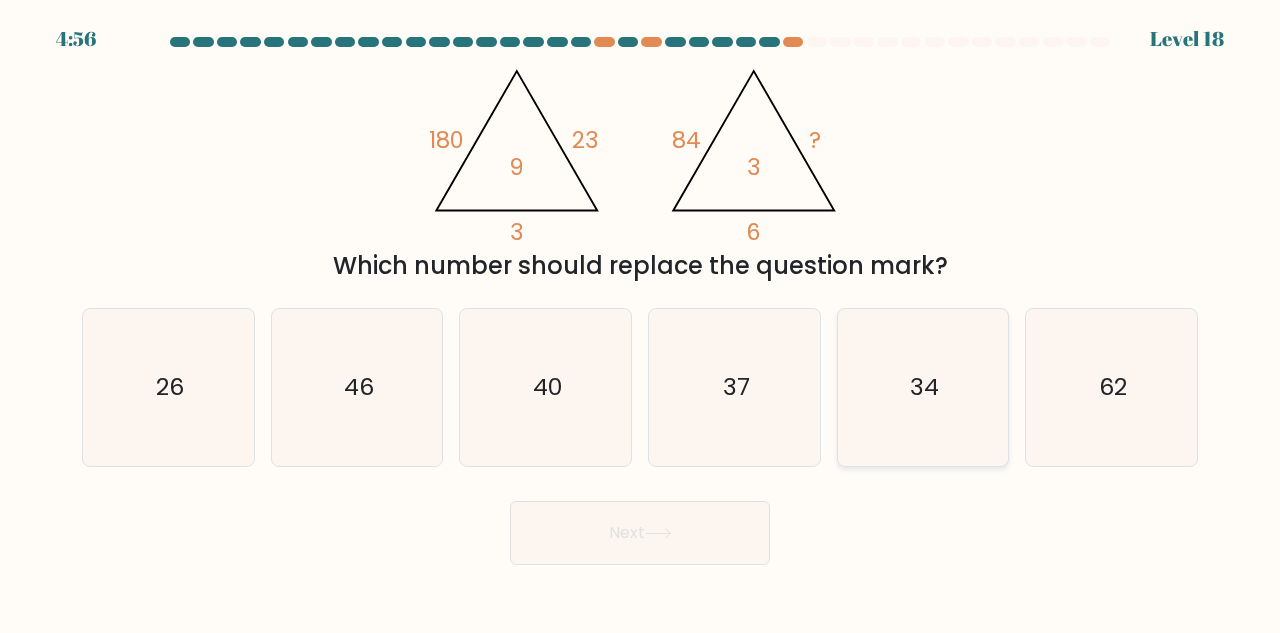 click on "34" 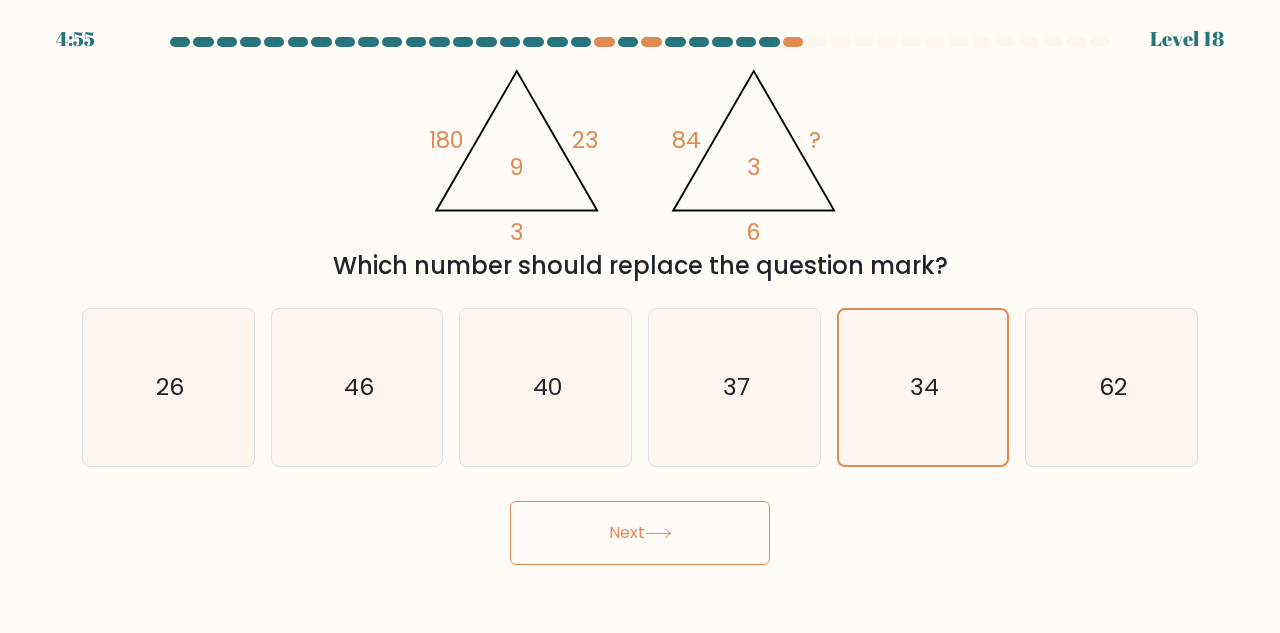 click on "Next" at bounding box center [640, 533] 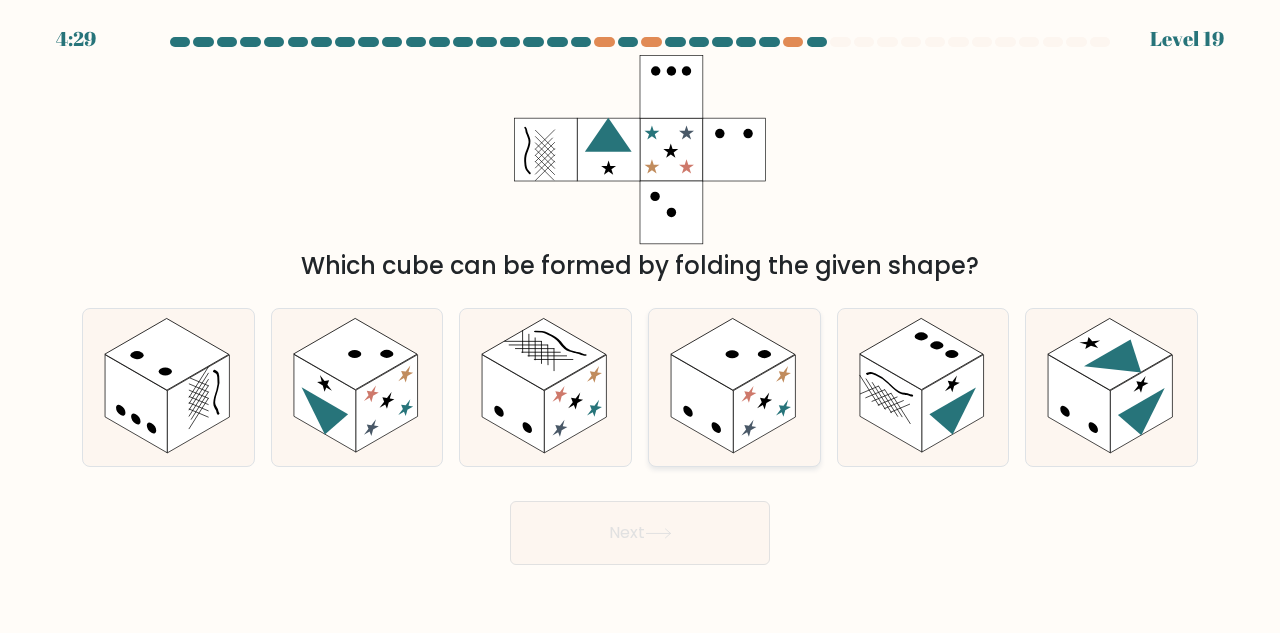 click 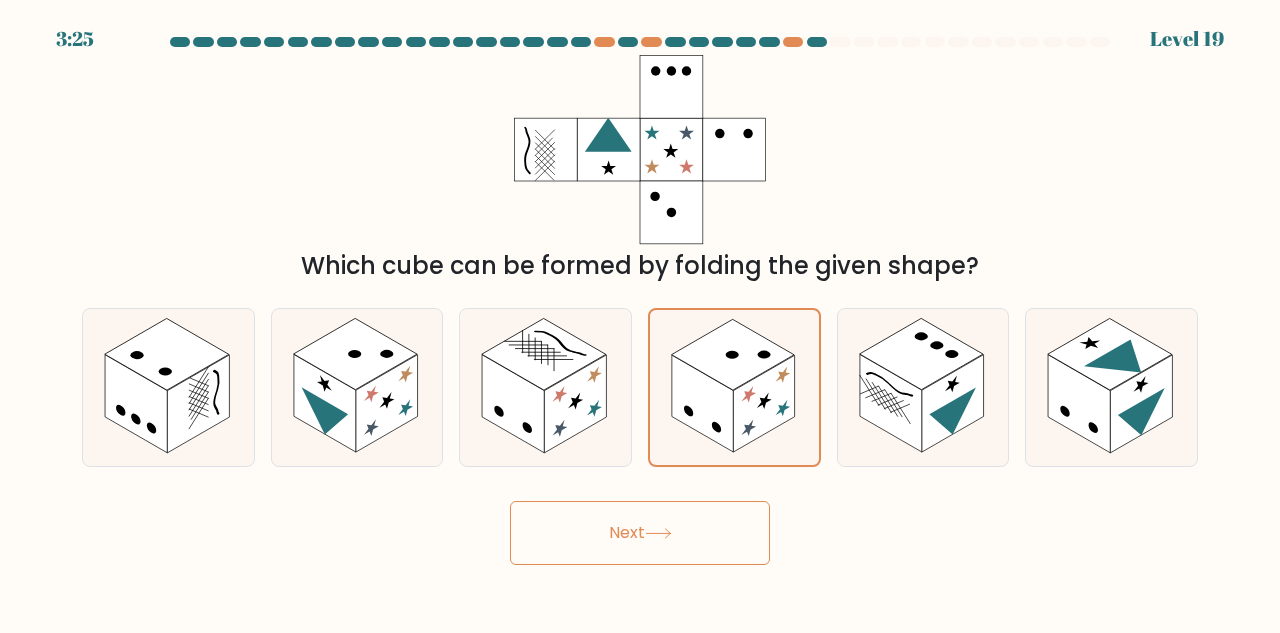 click on "Next" at bounding box center (640, 533) 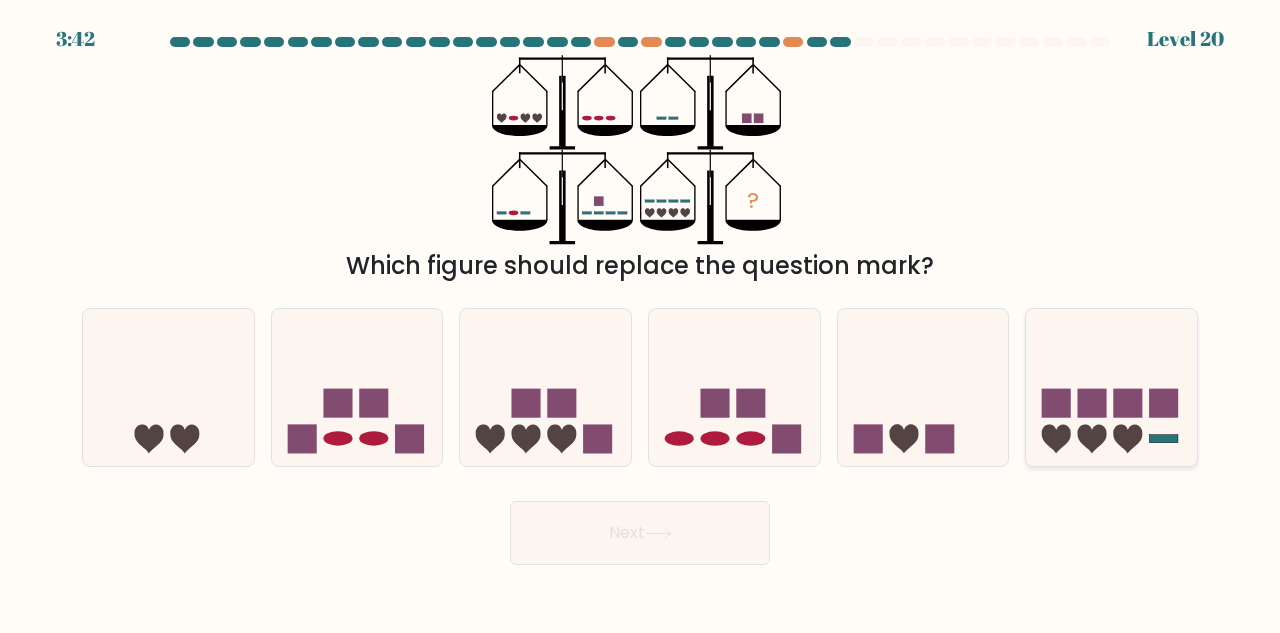 click 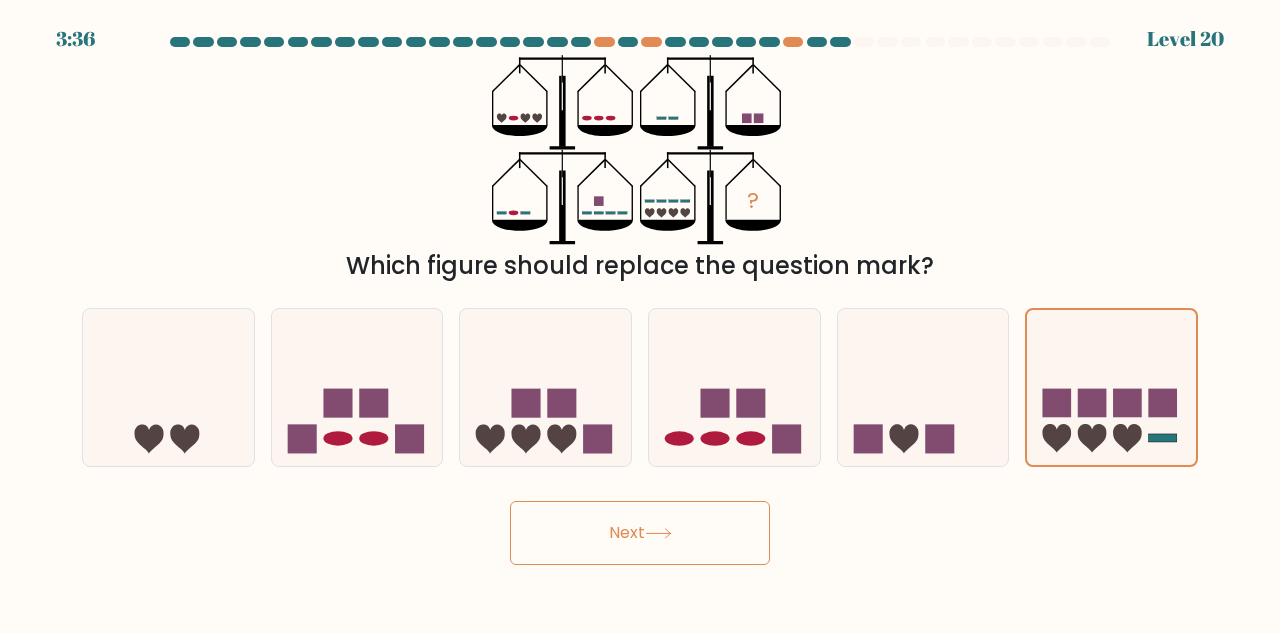 click on "Next" at bounding box center (640, 533) 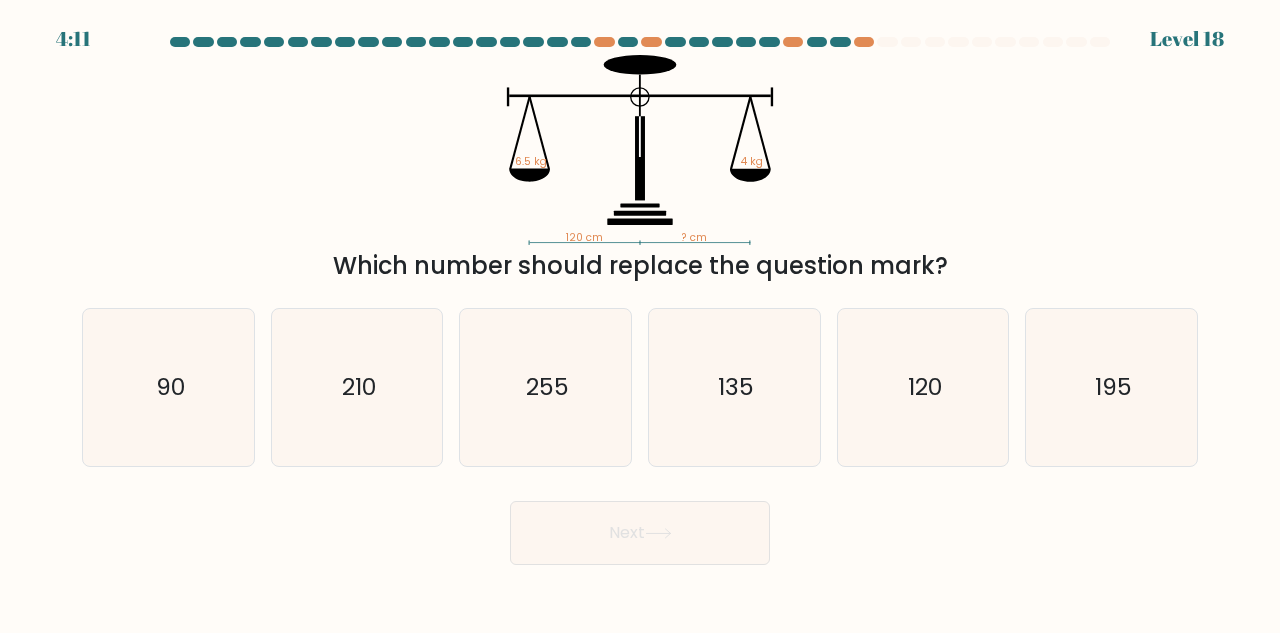 click on "a.
90
b.
210" at bounding box center (640, 379) 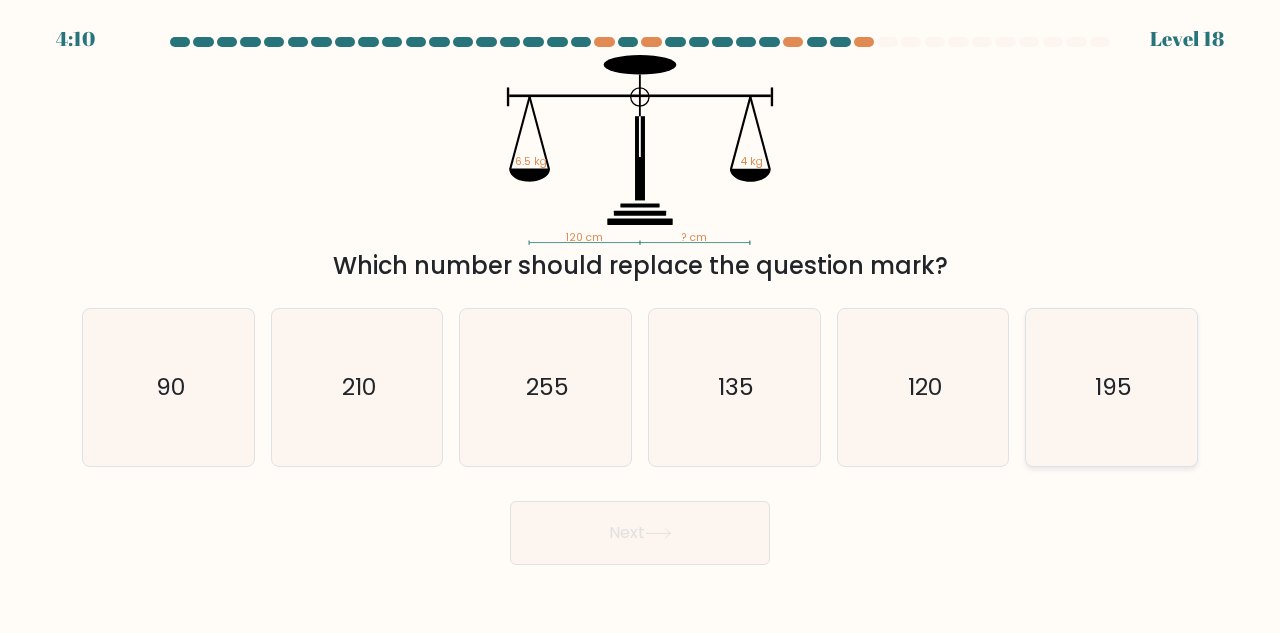 click on "195" 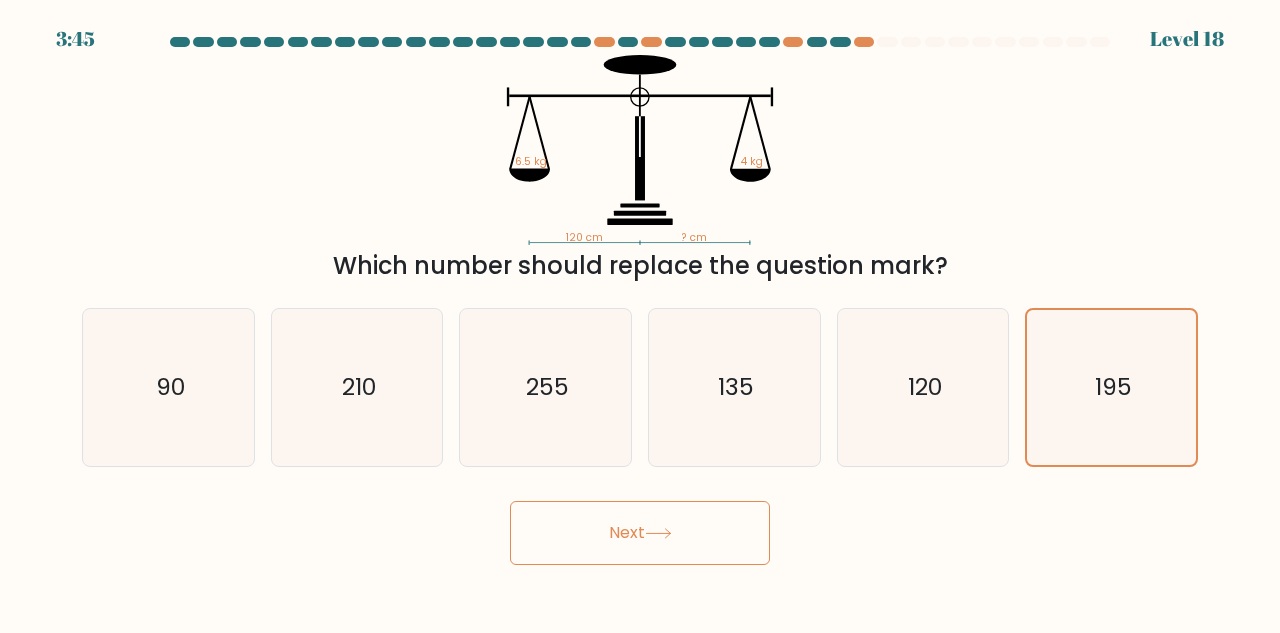 click on "Next" at bounding box center (640, 533) 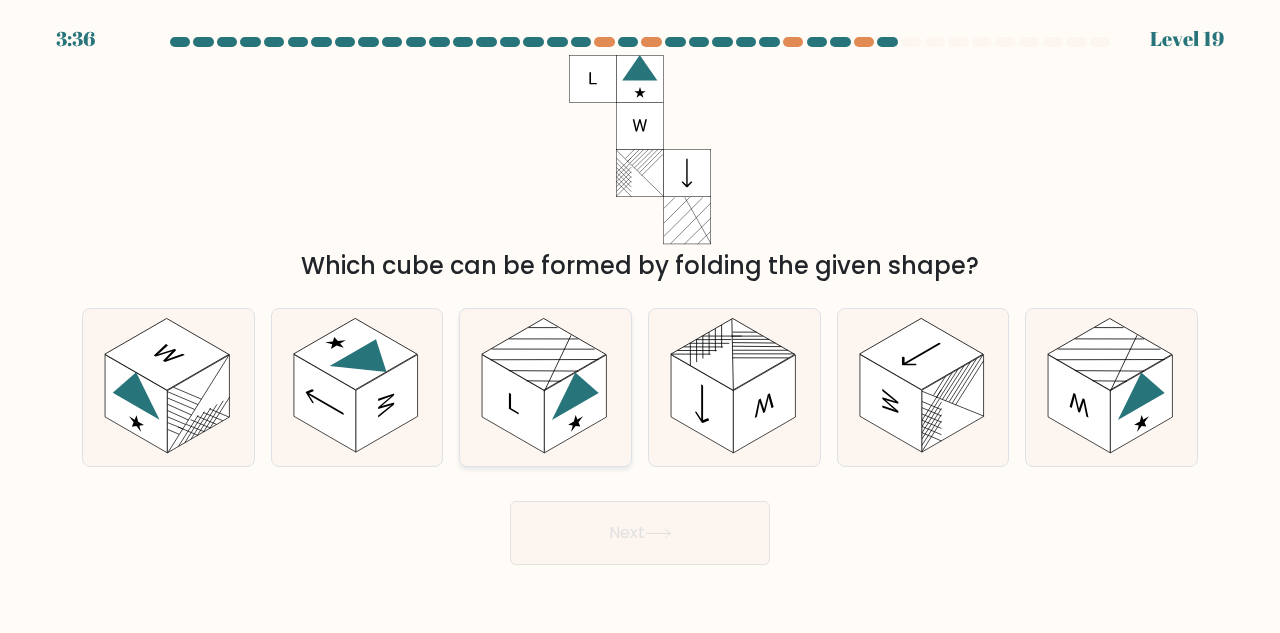 click 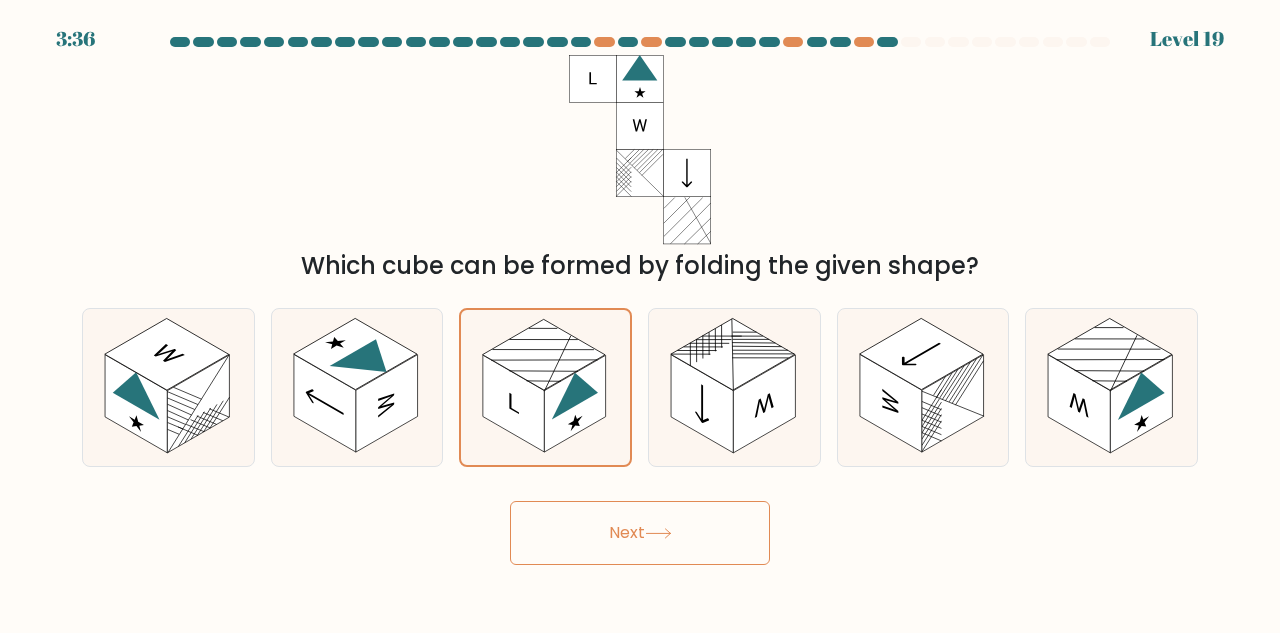 click on "Next" at bounding box center [640, 533] 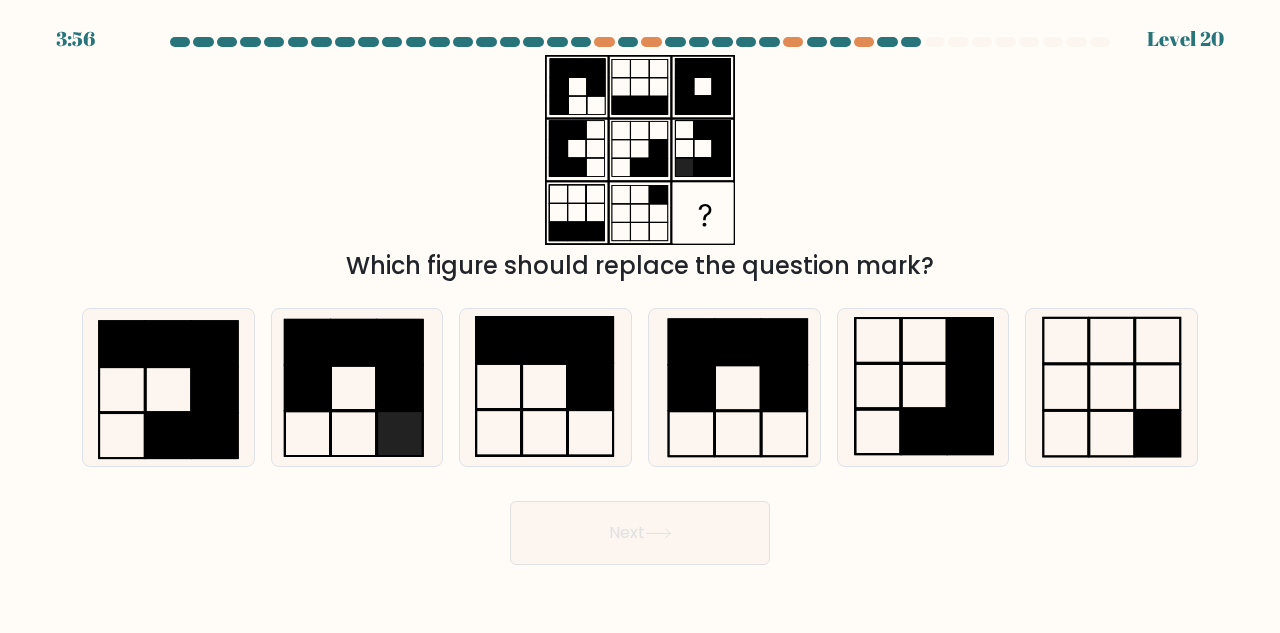 click on "Which figure should replace the question mark?" at bounding box center [640, 169] 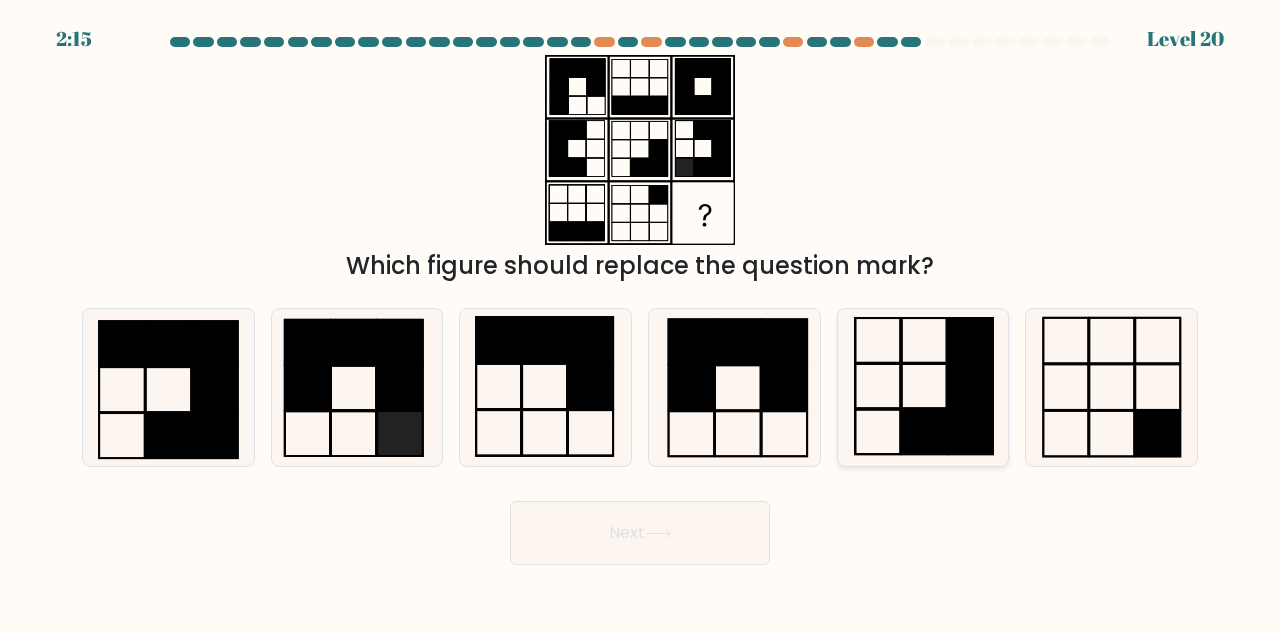 click 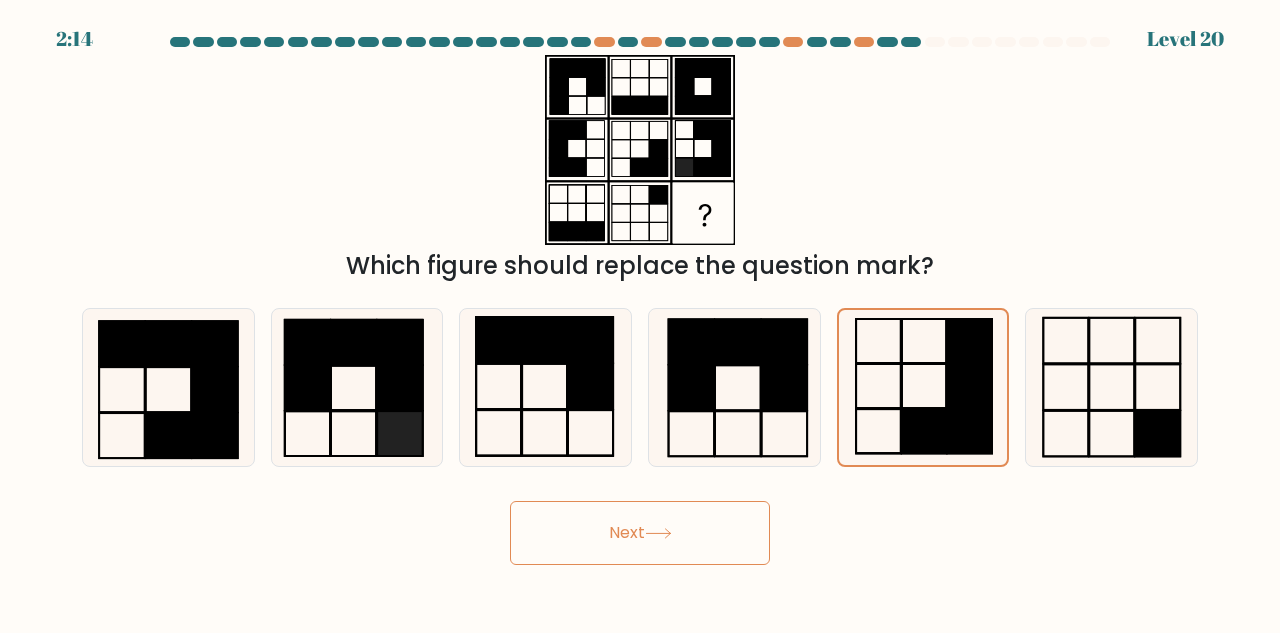click on "Next" at bounding box center [640, 533] 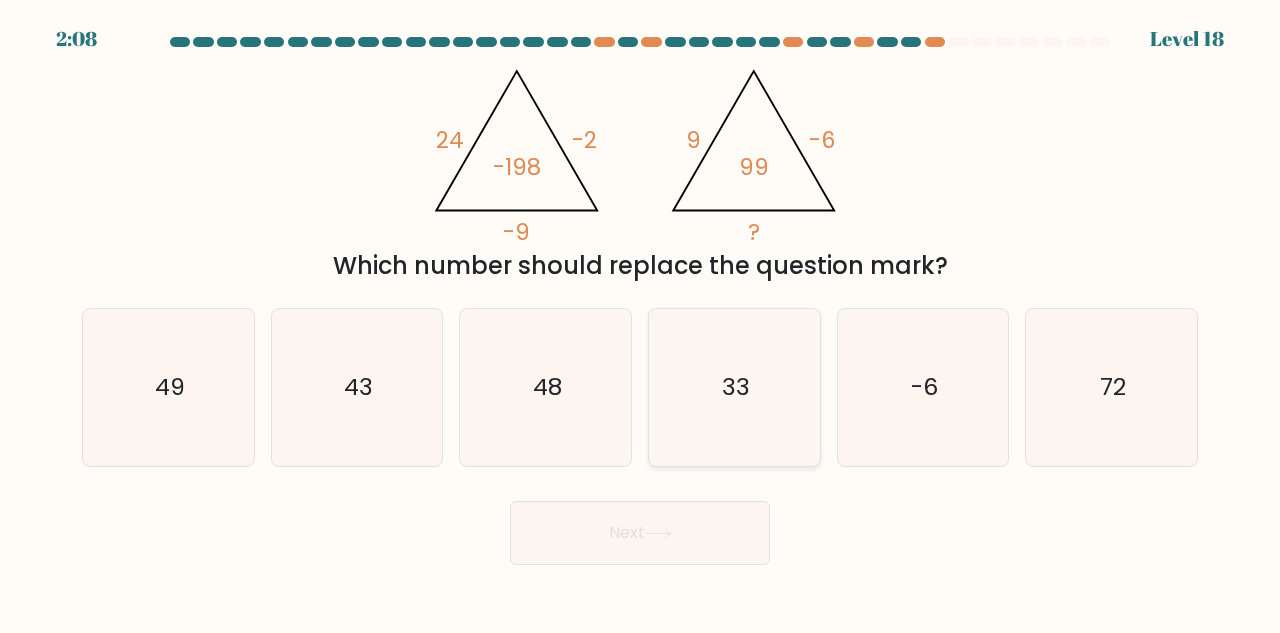 click on "33" 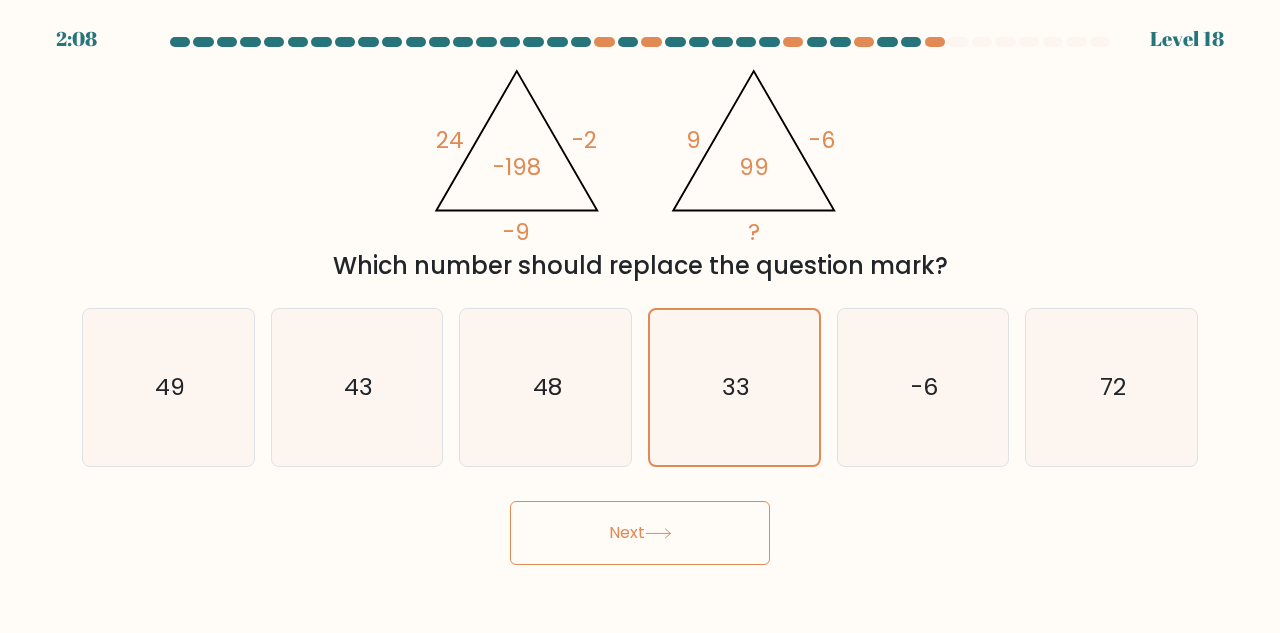 click 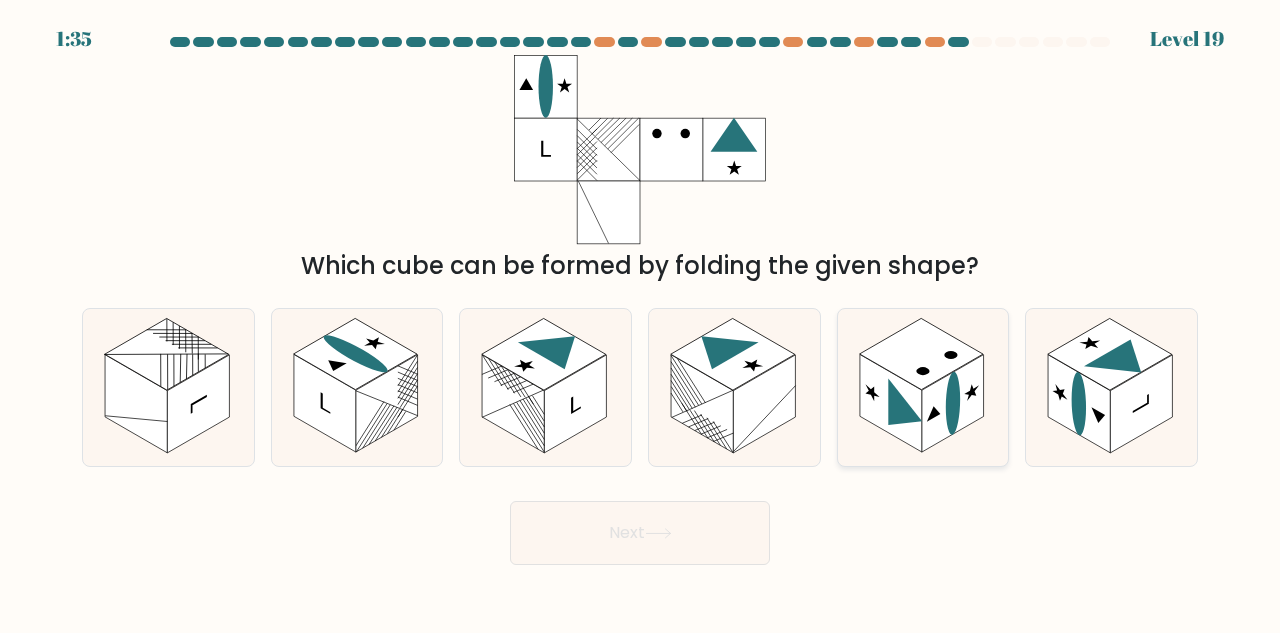 click 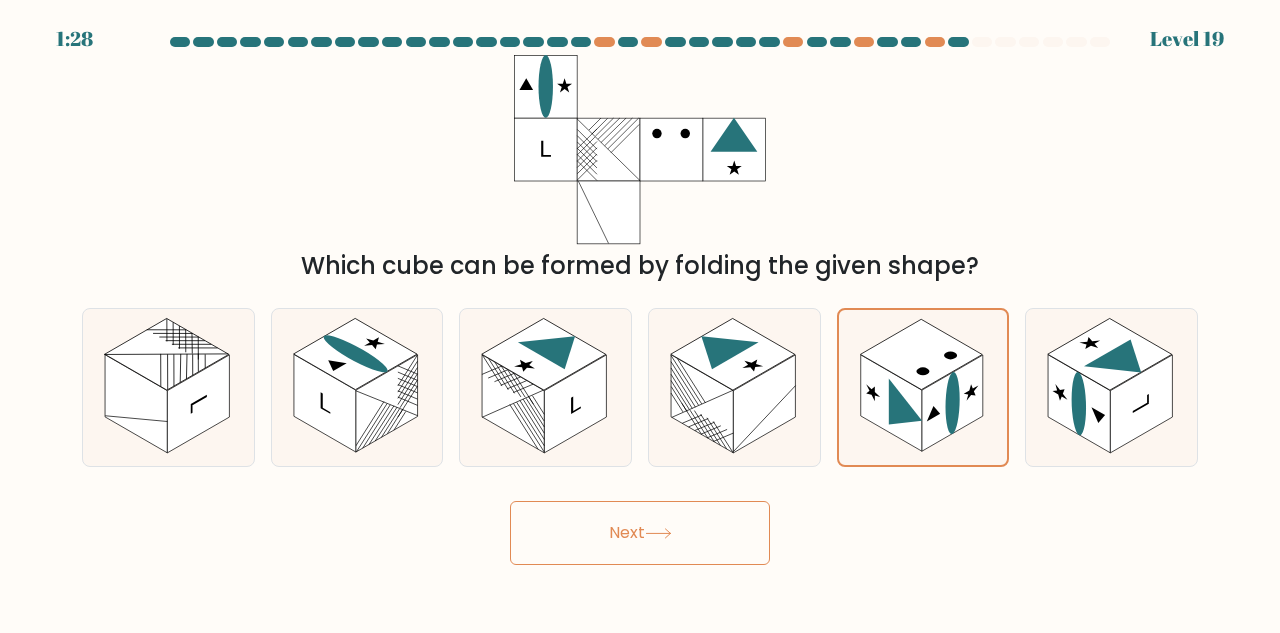click on "Next" at bounding box center [640, 533] 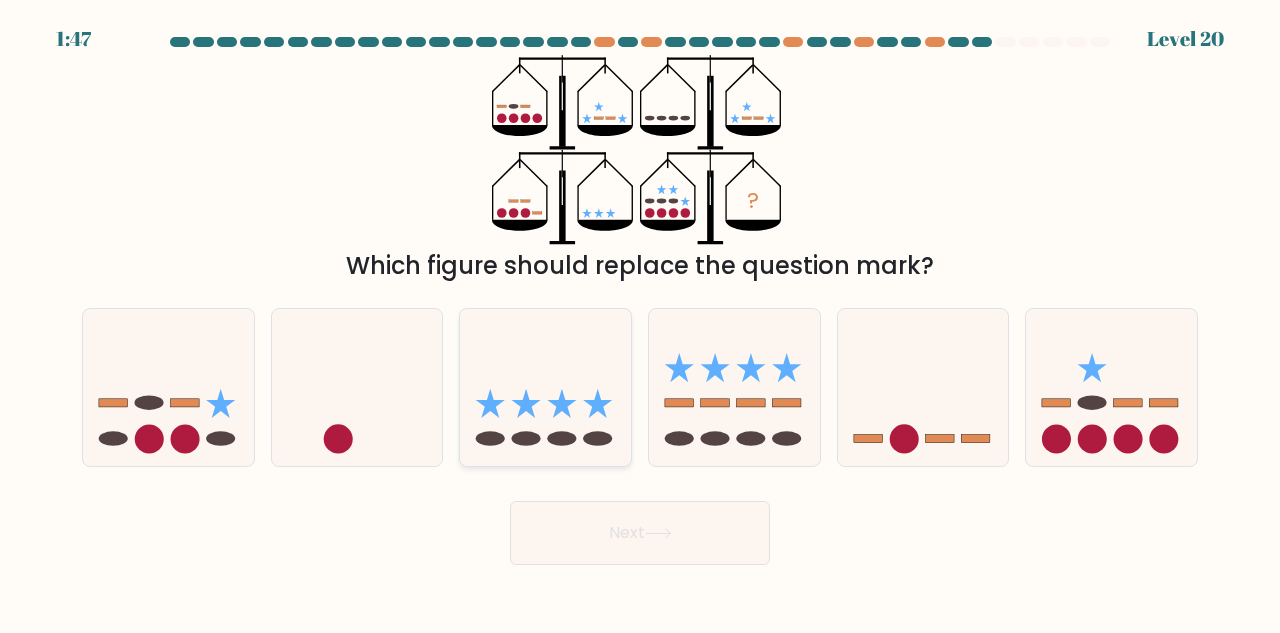 click 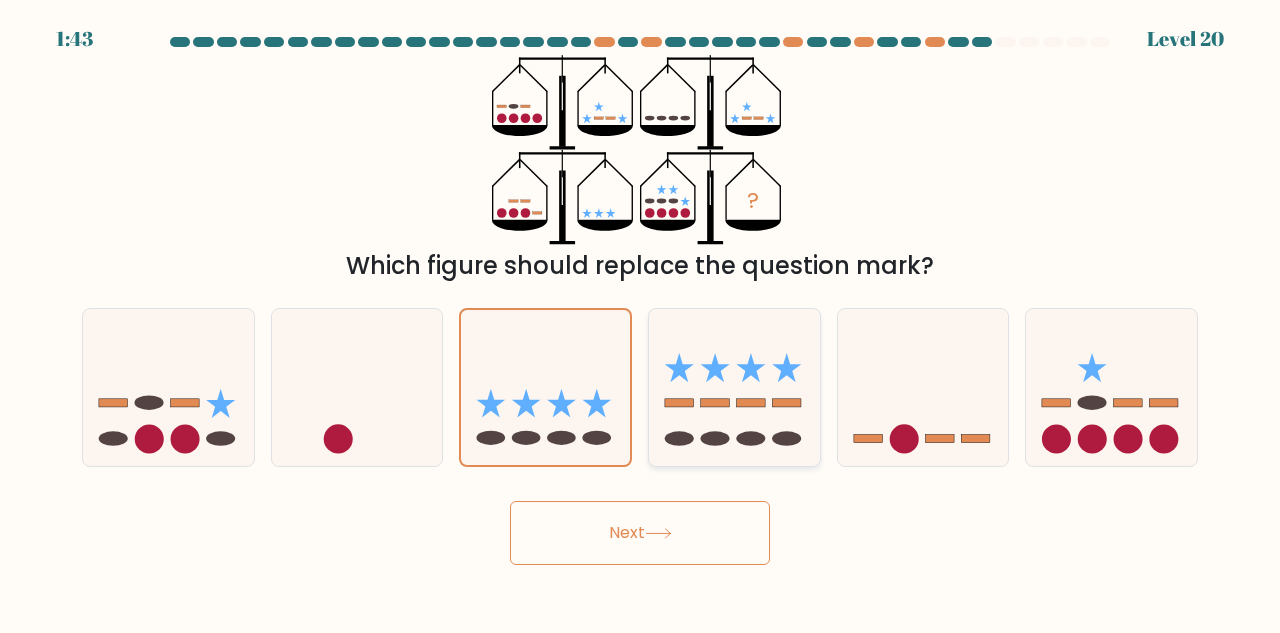 click 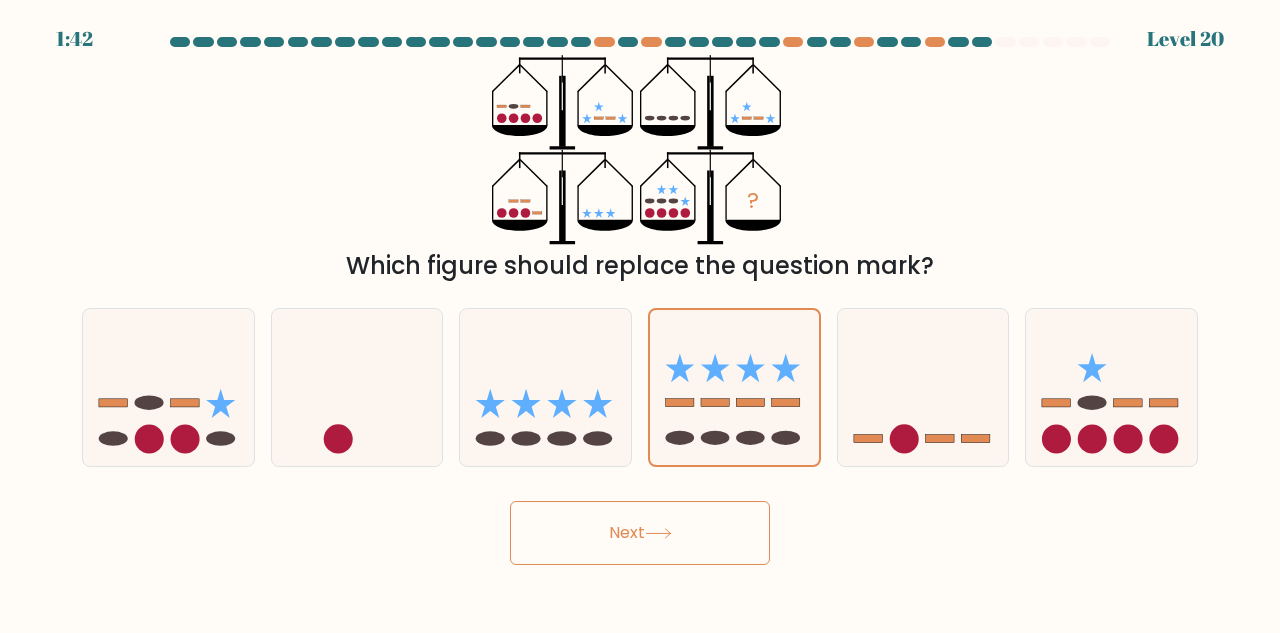 click on "Next" at bounding box center (640, 533) 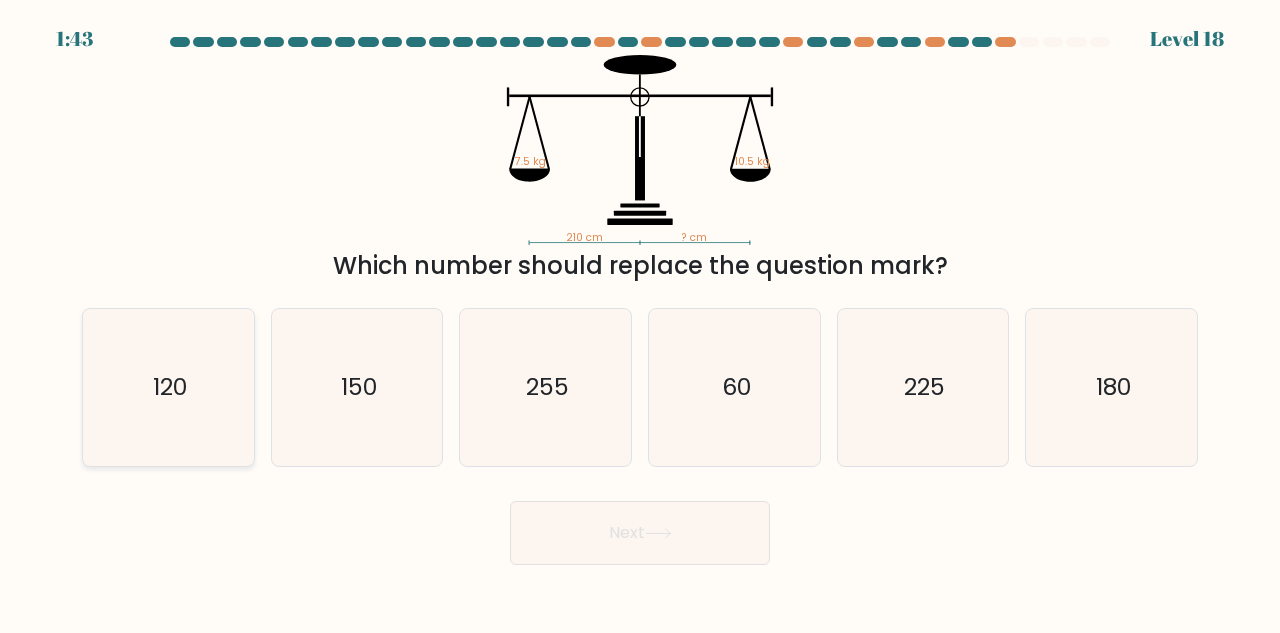 click on "120" 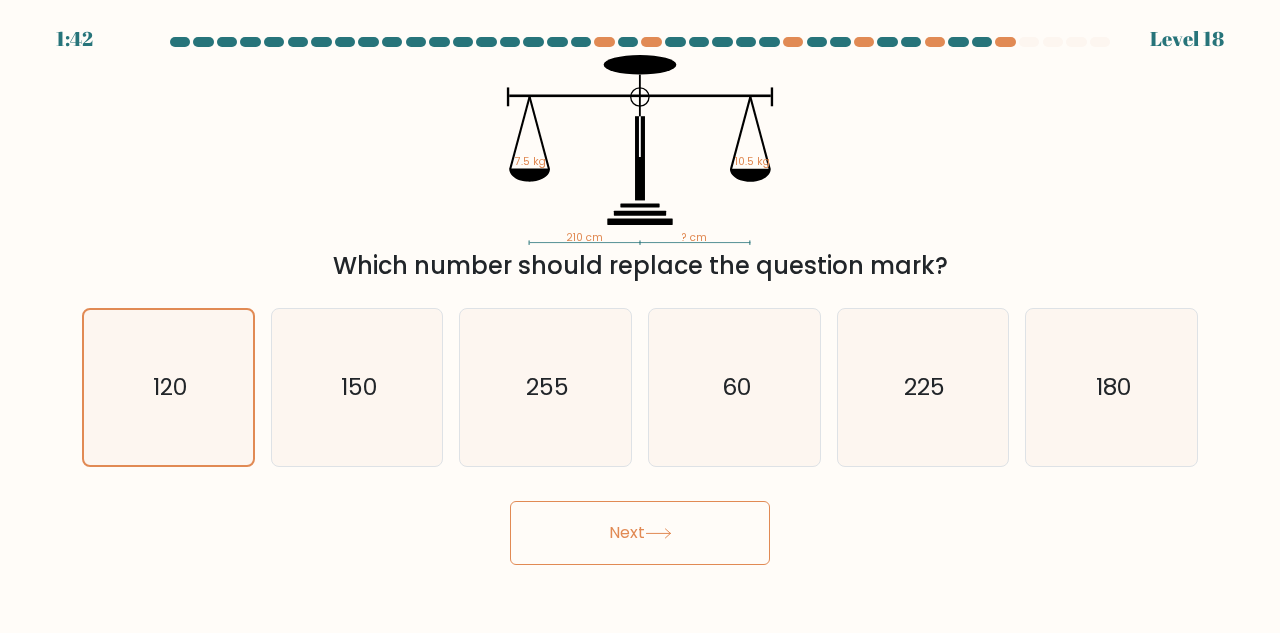 click on "Next" at bounding box center [640, 533] 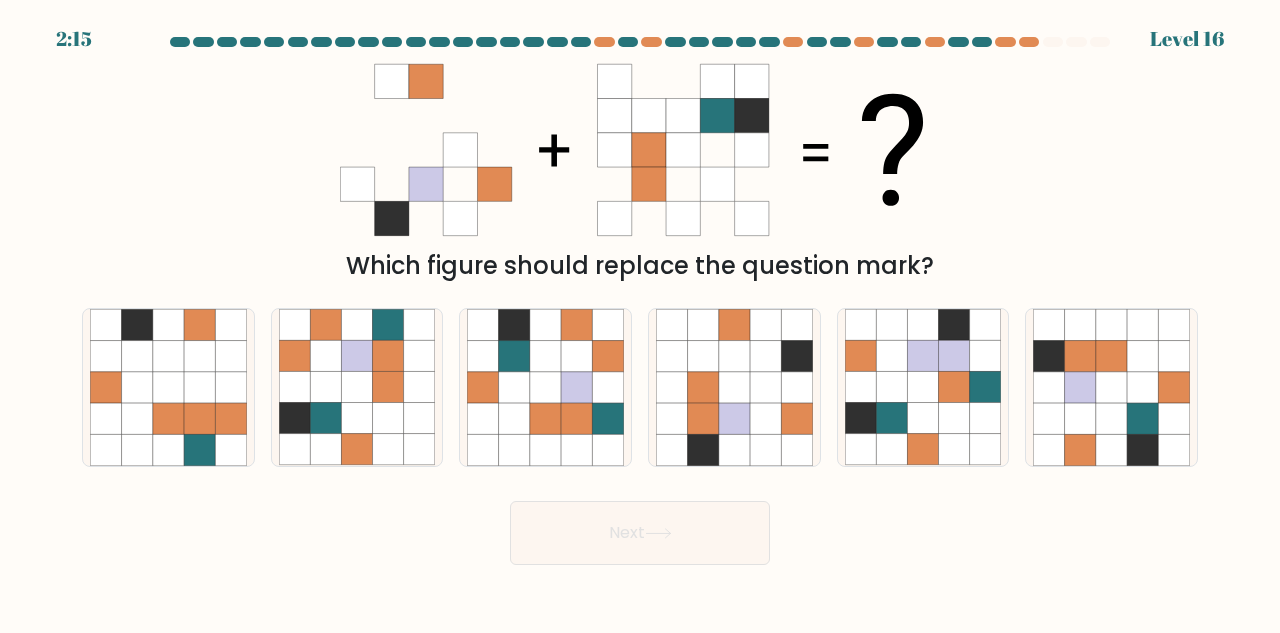 click on "f." at bounding box center (1111, 387) 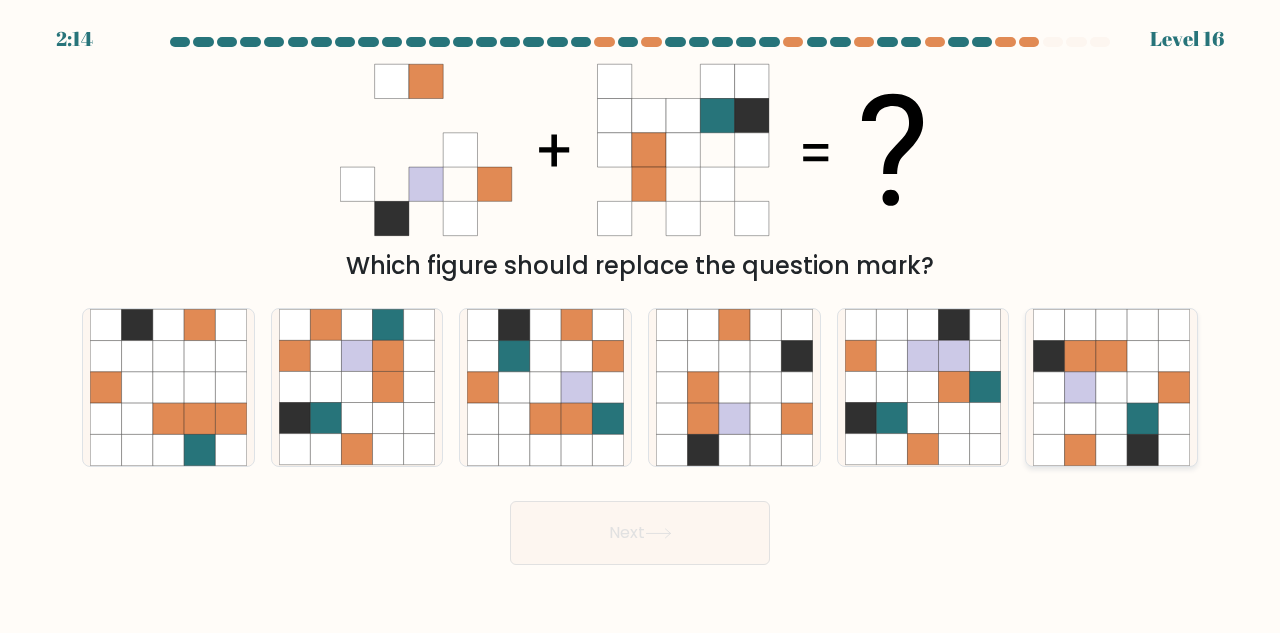 click 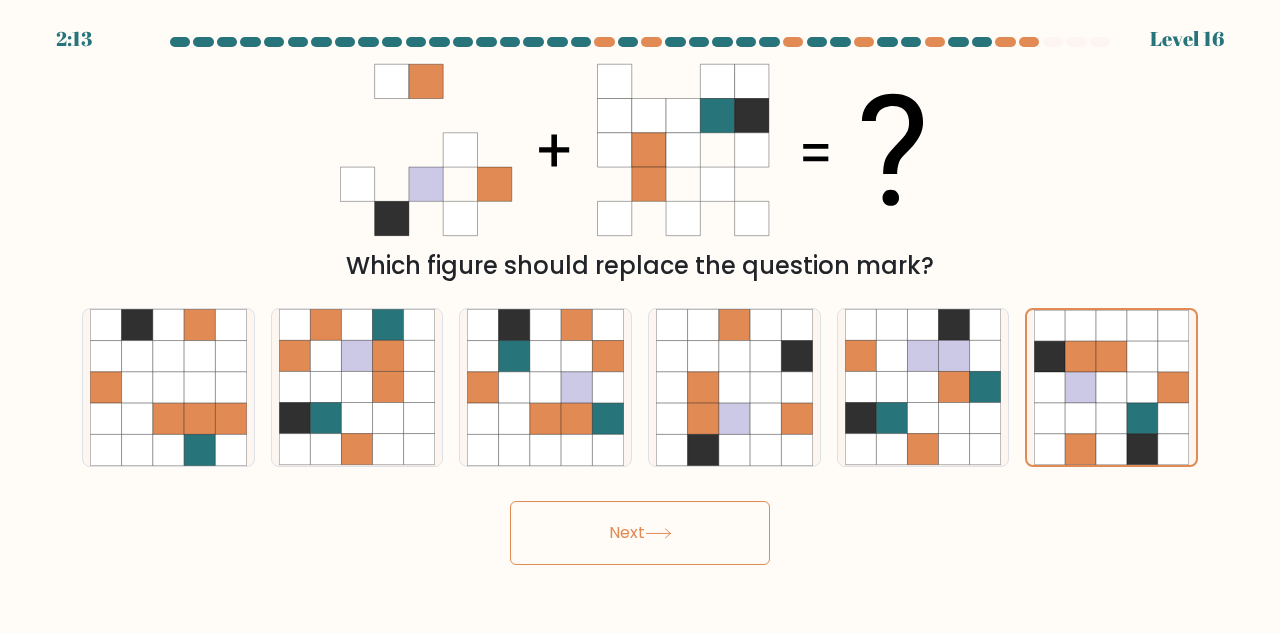 click on "Next" at bounding box center (640, 533) 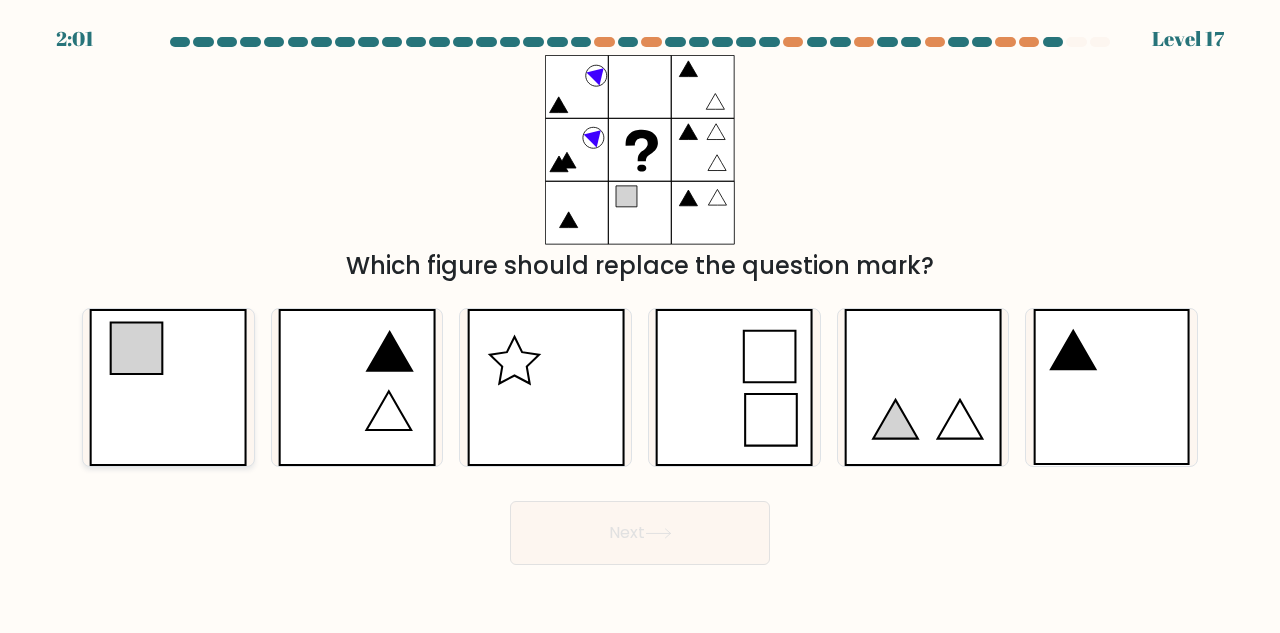 click 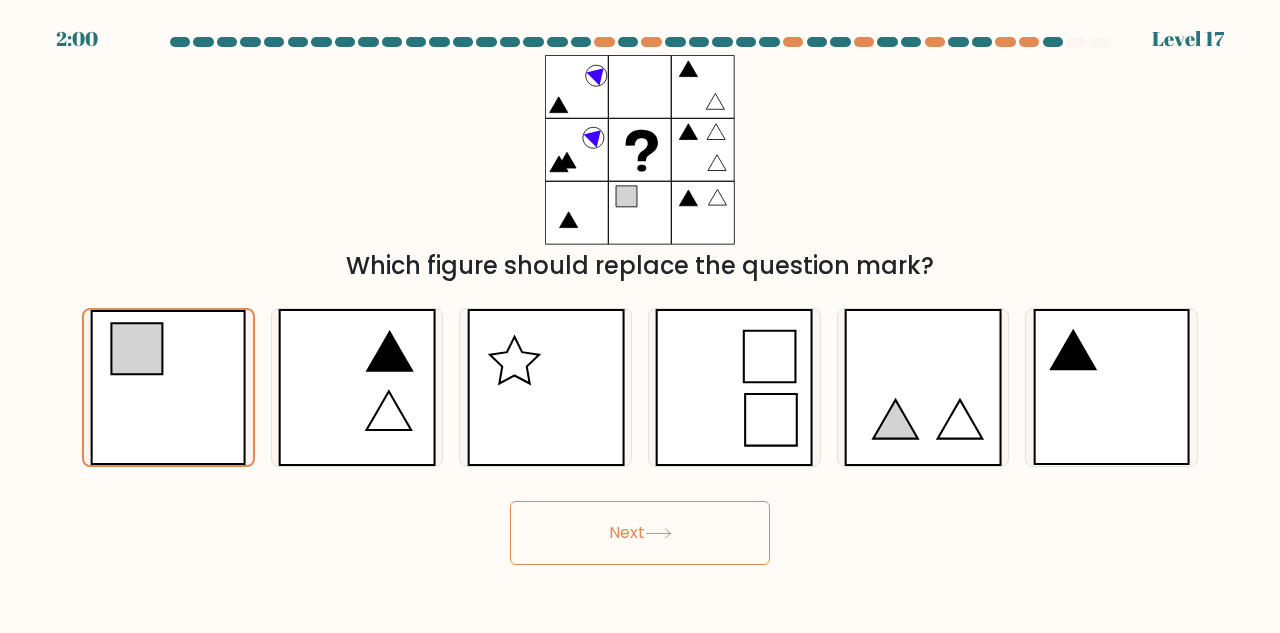 click on "Next" at bounding box center [640, 533] 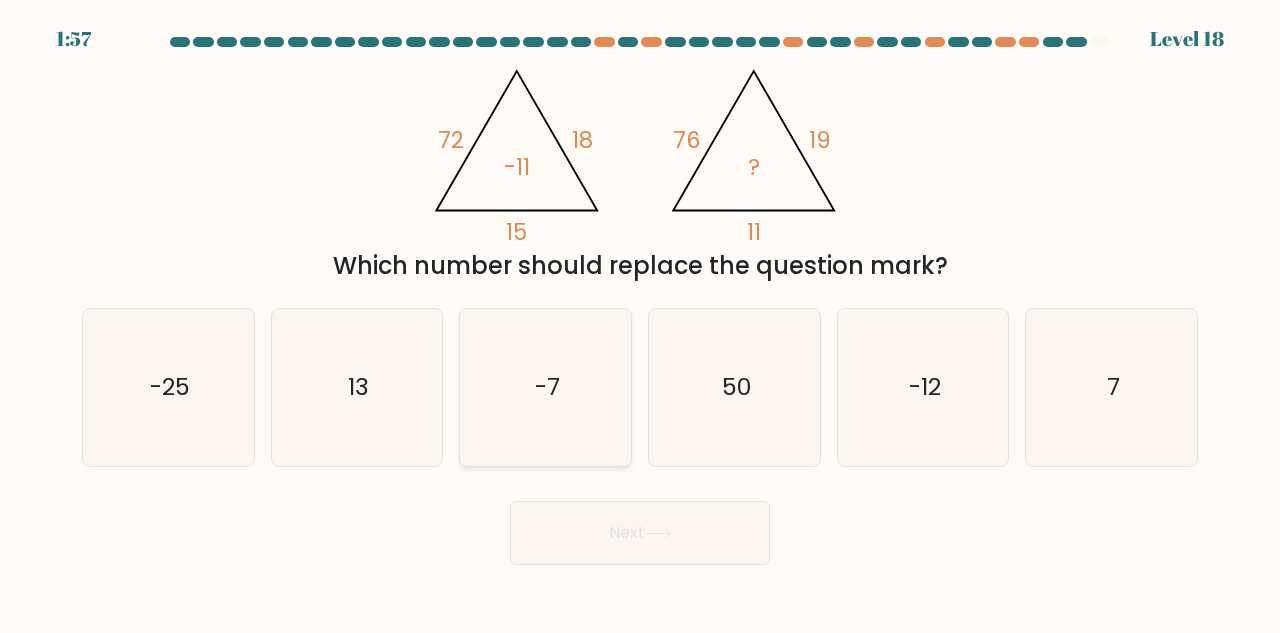 click on "-7" 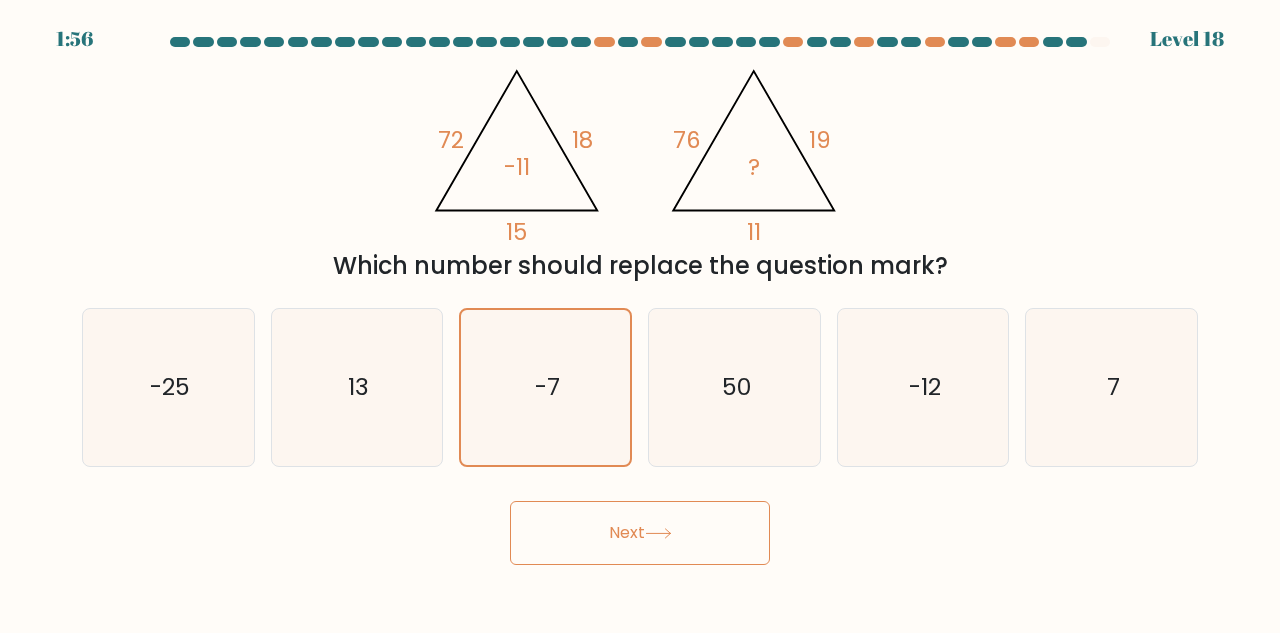 click on "Next" at bounding box center [640, 533] 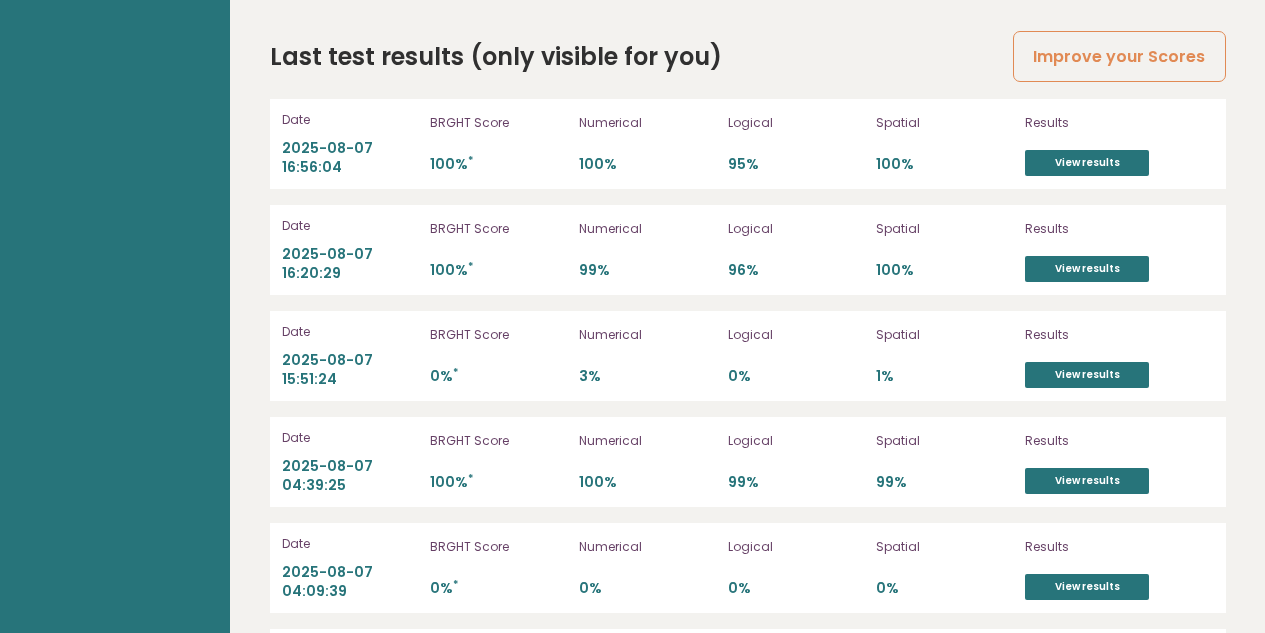scroll, scrollTop: 5739, scrollLeft: 0, axis: vertical 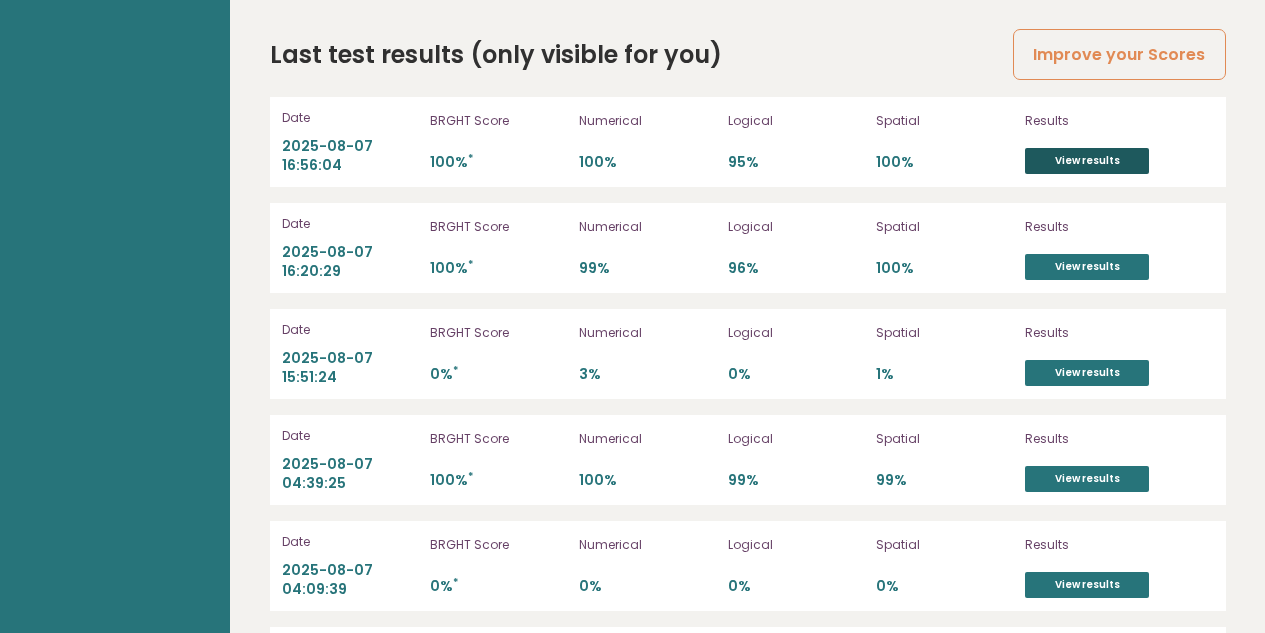 click on "View results" at bounding box center [1087, 161] 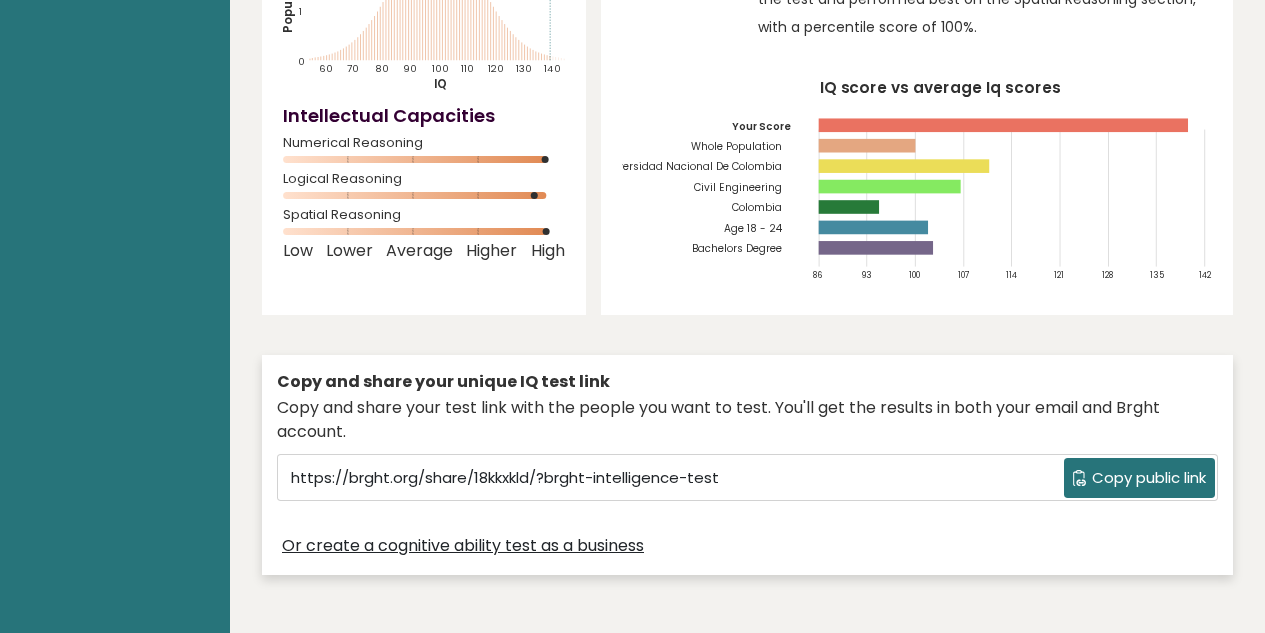 scroll, scrollTop: 300, scrollLeft: 0, axis: vertical 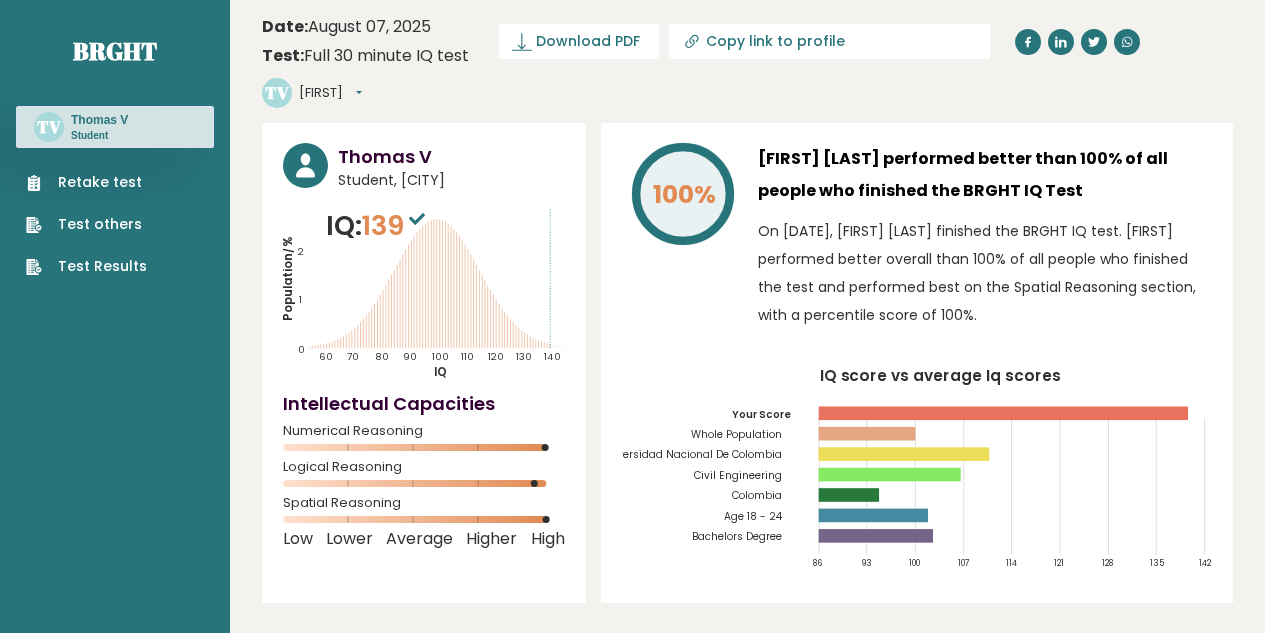 click on "Retake test" at bounding box center [86, 182] 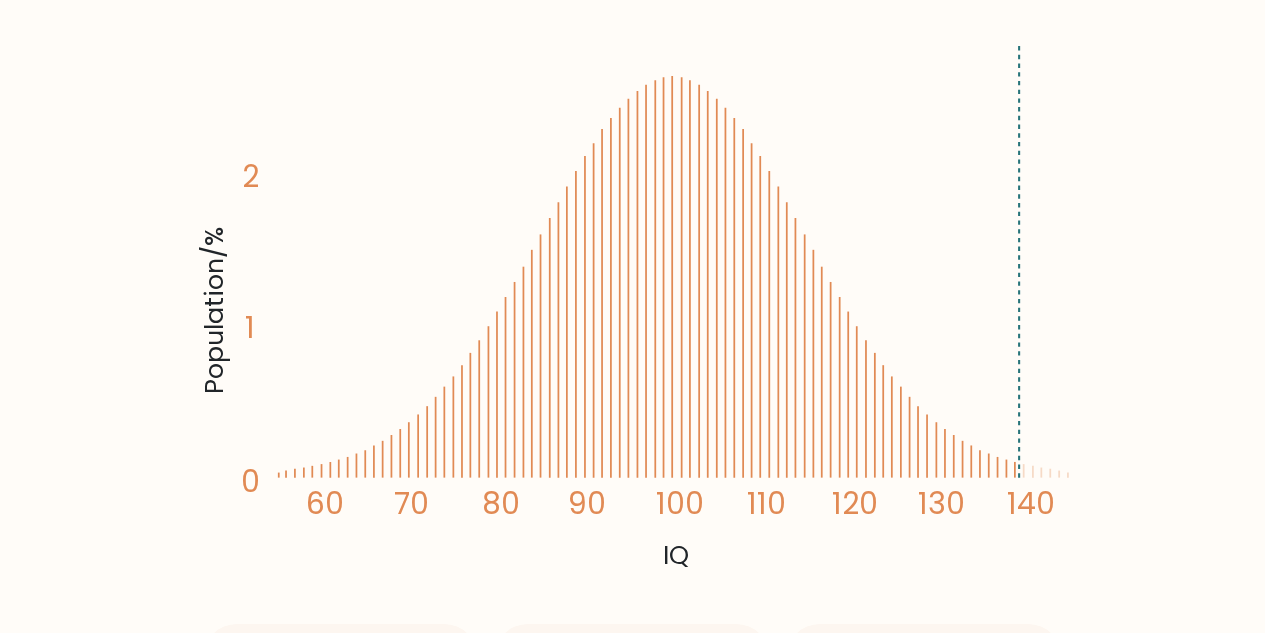 scroll, scrollTop: 0, scrollLeft: 0, axis: both 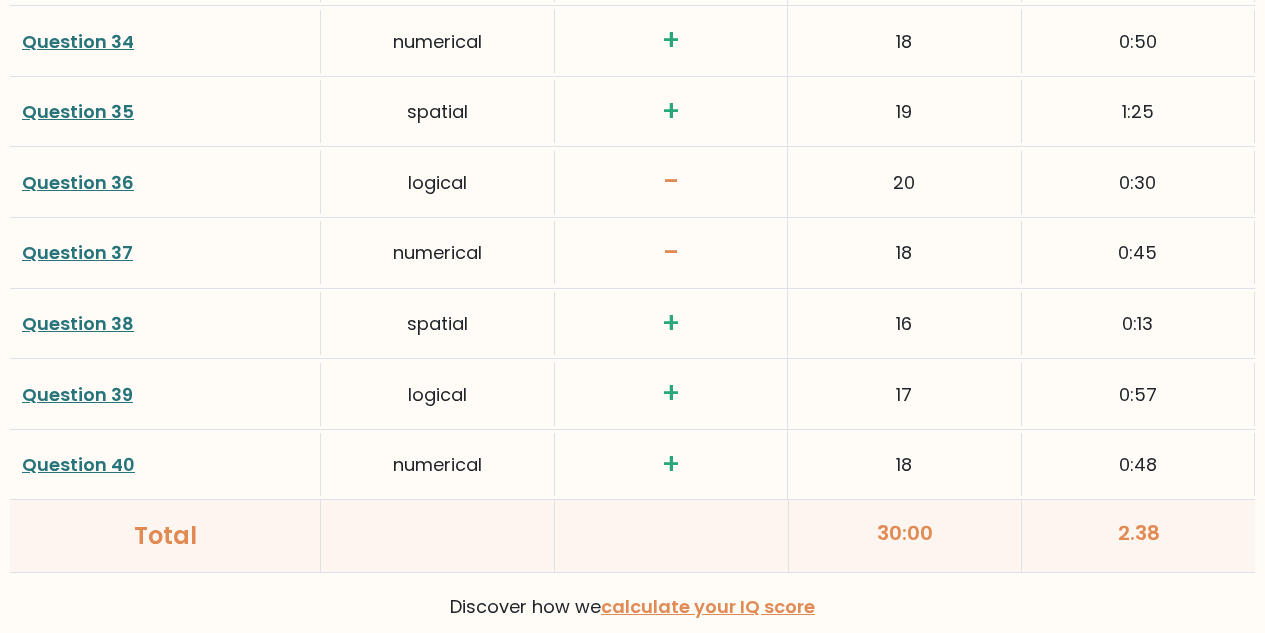 click on "Question 37" at bounding box center [77, 252] 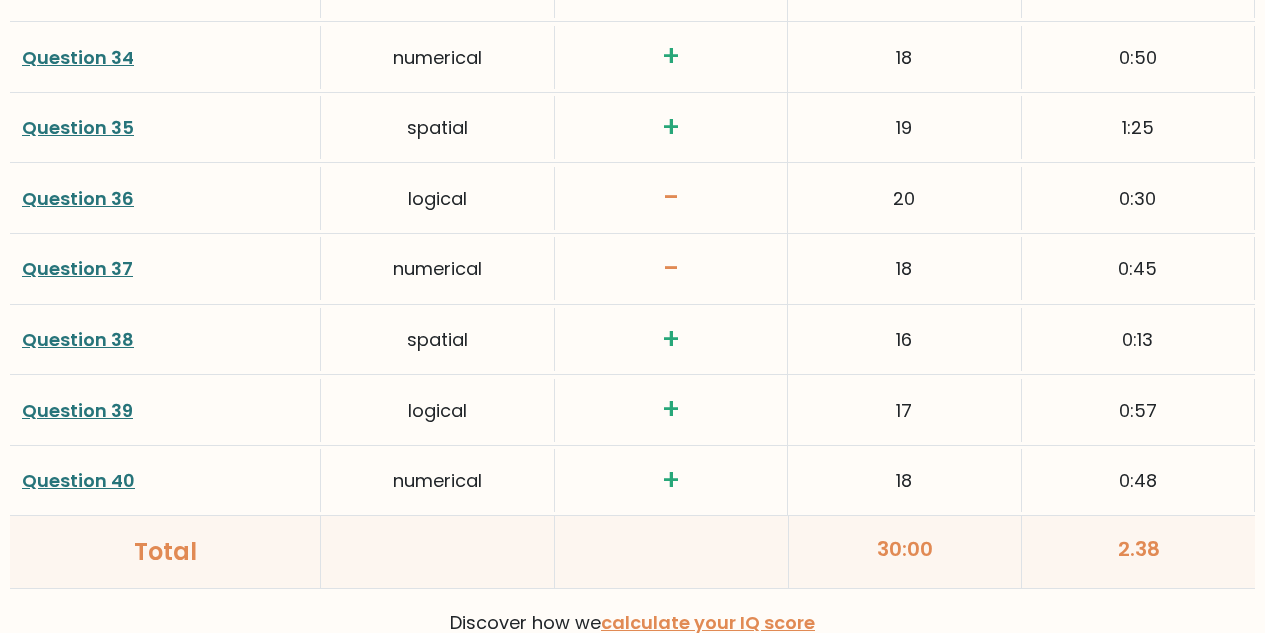 click on "Question 36" at bounding box center [78, 198] 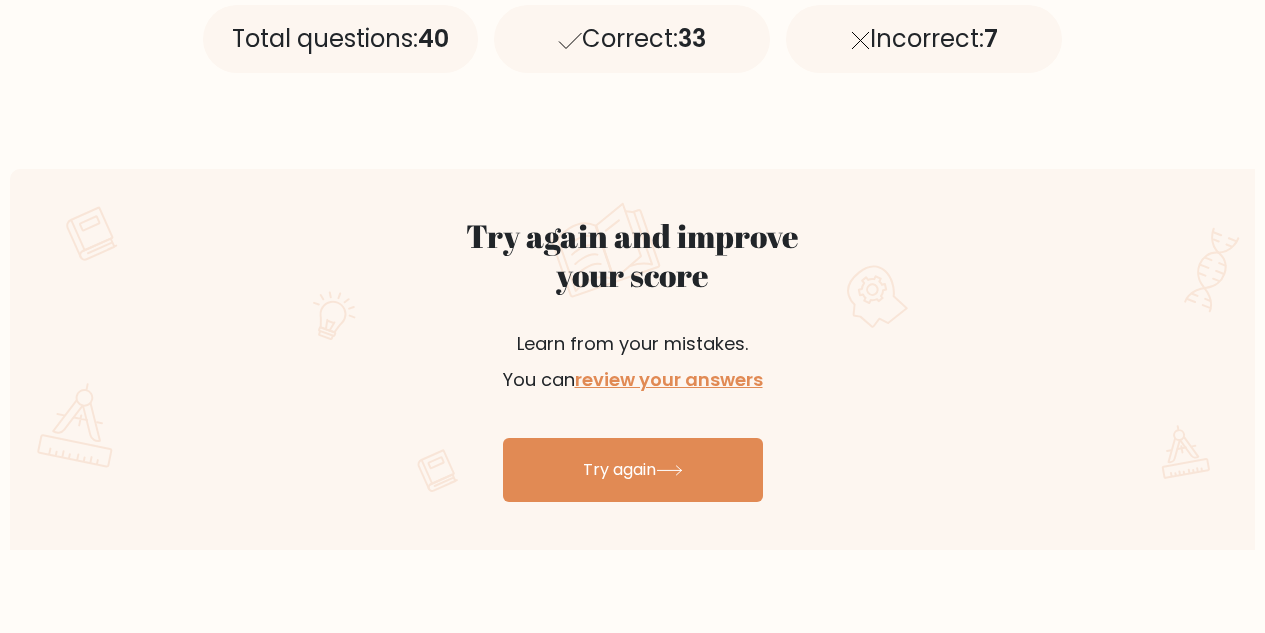 scroll, scrollTop: 0, scrollLeft: 0, axis: both 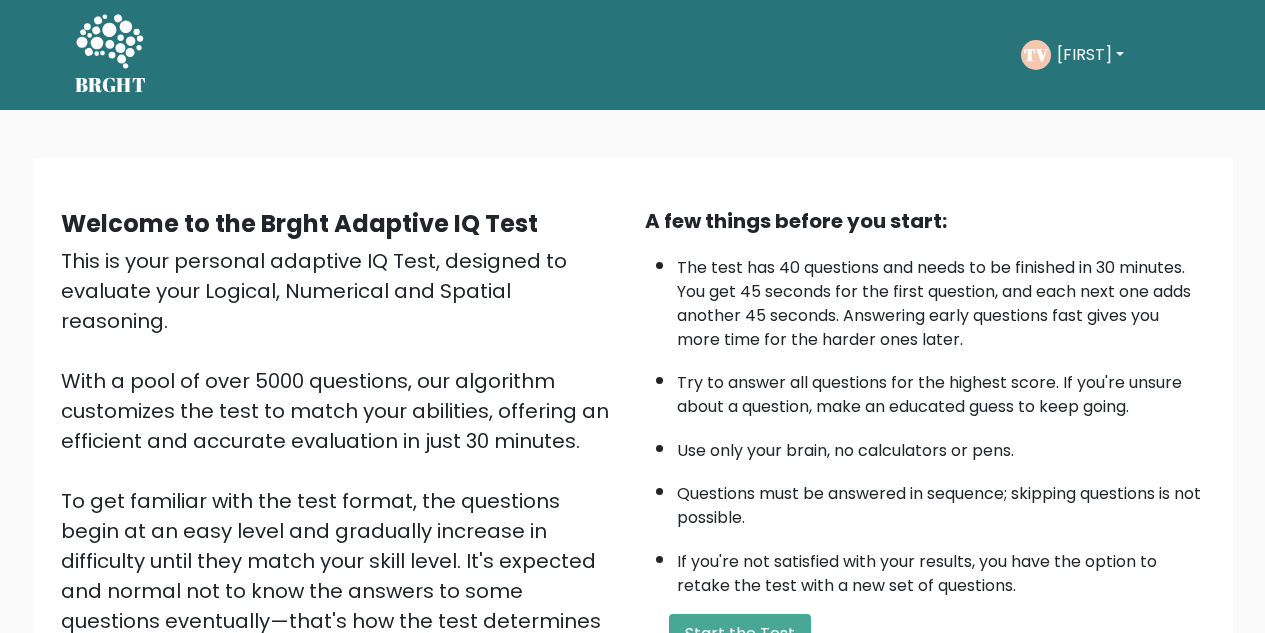click 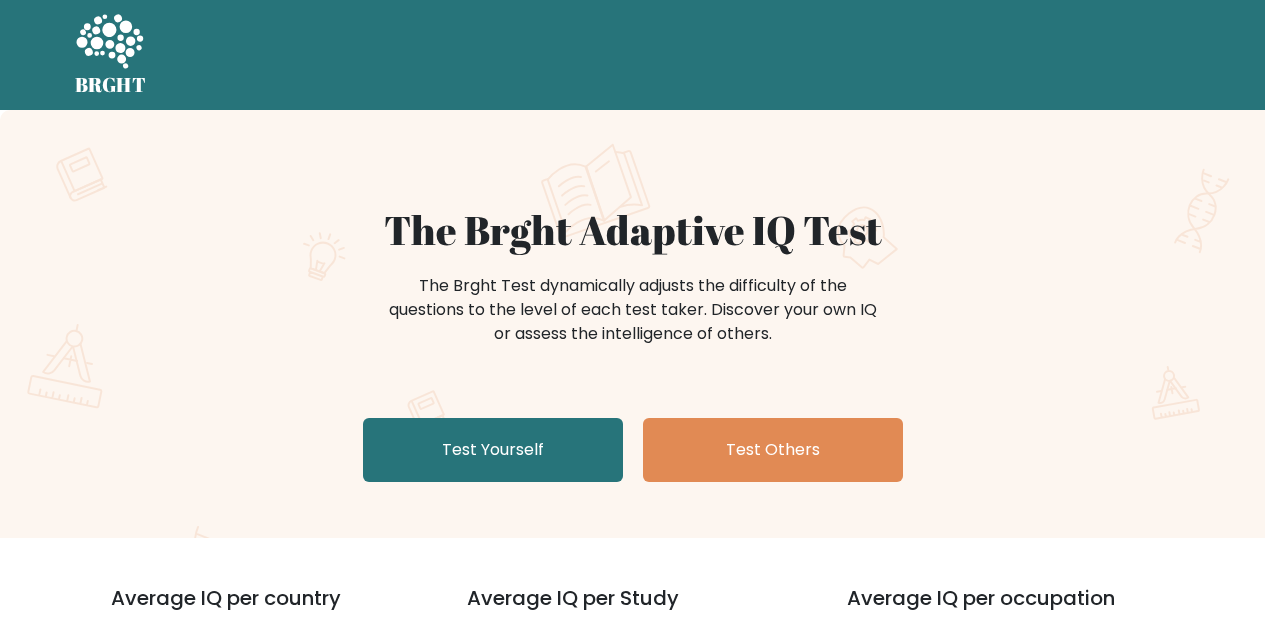 scroll, scrollTop: 0, scrollLeft: 0, axis: both 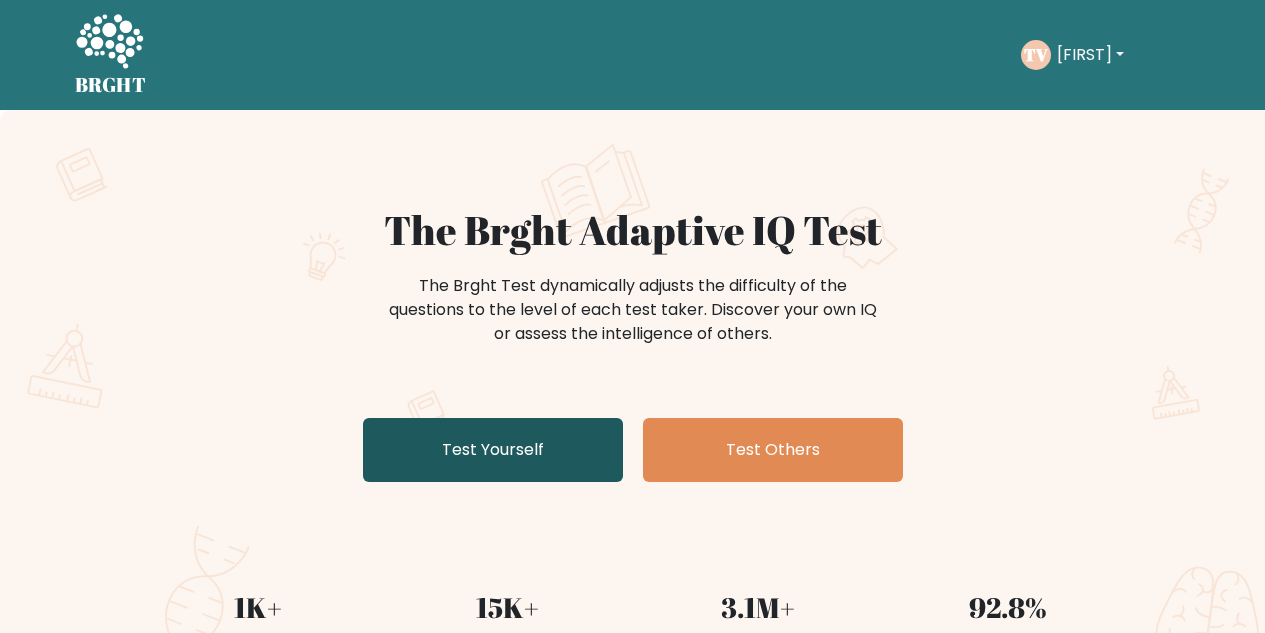 click on "Test Yourself" at bounding box center [493, 450] 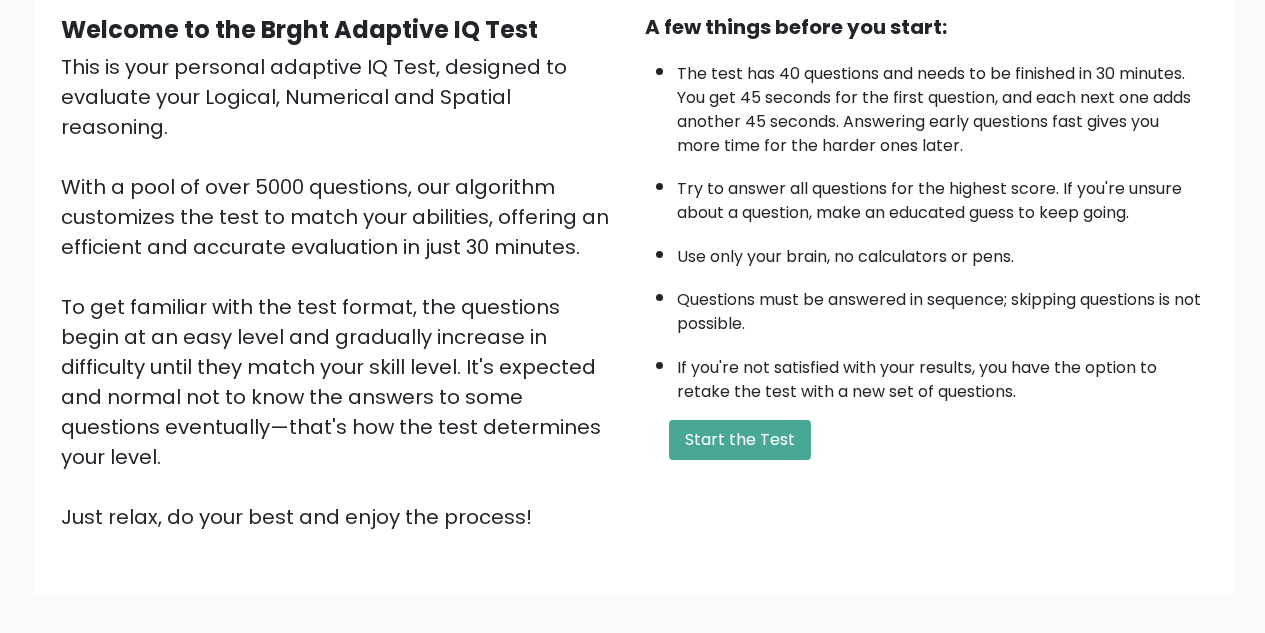 scroll, scrollTop: 283, scrollLeft: 0, axis: vertical 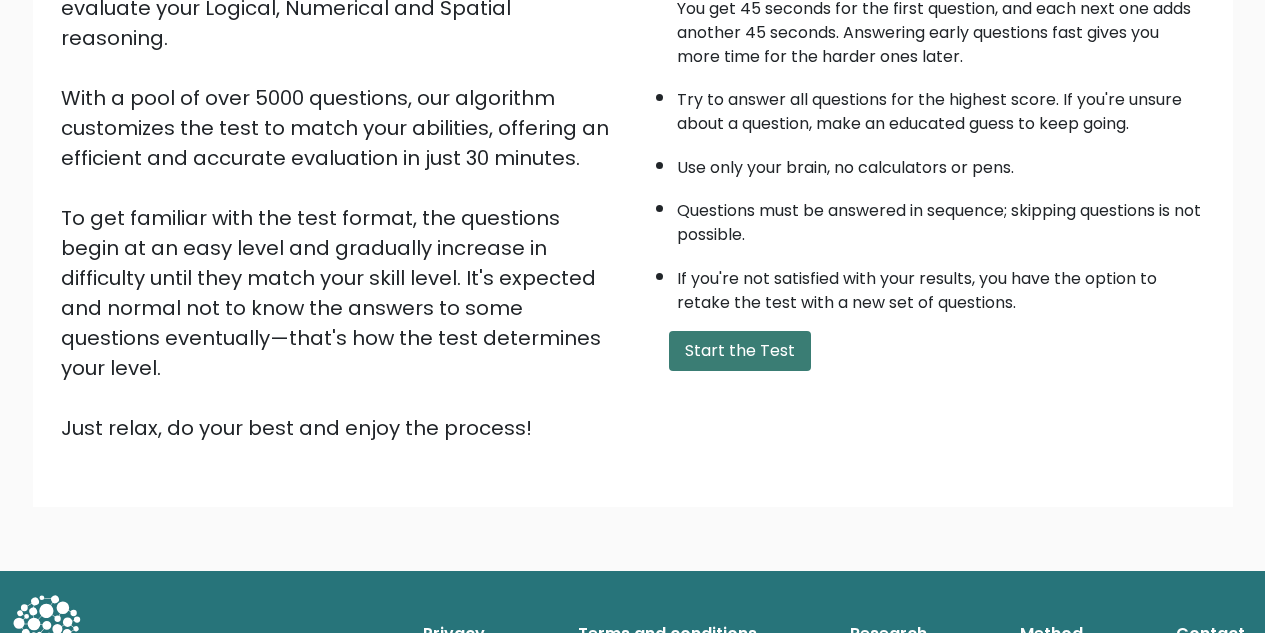 click on "Start the Test" at bounding box center [740, 351] 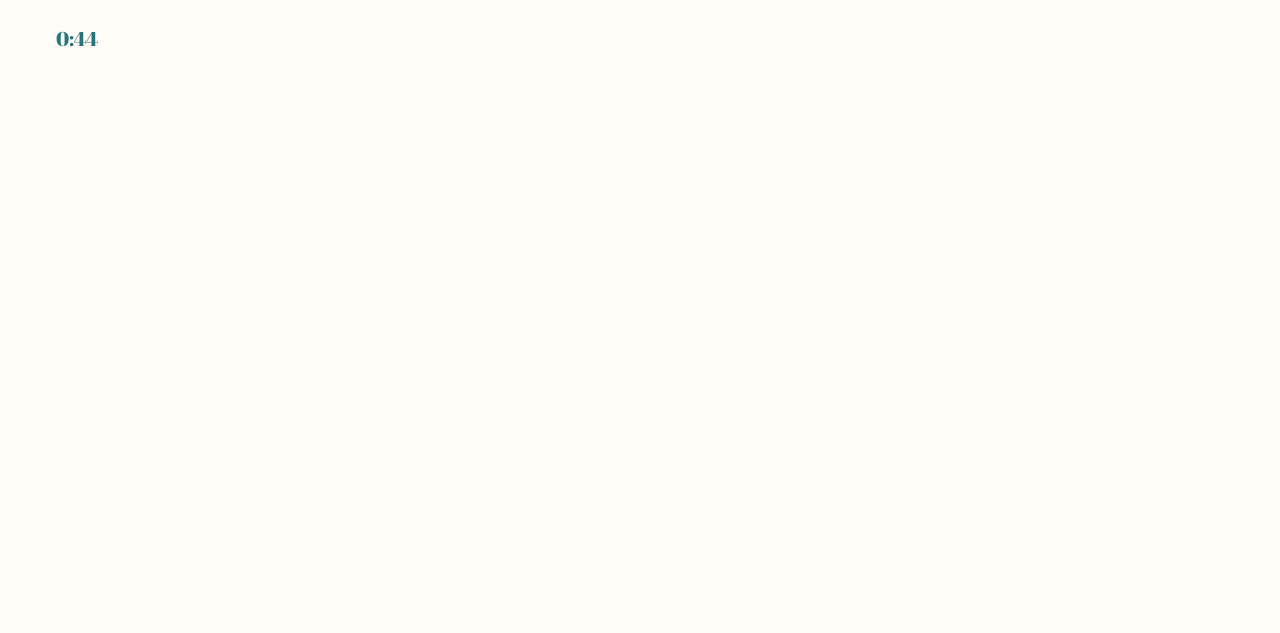 scroll, scrollTop: 0, scrollLeft: 0, axis: both 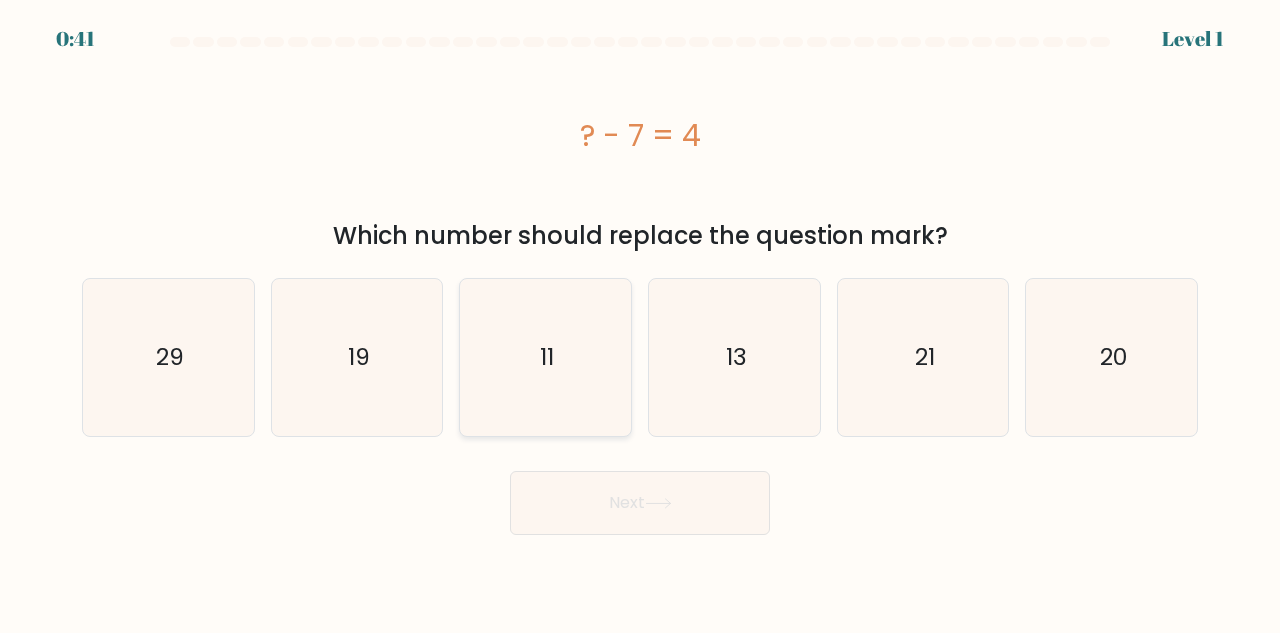 click on "11" 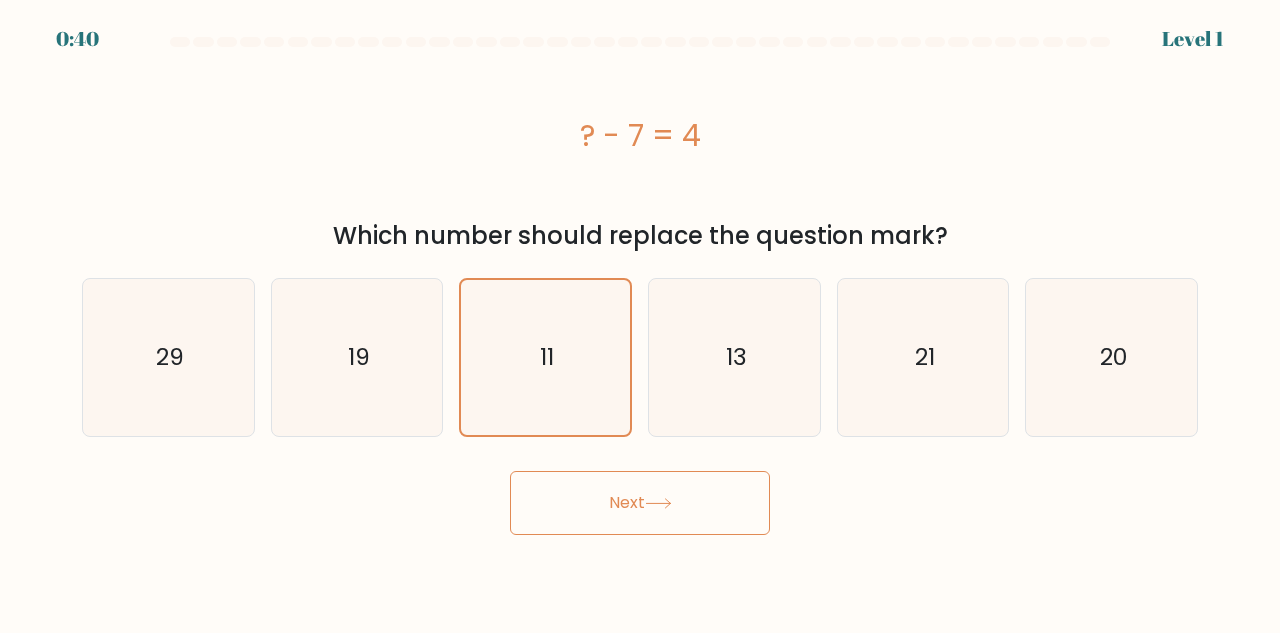 click on "Next" at bounding box center (640, 503) 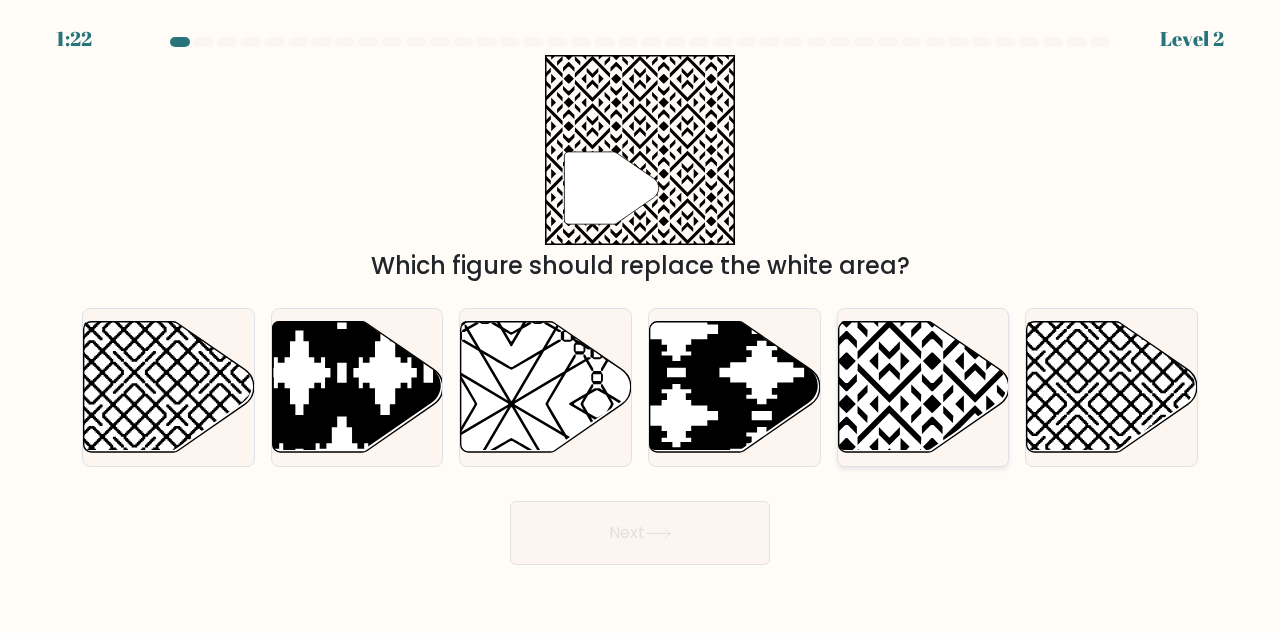 click 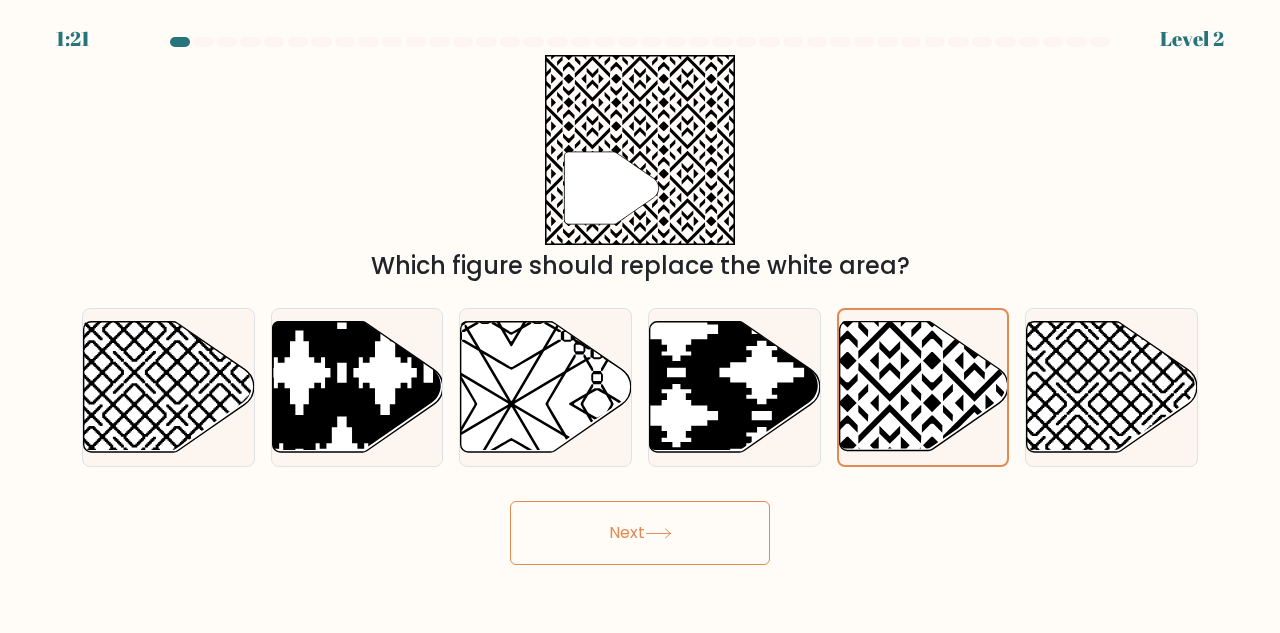 click on "Next" at bounding box center (640, 533) 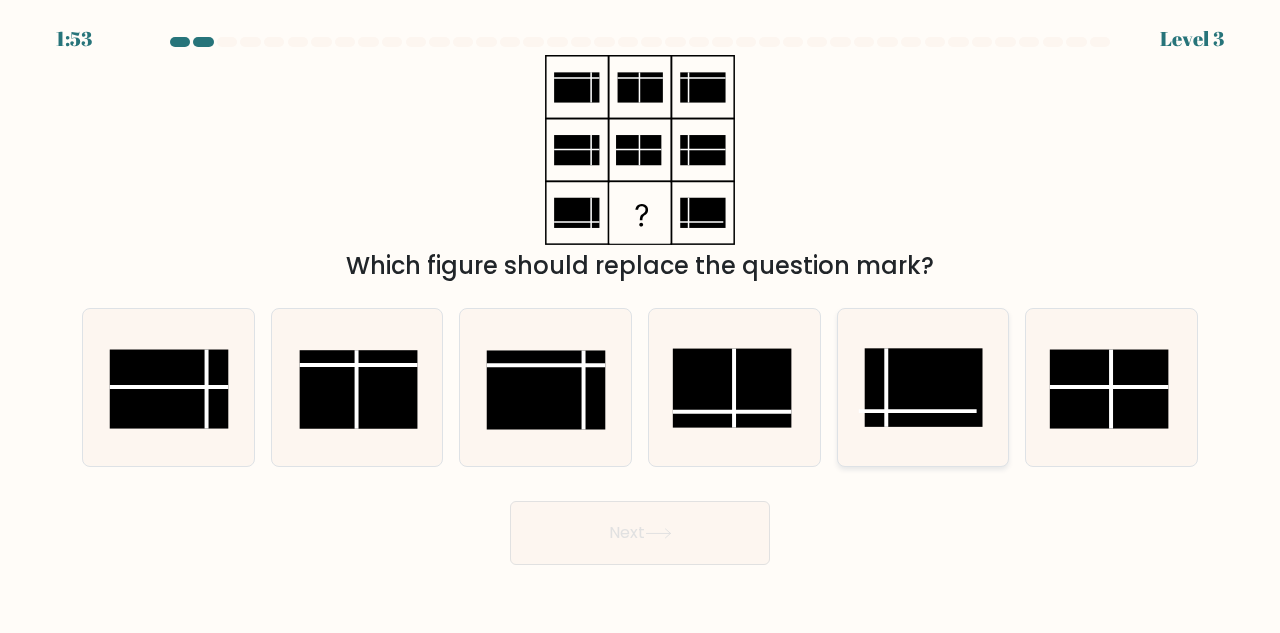 click 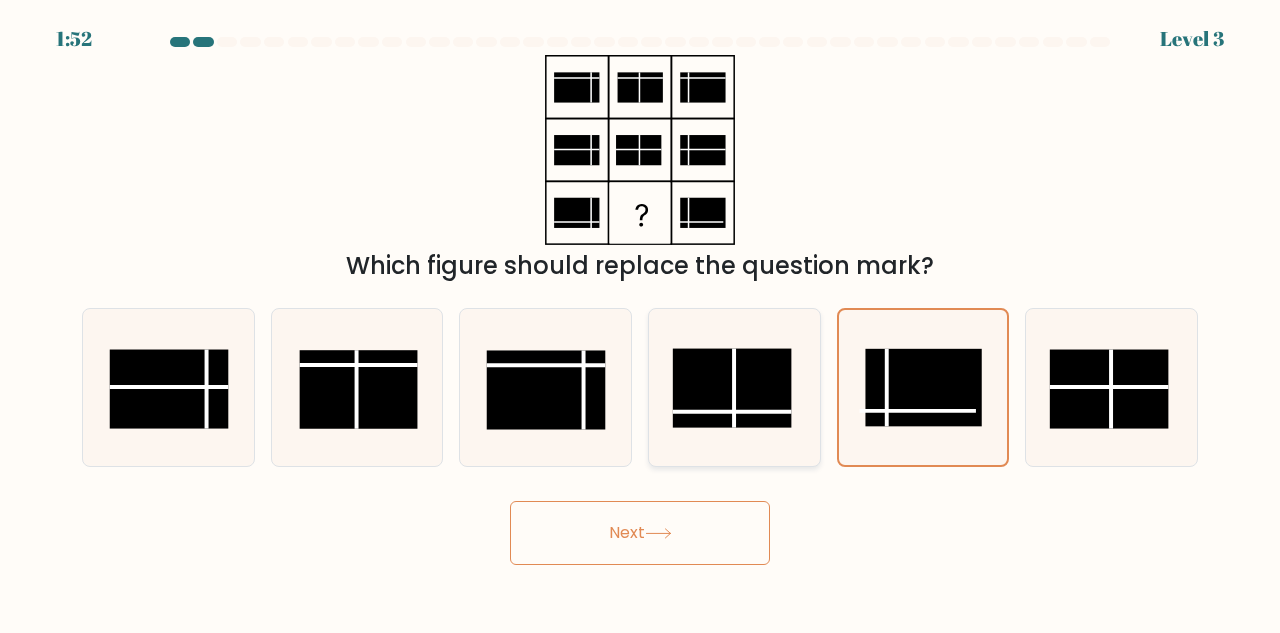click 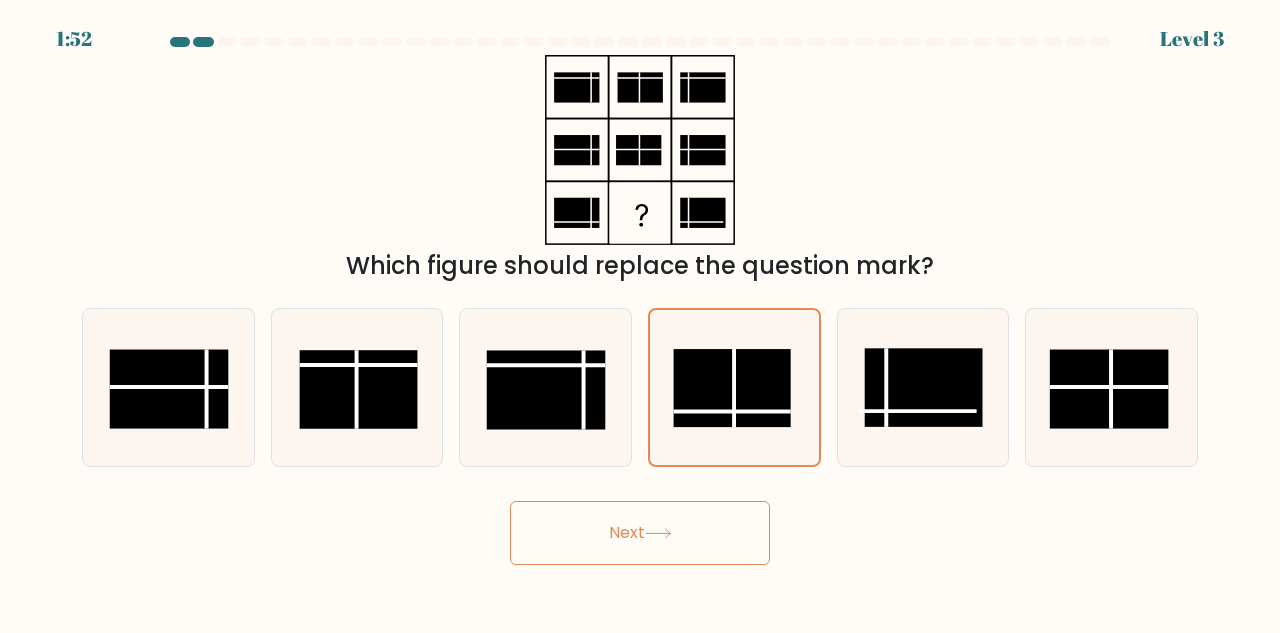 click on "Next" at bounding box center [640, 533] 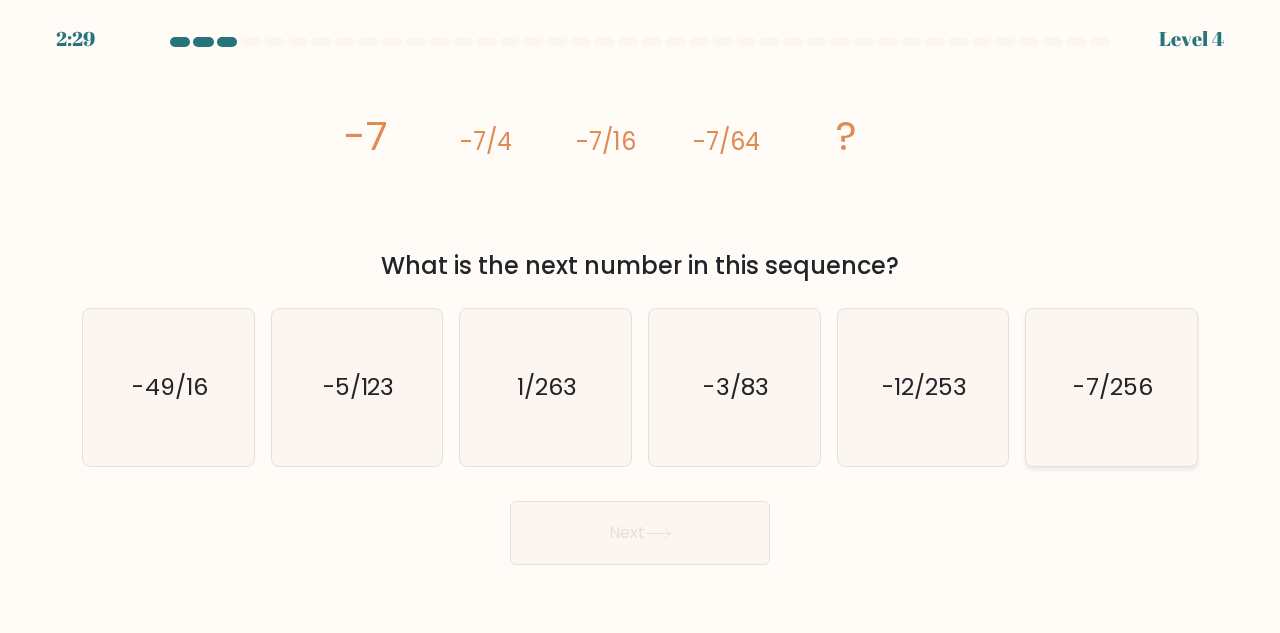click on "-7/256" 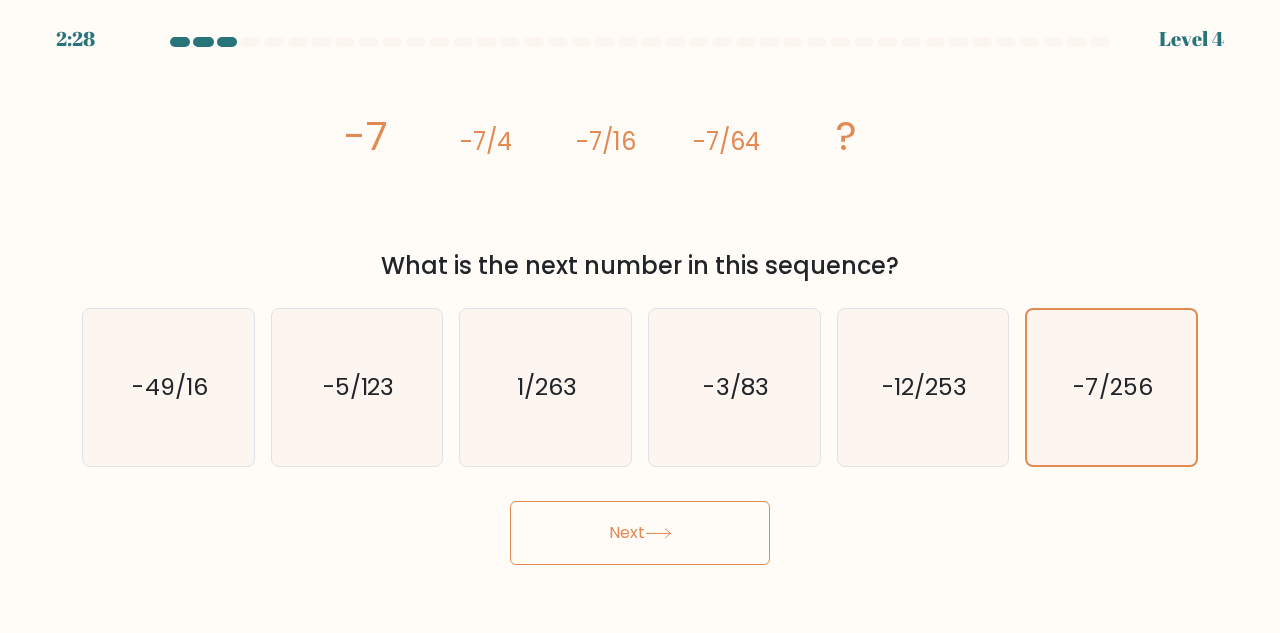 click on "Next" at bounding box center [640, 533] 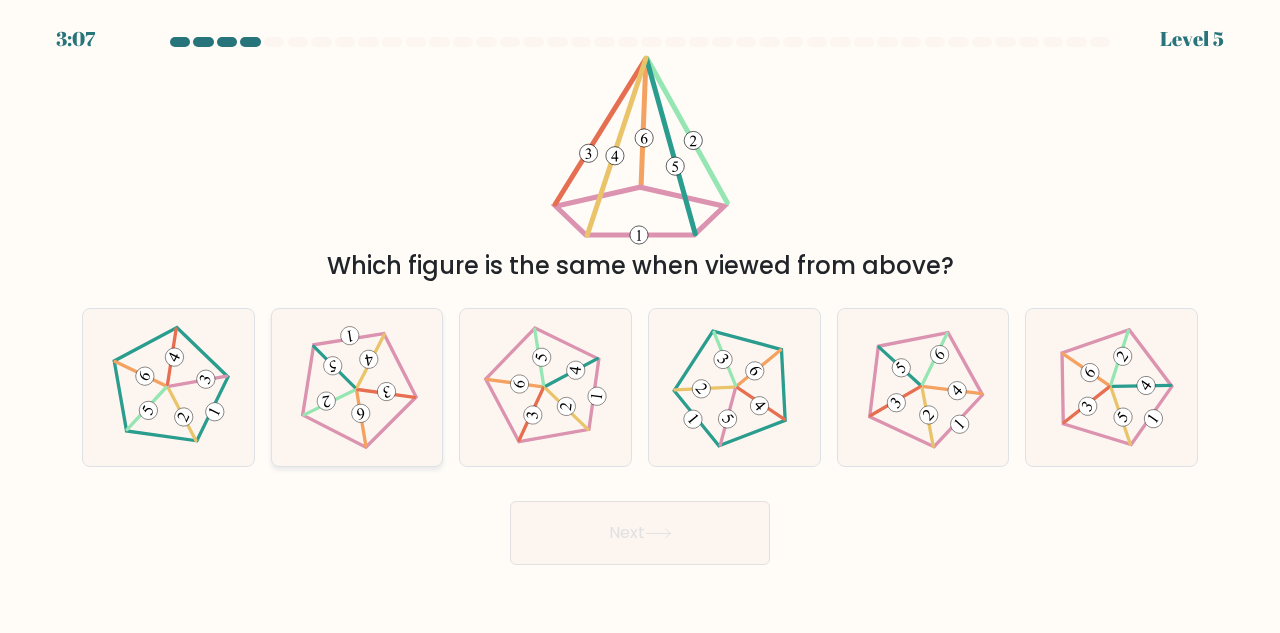 click 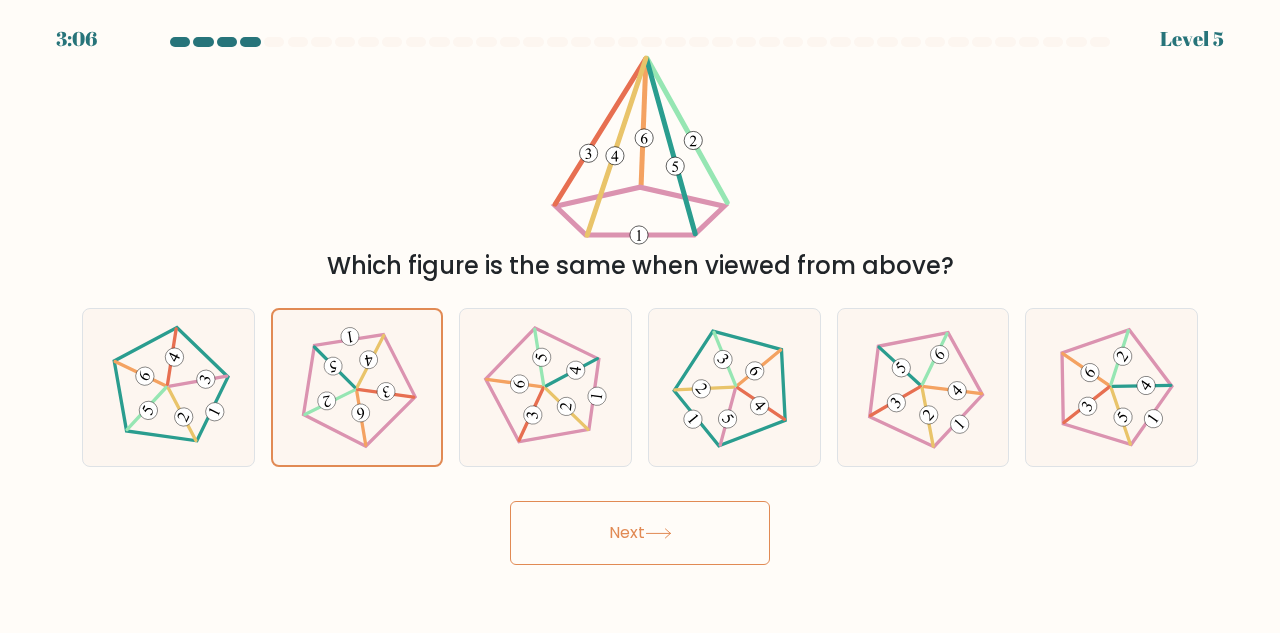 click 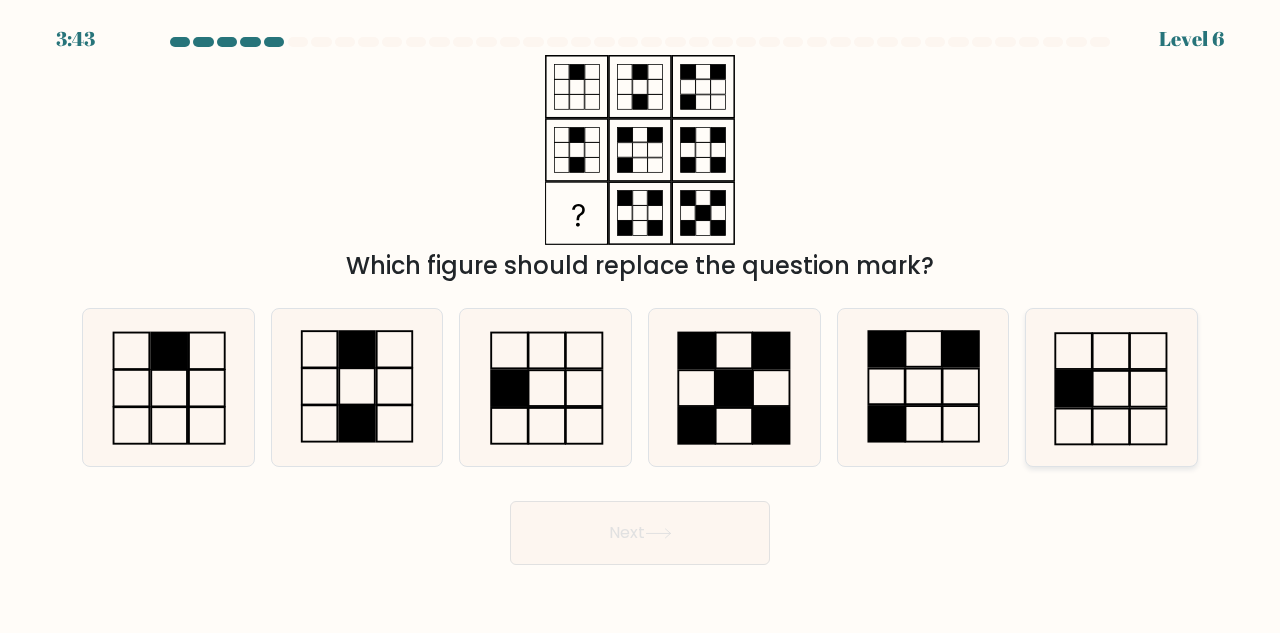 click 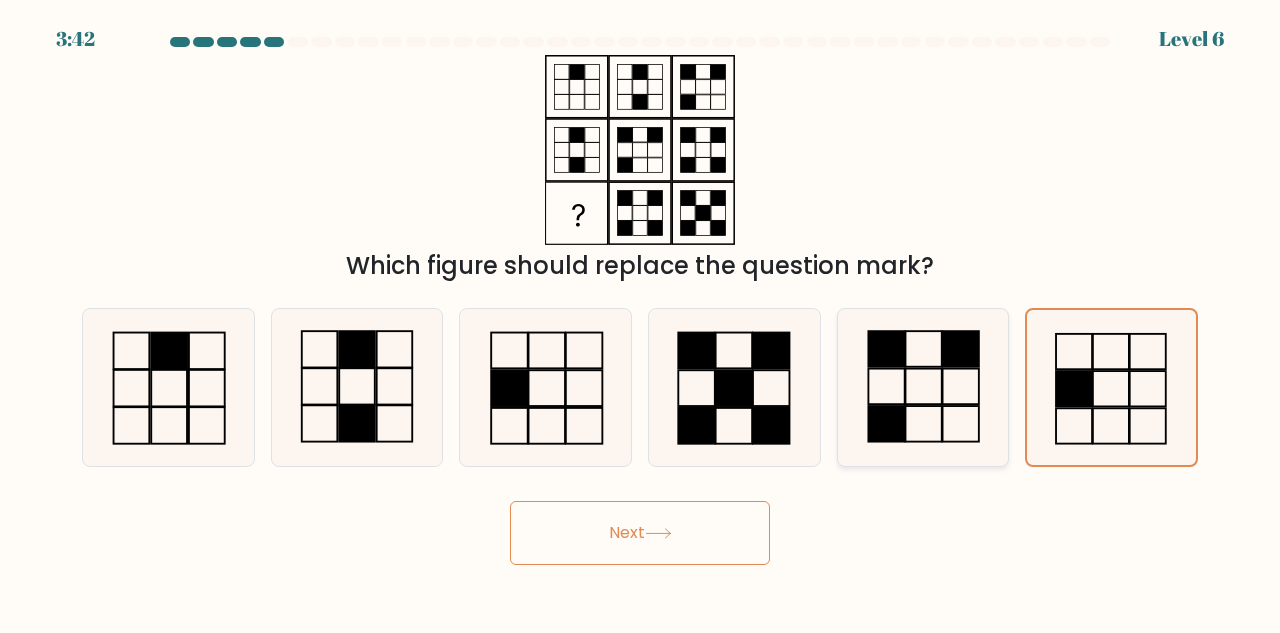 click 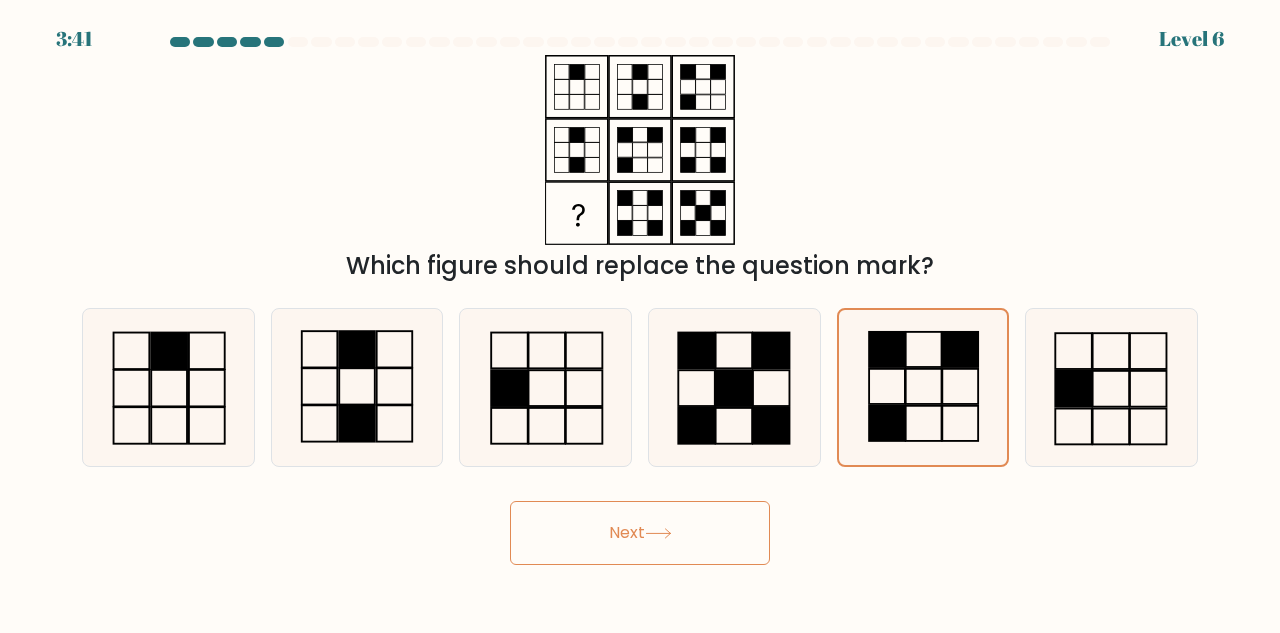 click on "Next" at bounding box center [640, 533] 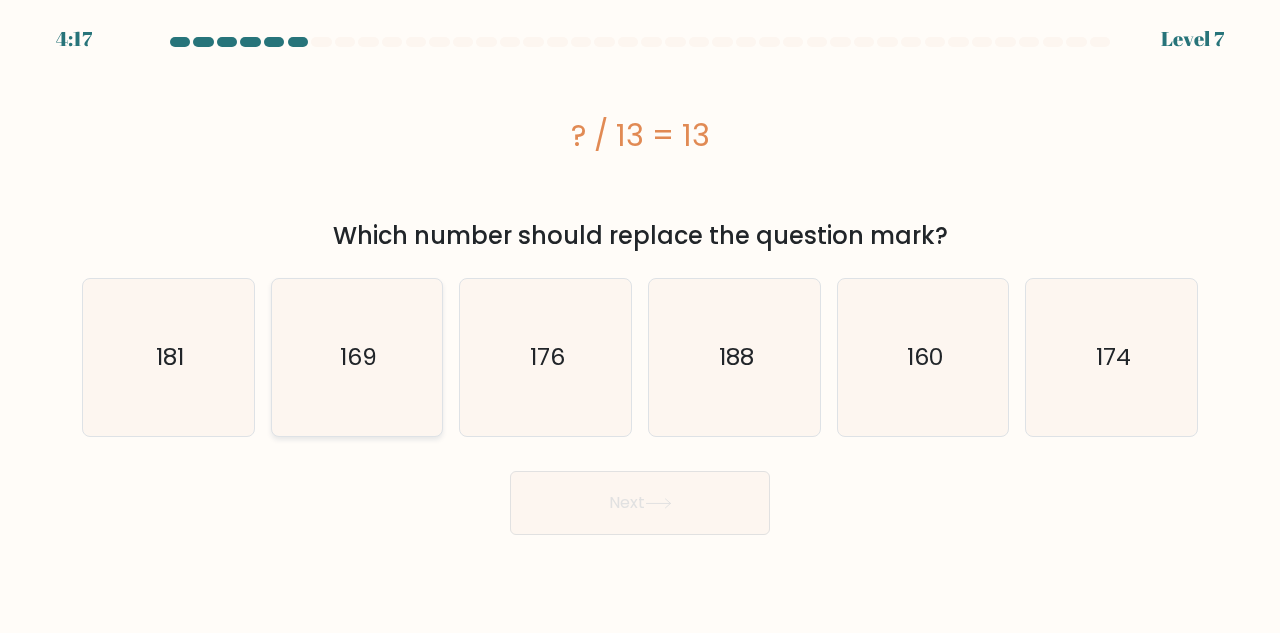 click on "169" 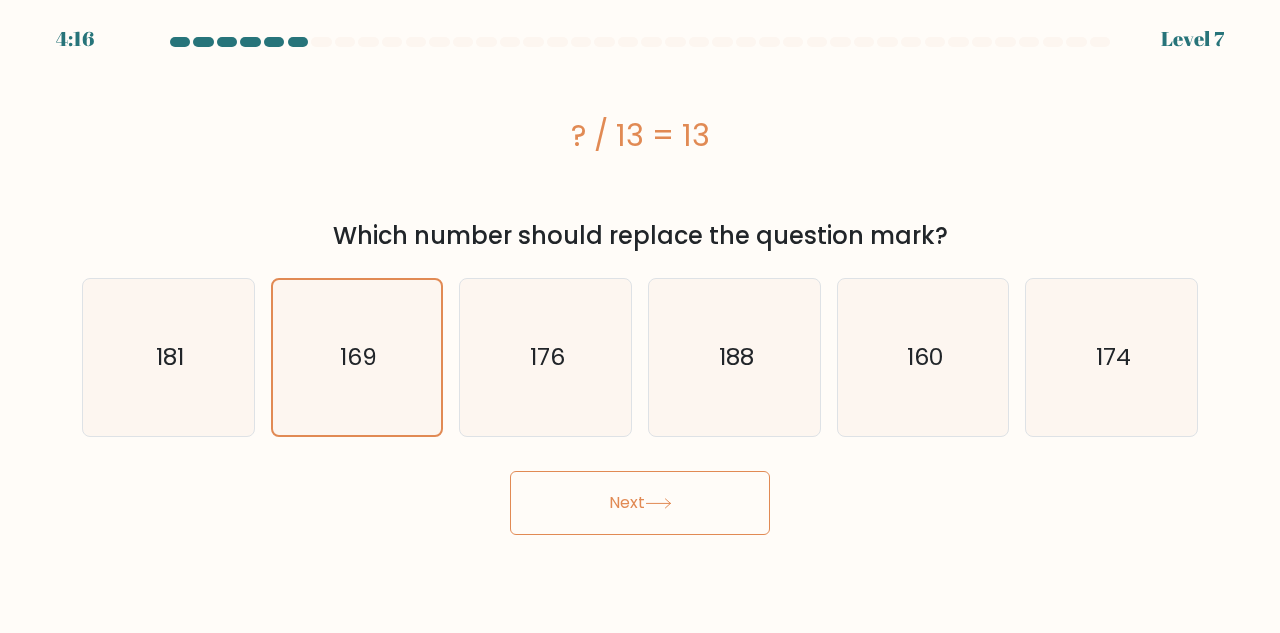 click on "Next" at bounding box center [640, 503] 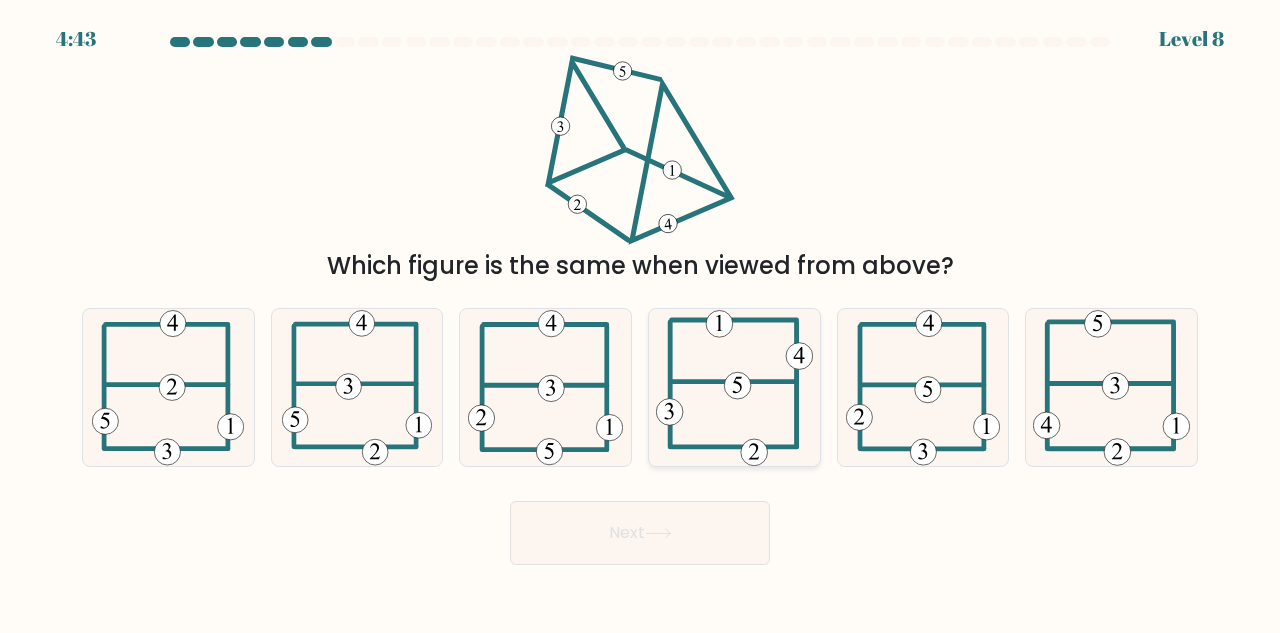 click 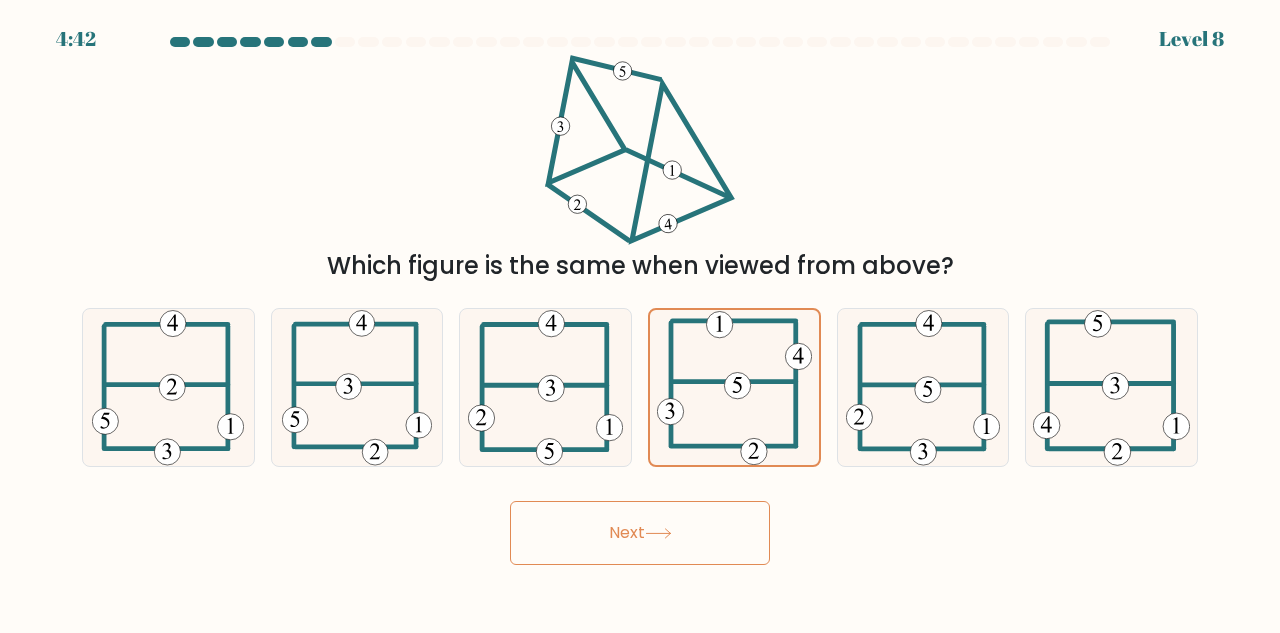 click on "Next" at bounding box center [640, 533] 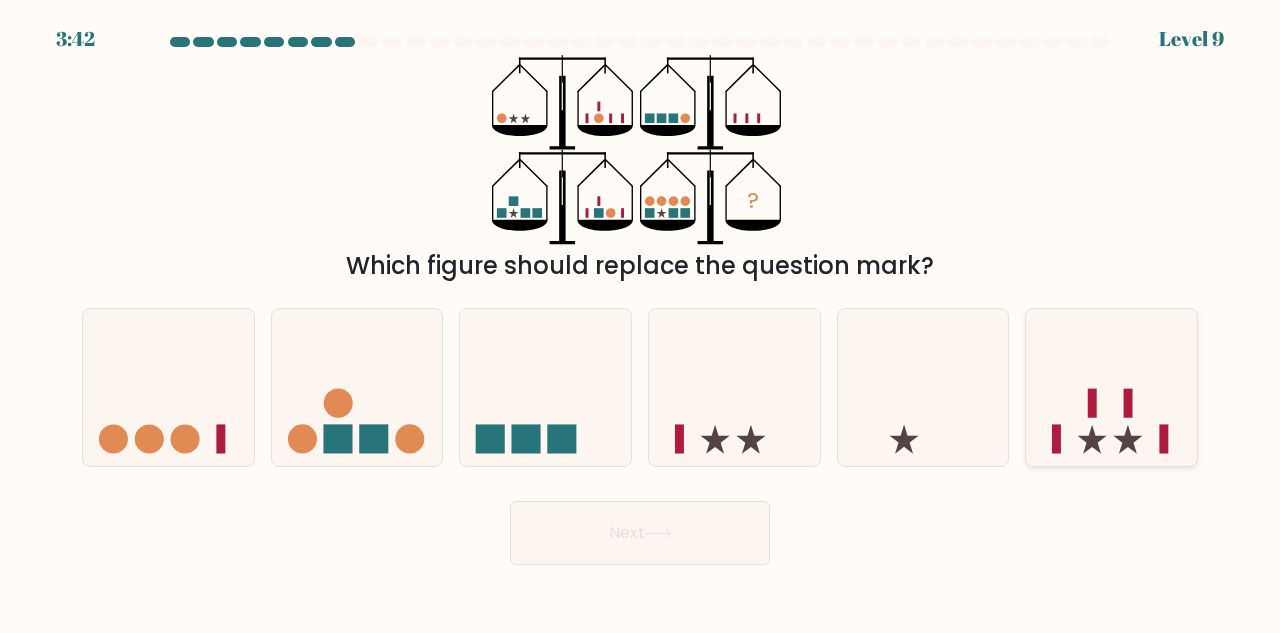 click 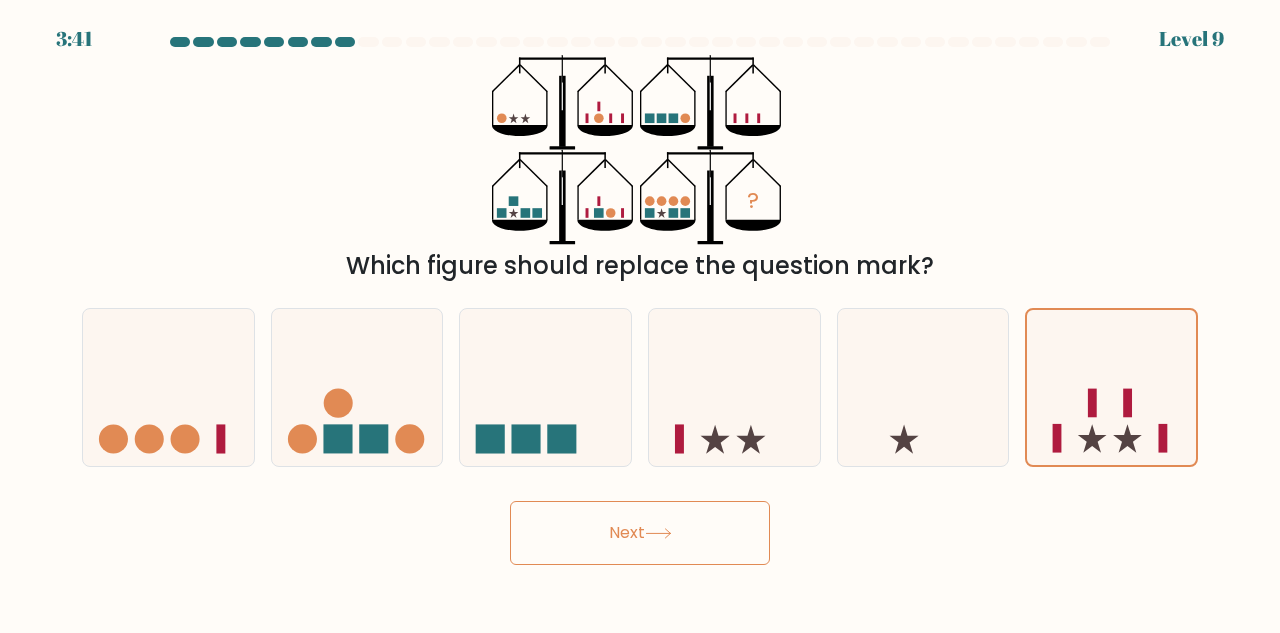 click on "Next" at bounding box center (640, 533) 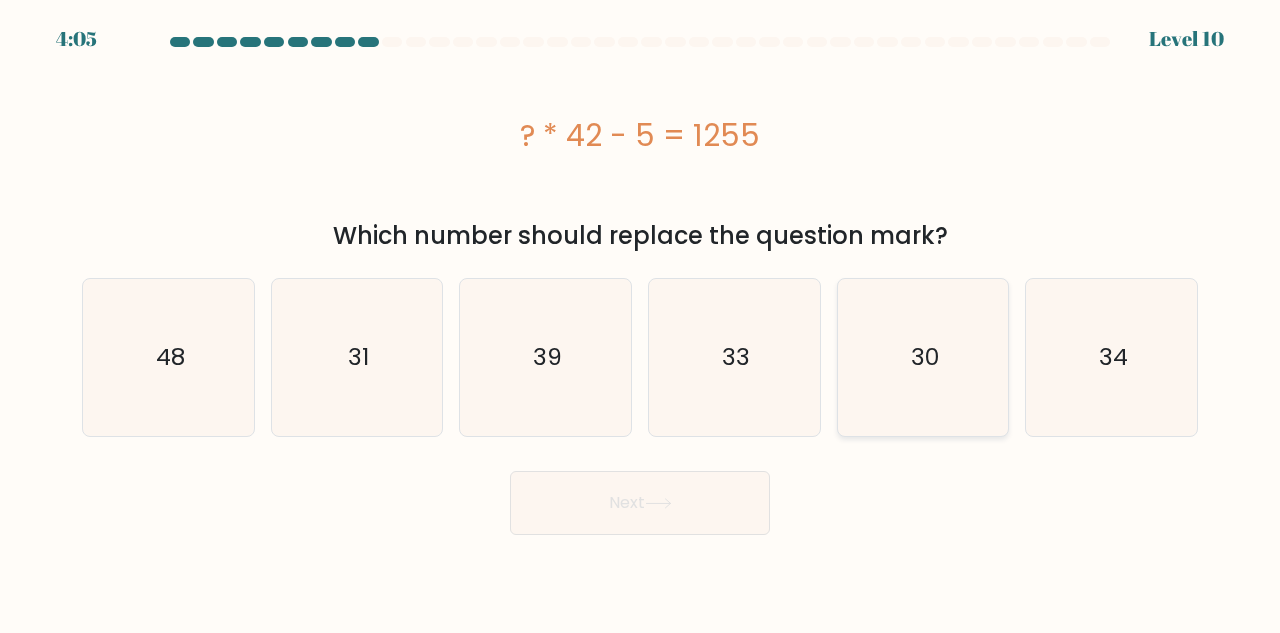 click on "30" 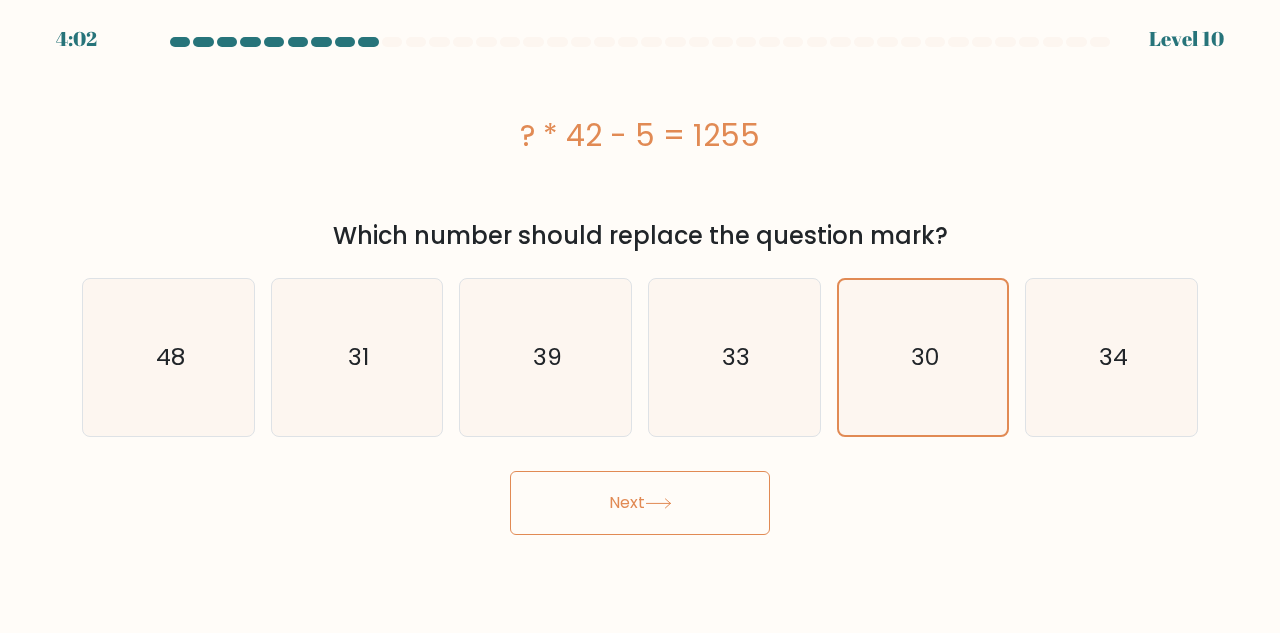 click on "Next" at bounding box center [640, 503] 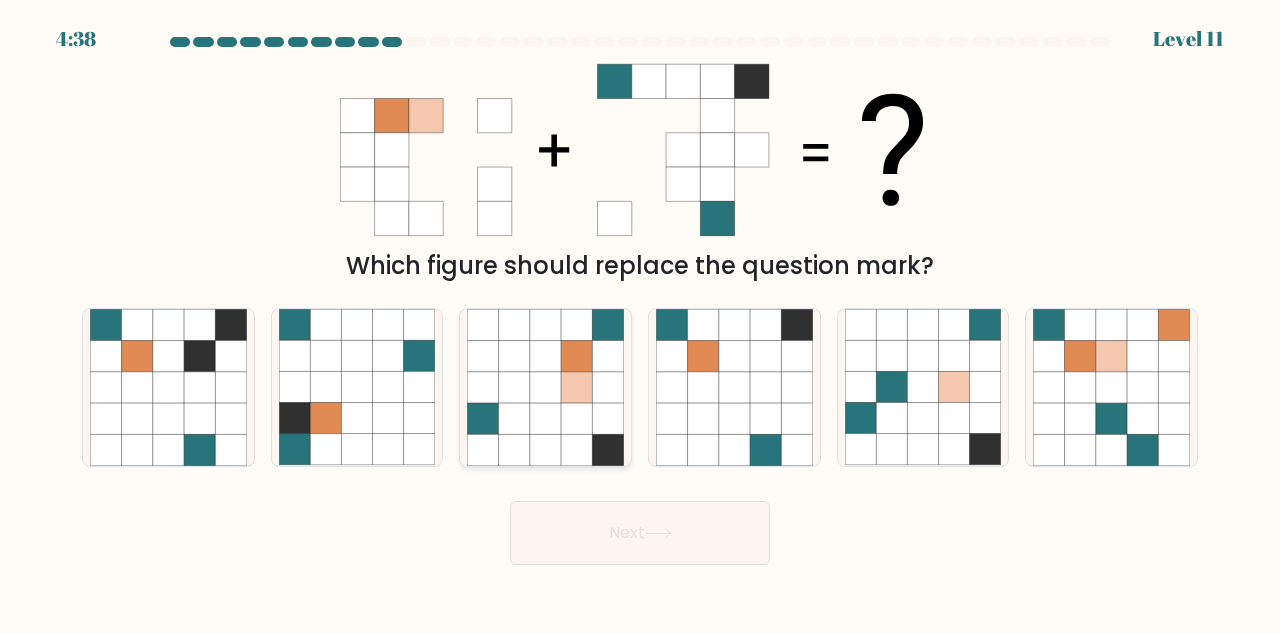 click 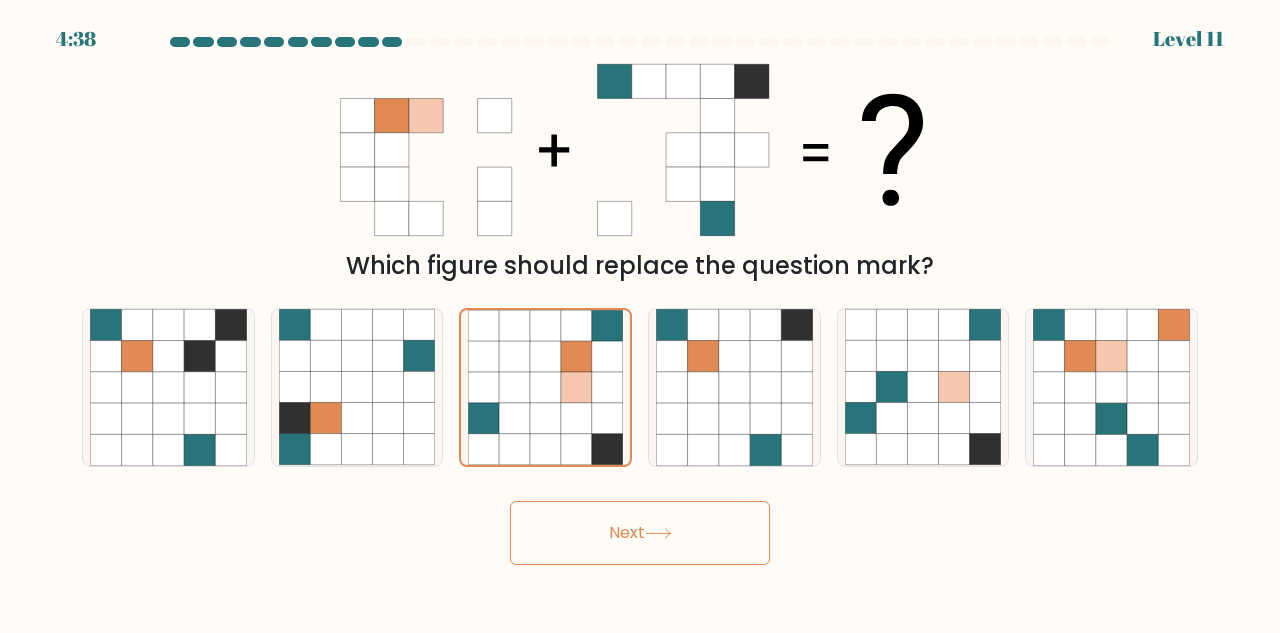 click on "Next" at bounding box center [640, 533] 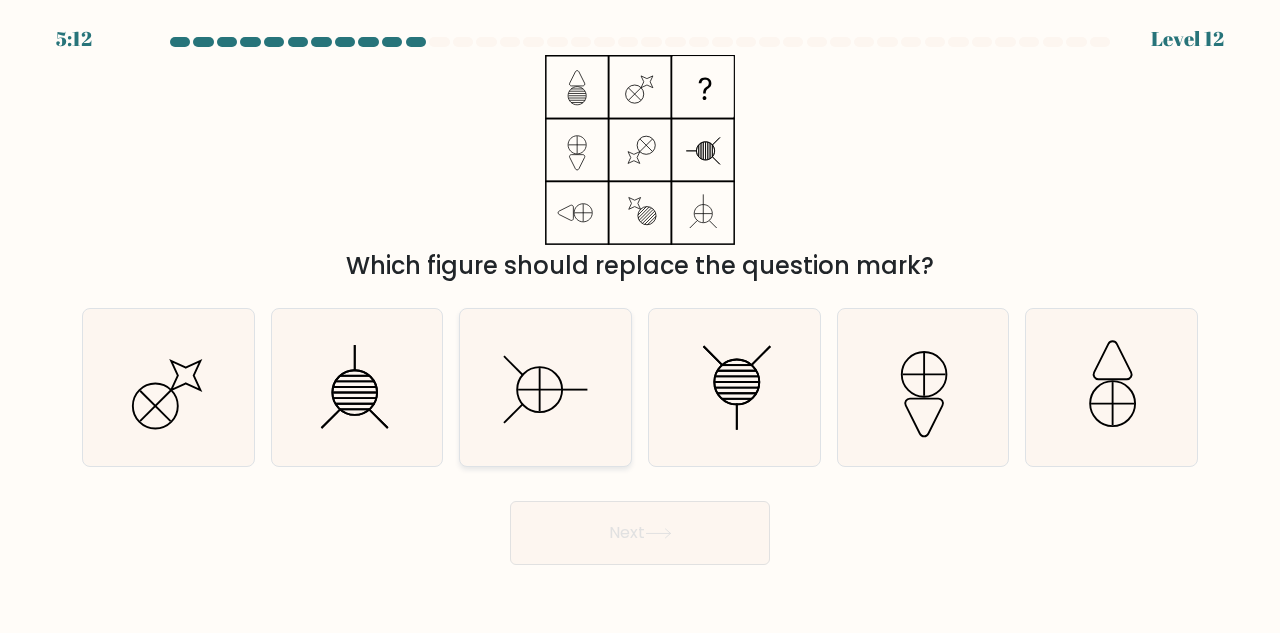 click 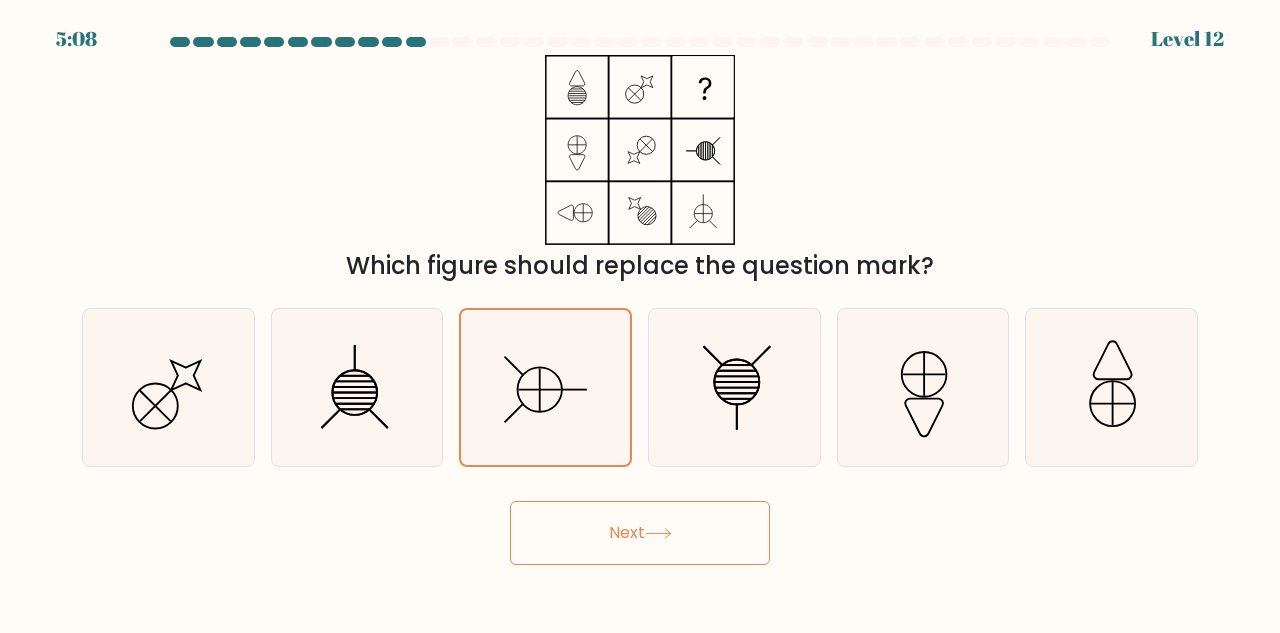 click on "Next" at bounding box center (640, 533) 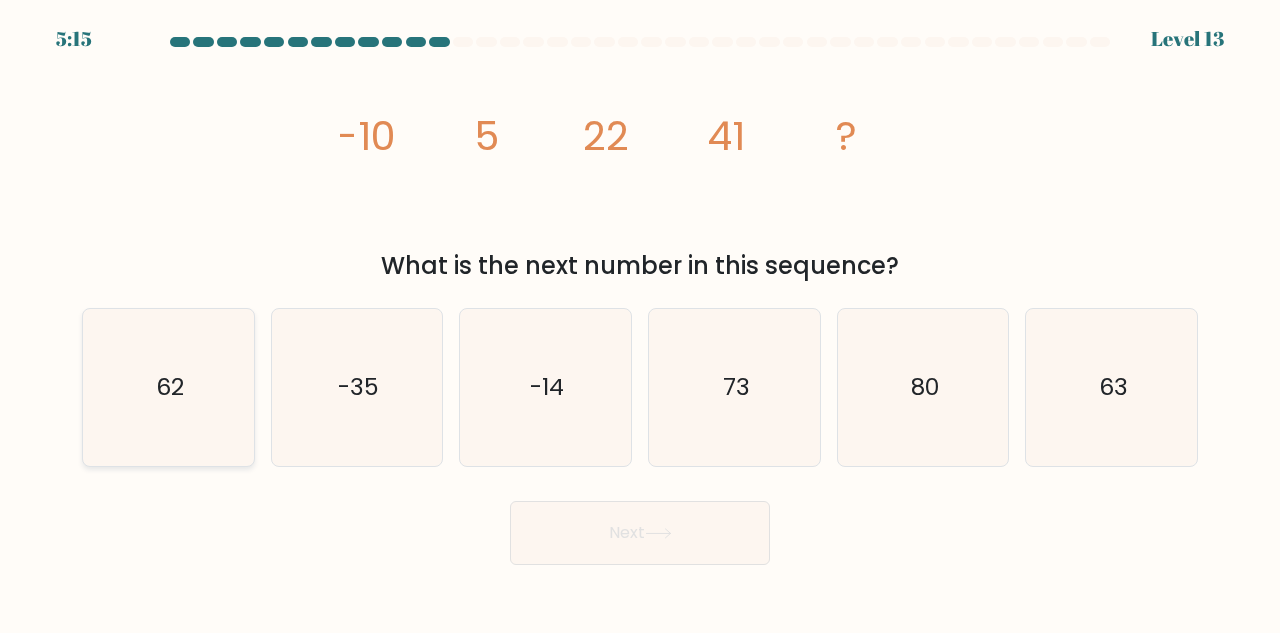 click on "62" 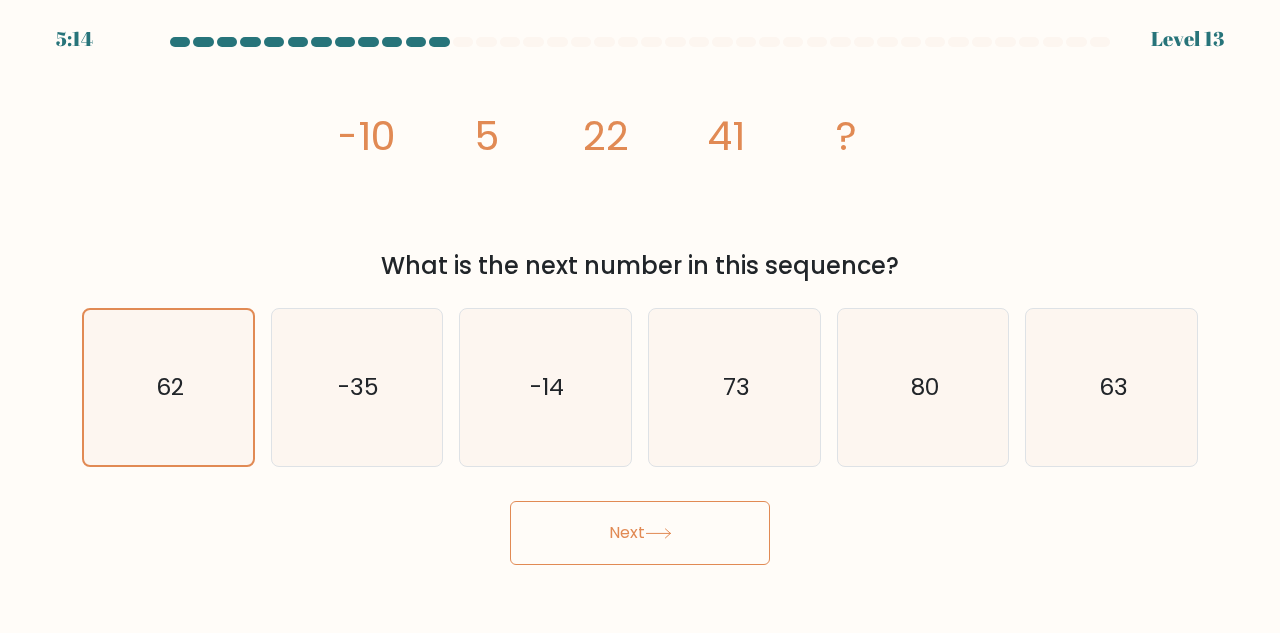click on "Next" at bounding box center (640, 533) 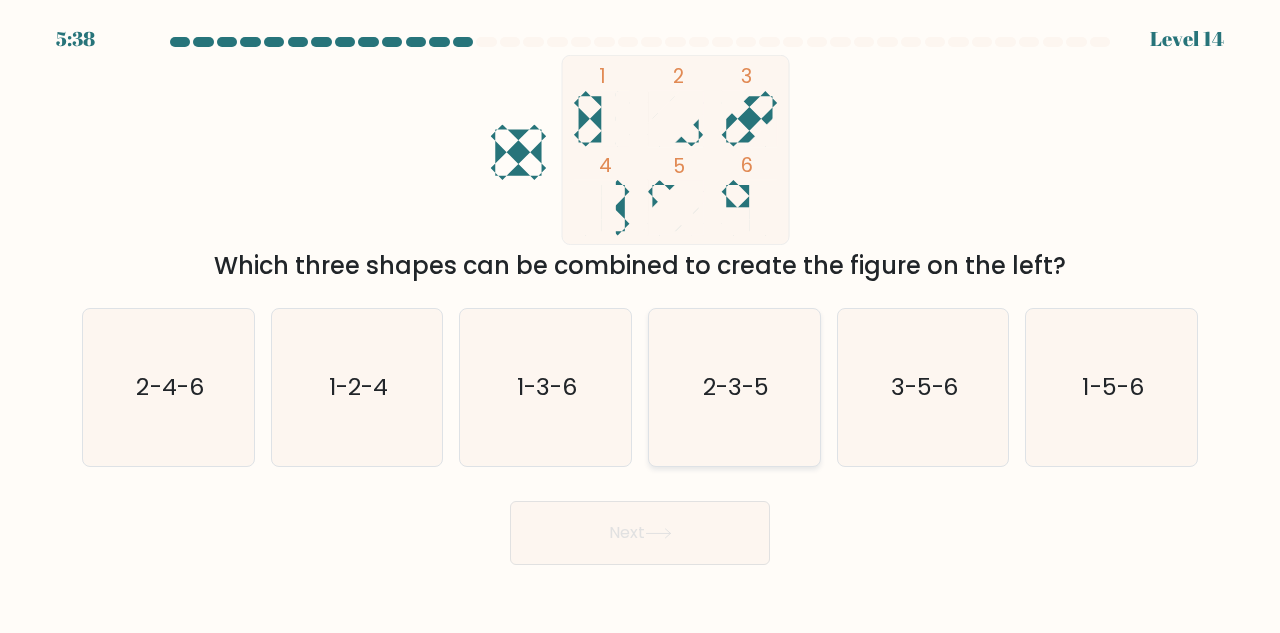 click on "2-3-5" 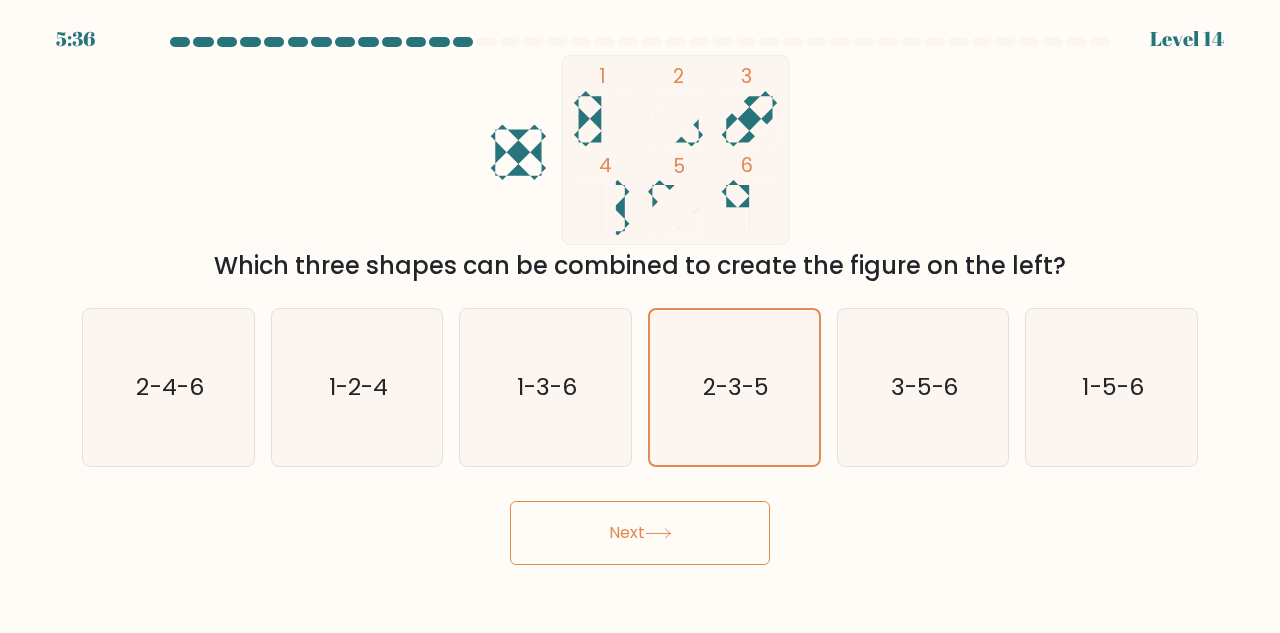 click on "Next" at bounding box center [640, 533] 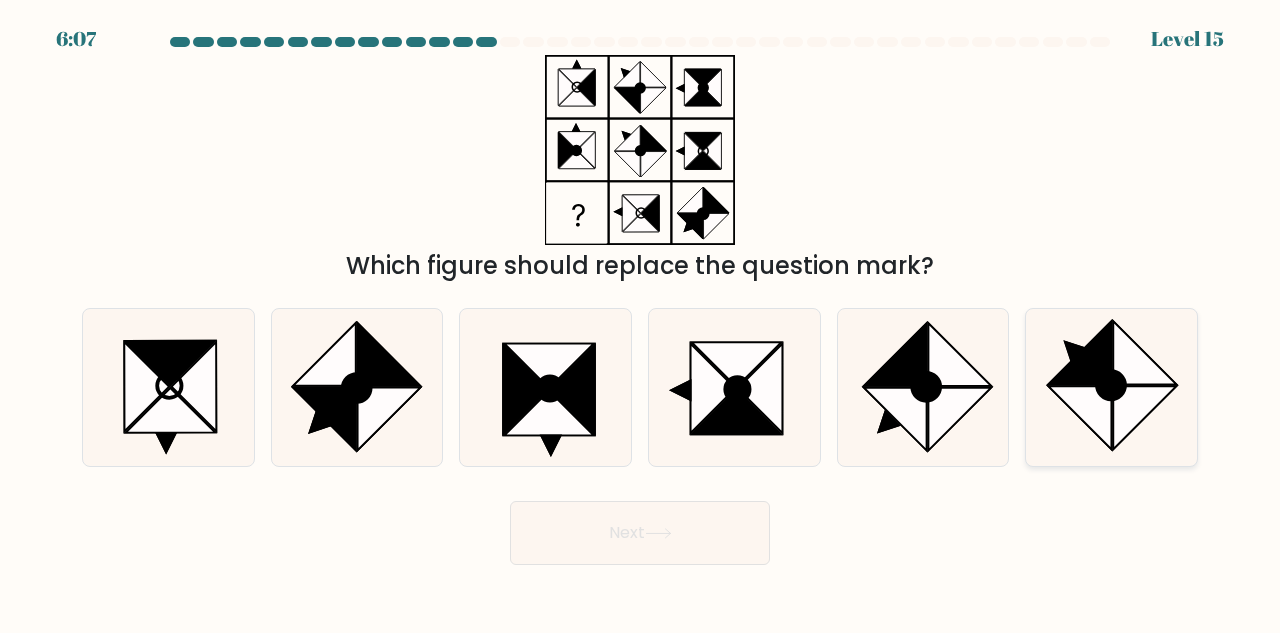 click 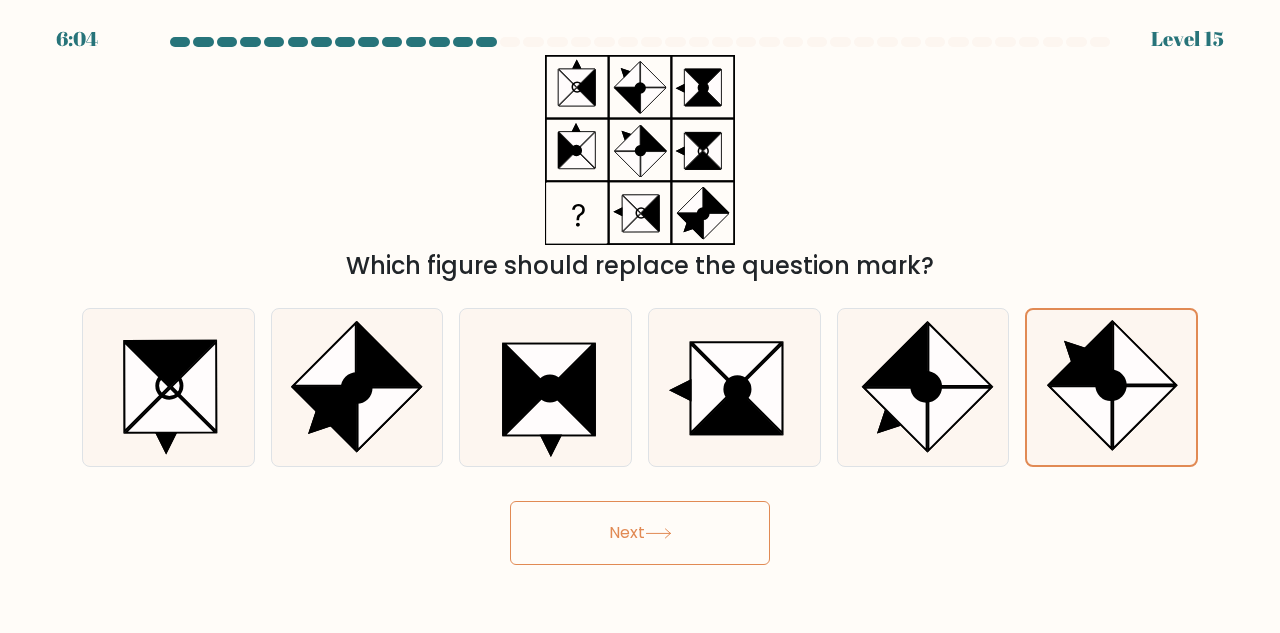 click on "Next" at bounding box center (640, 533) 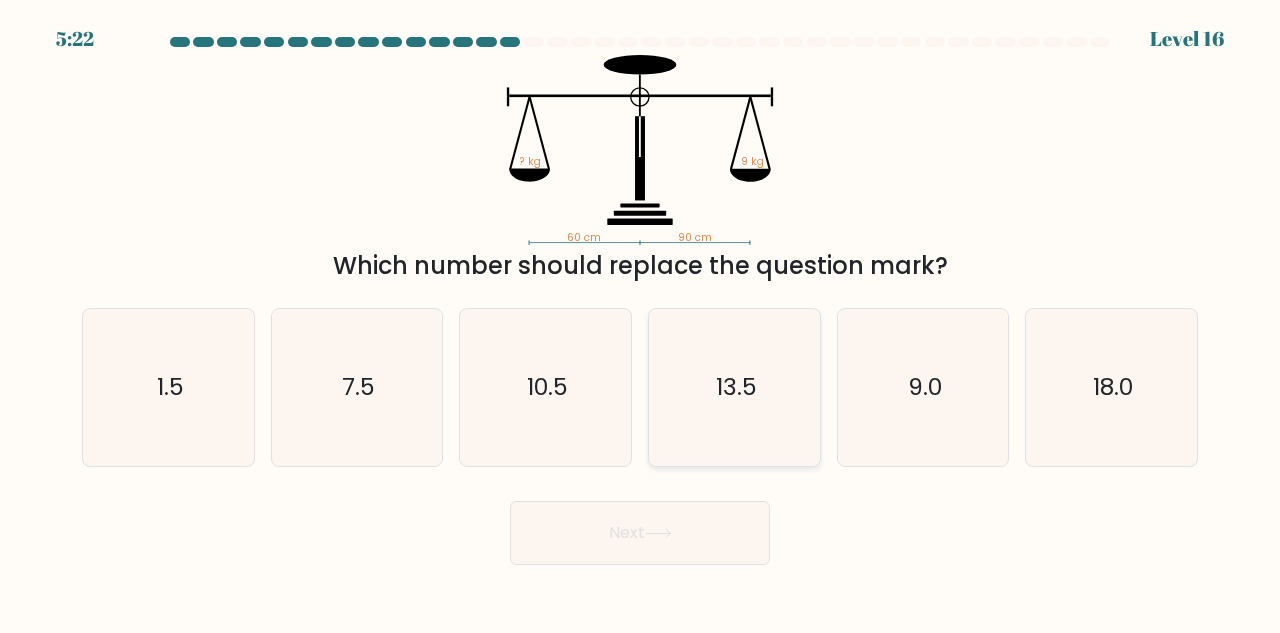 click on "13.5" 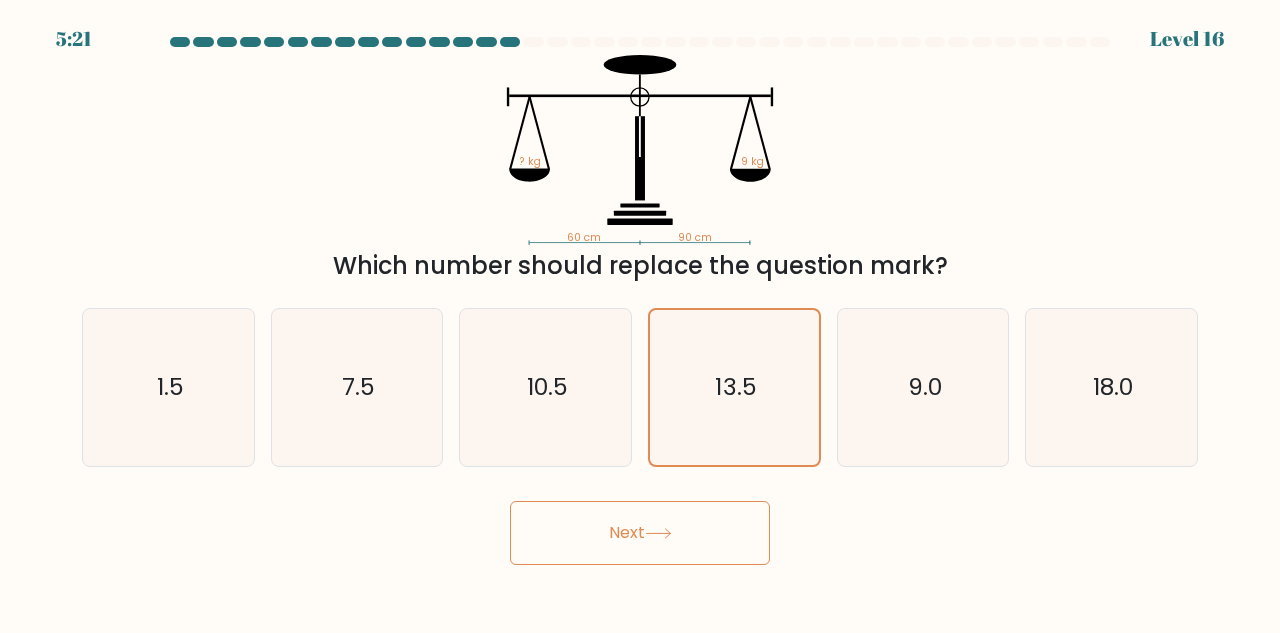 click 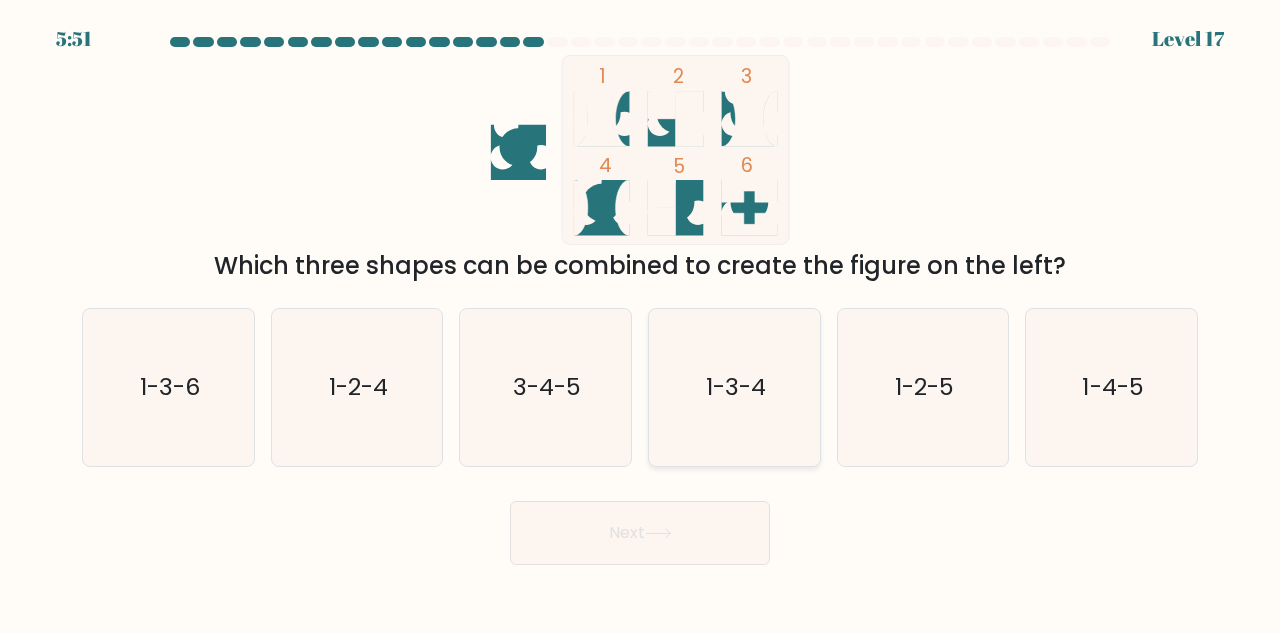 click on "1-3-4" 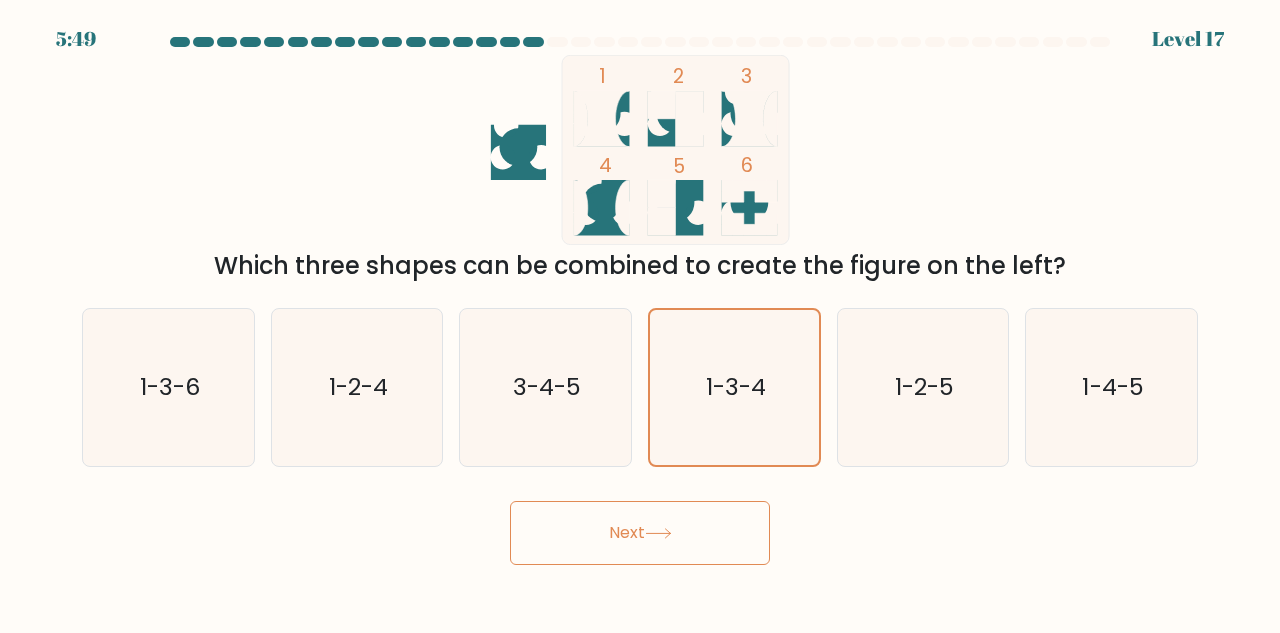 click on "Next" at bounding box center [640, 533] 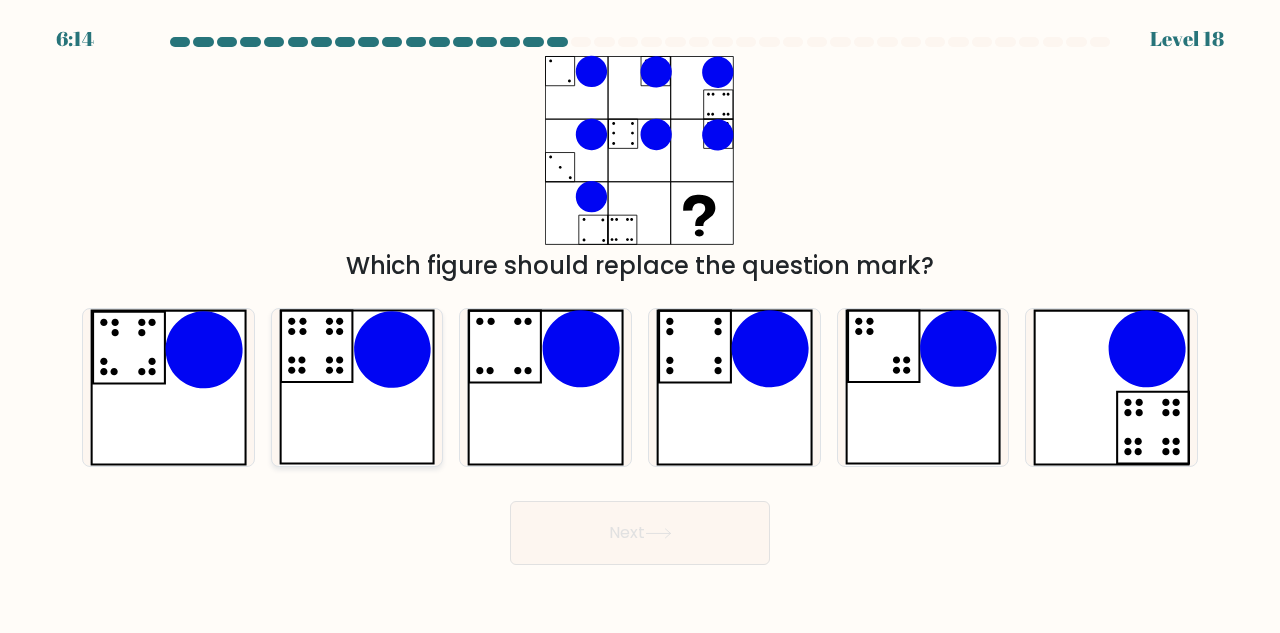 click 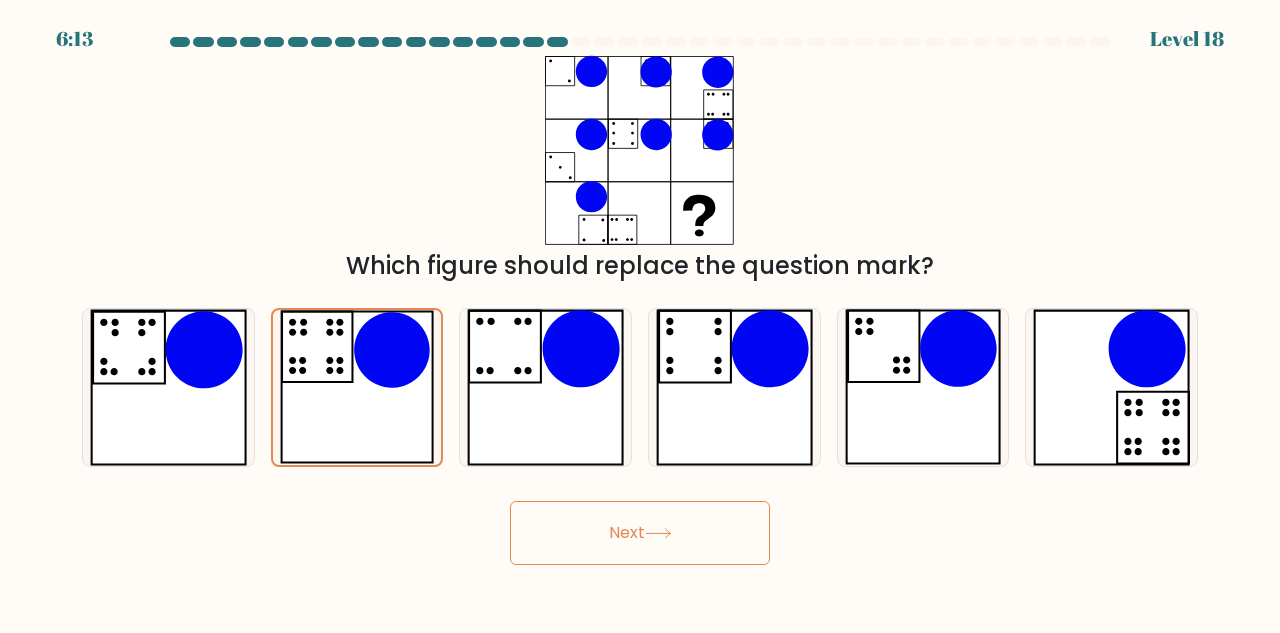 click on "Next" at bounding box center (640, 533) 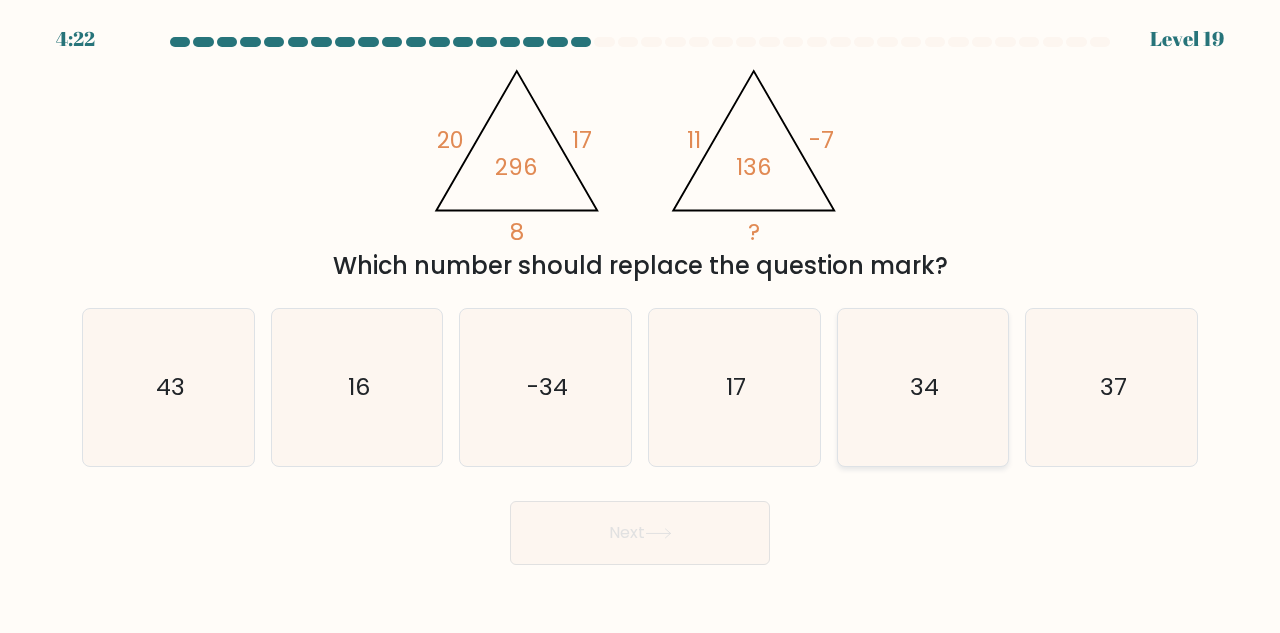 click on "34" 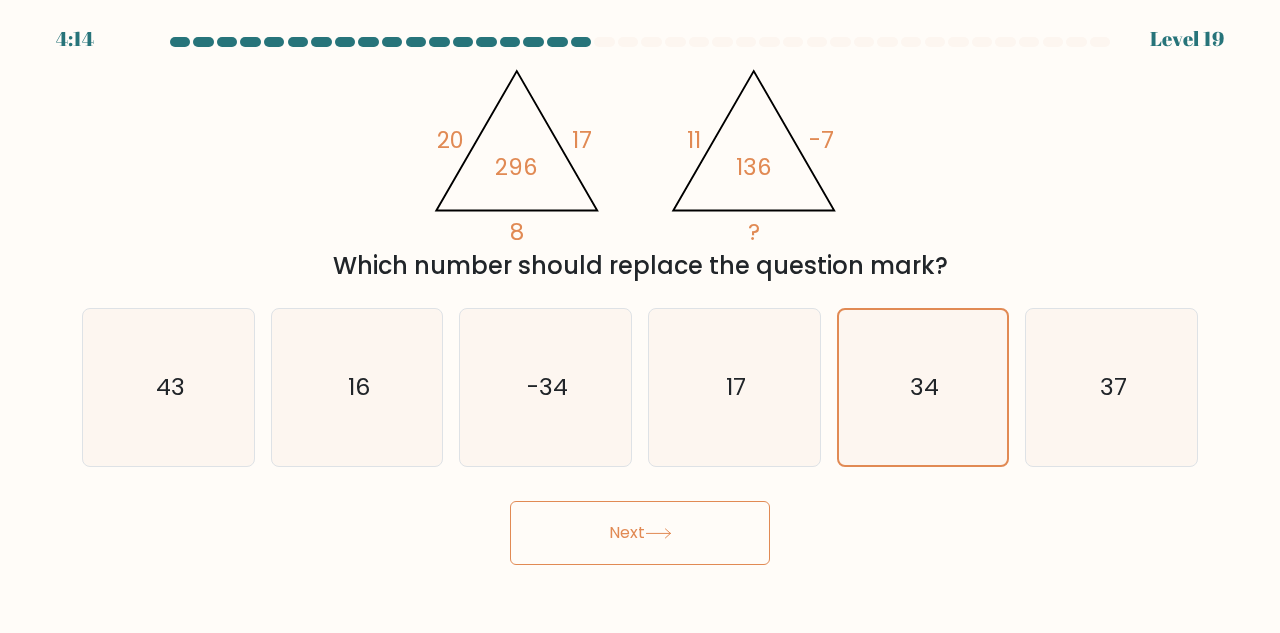 click on "Next" at bounding box center [640, 533] 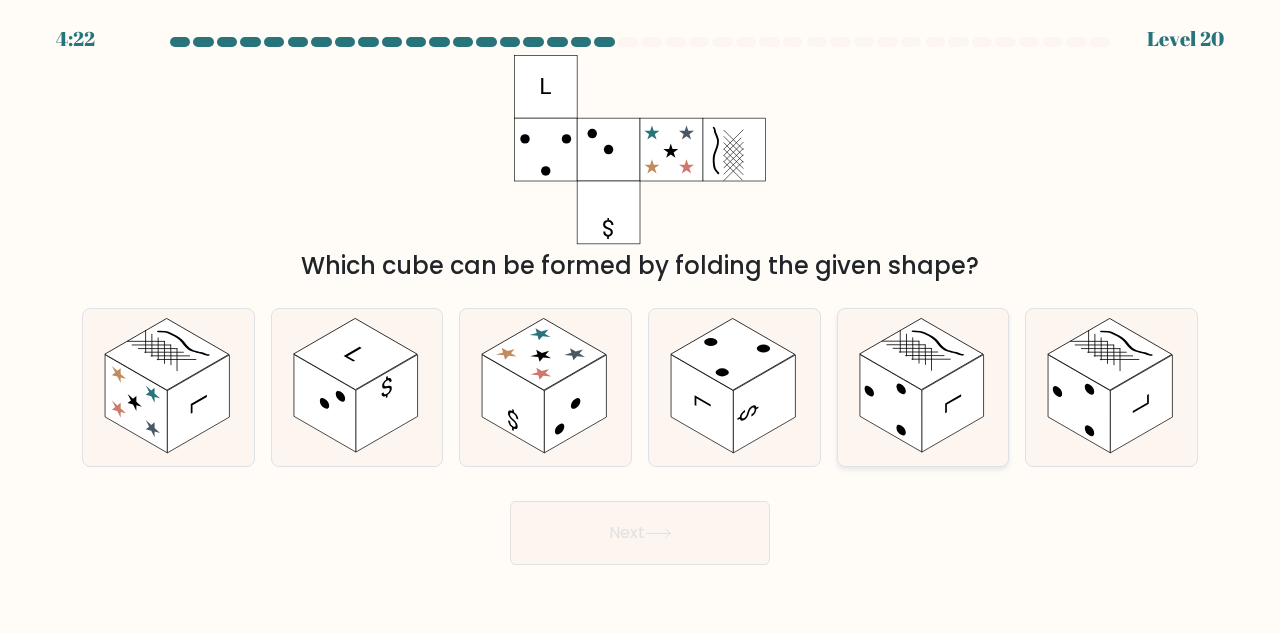 click 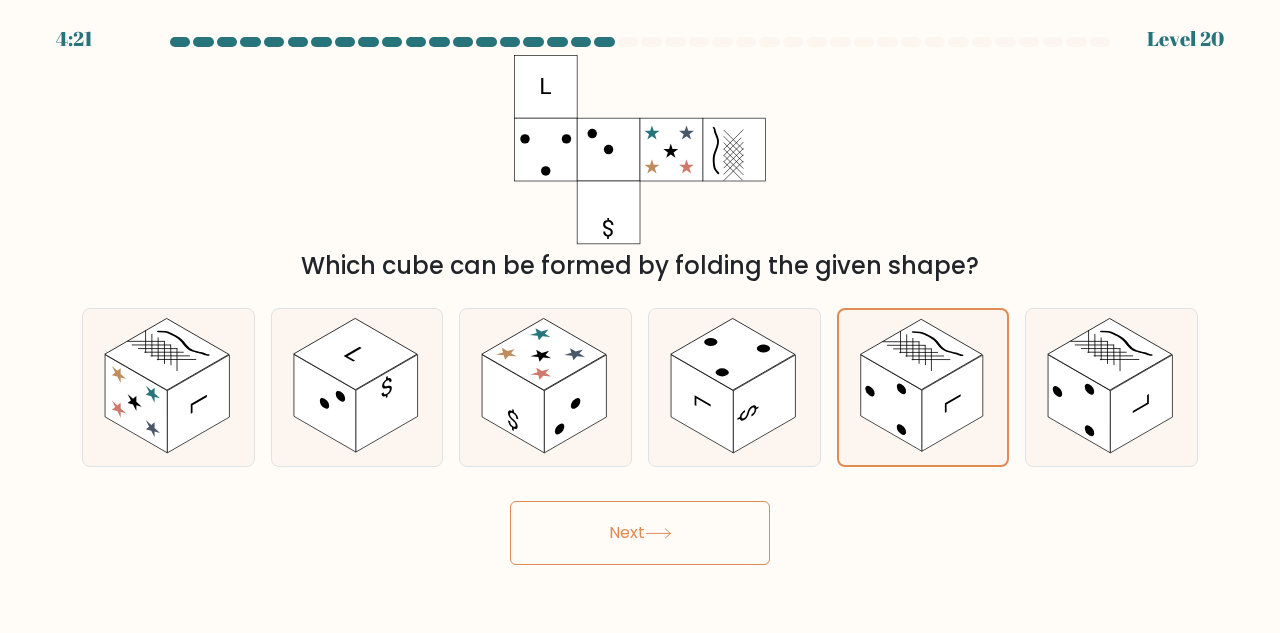 click on "Next" at bounding box center [640, 533] 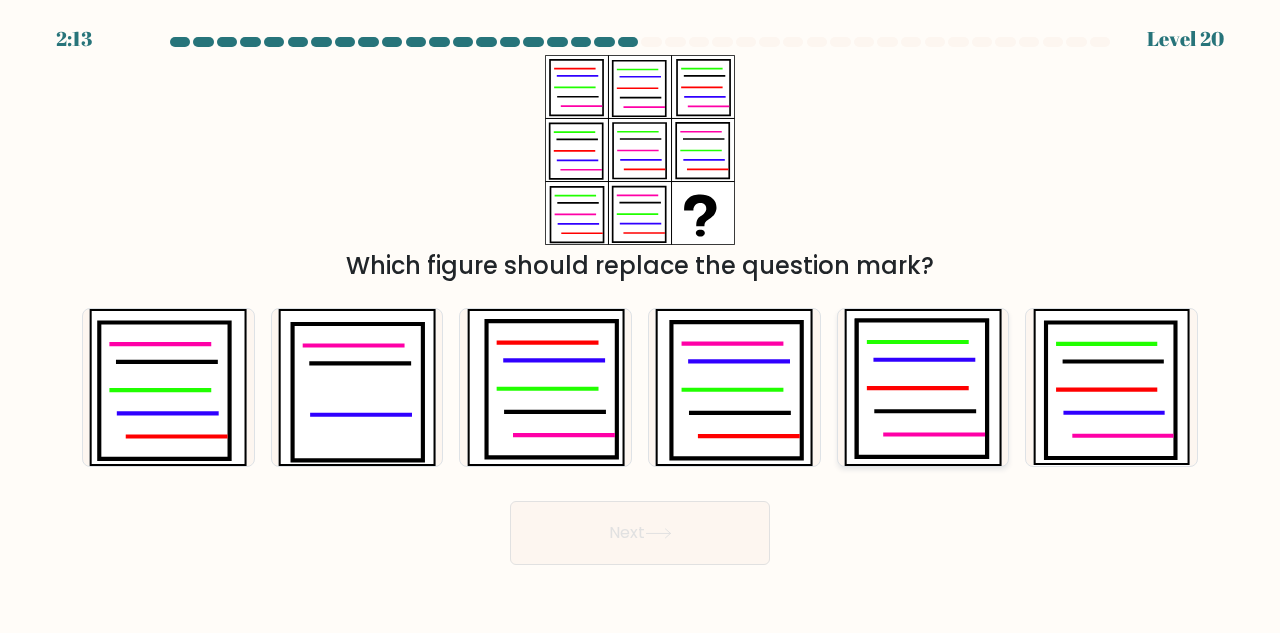 click 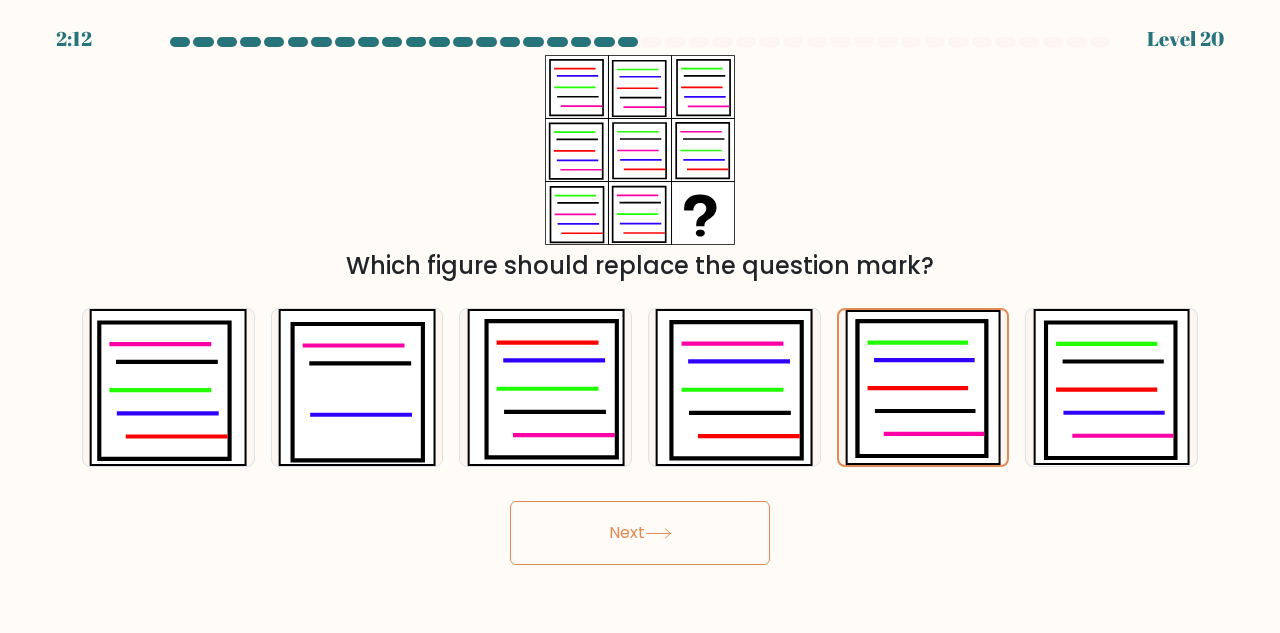 click on "Next" at bounding box center [640, 533] 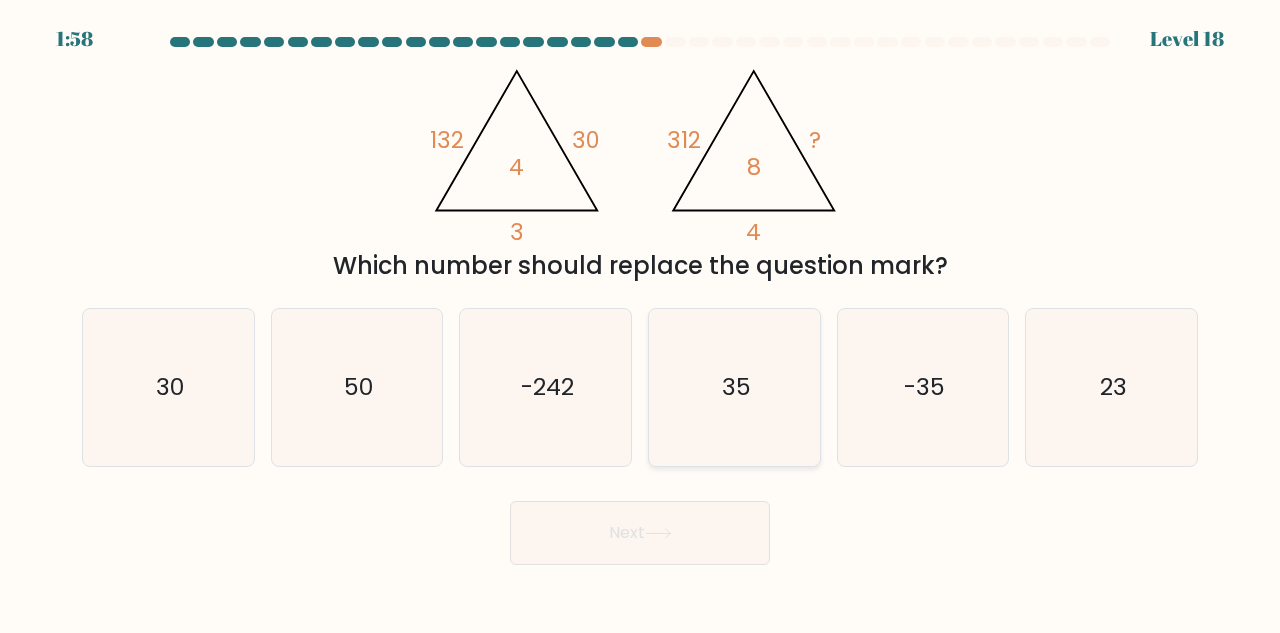 click on "35" 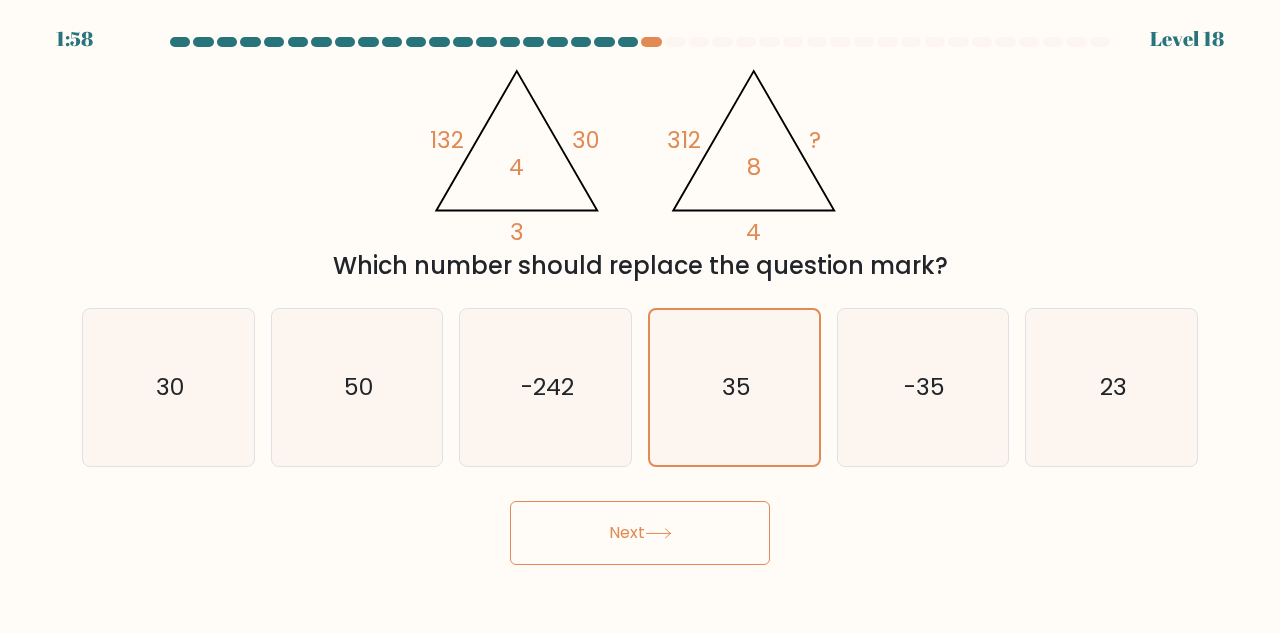 click on "Next" at bounding box center [640, 533] 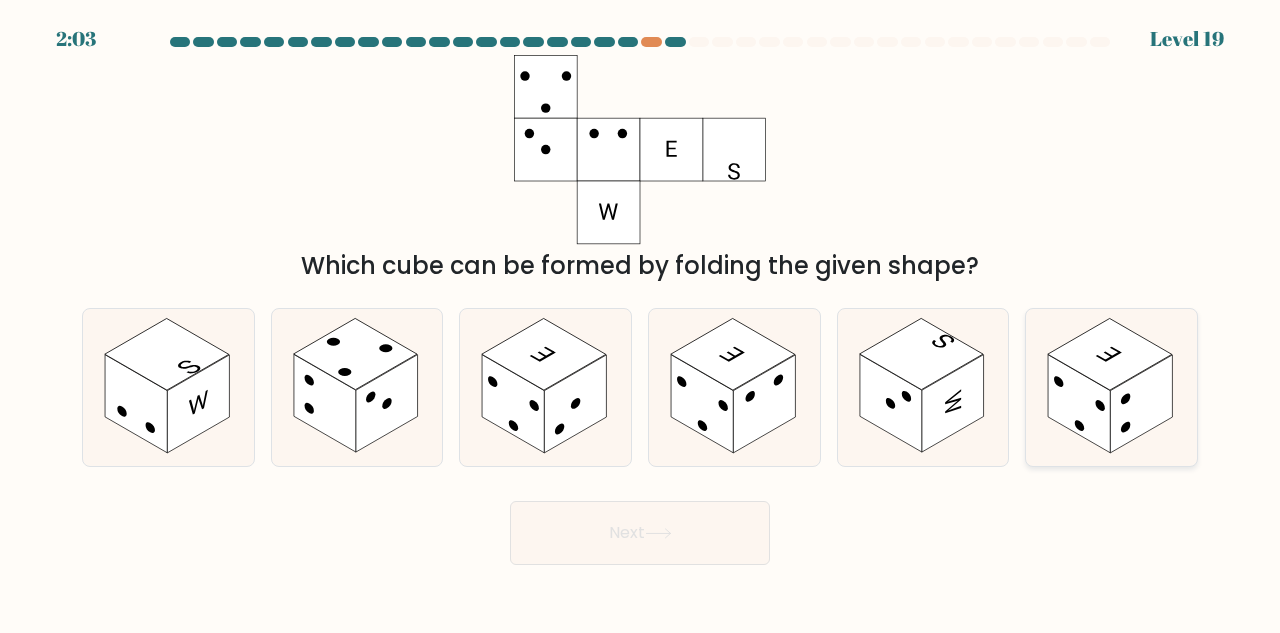 click 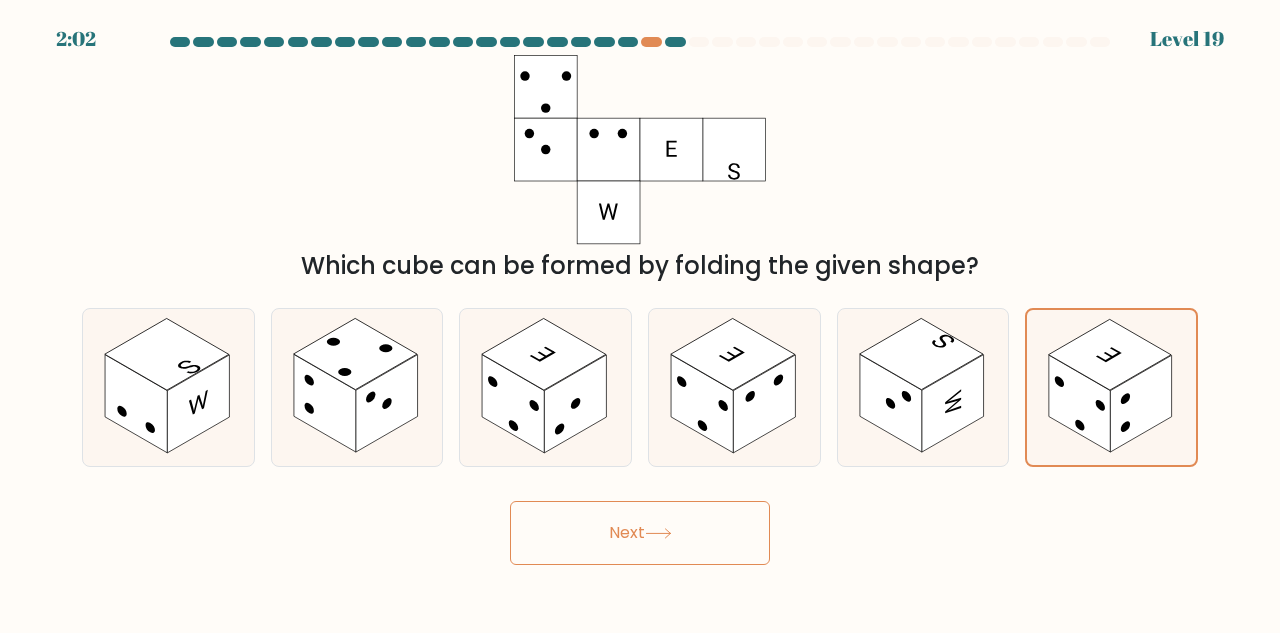 click on "Next" at bounding box center (640, 533) 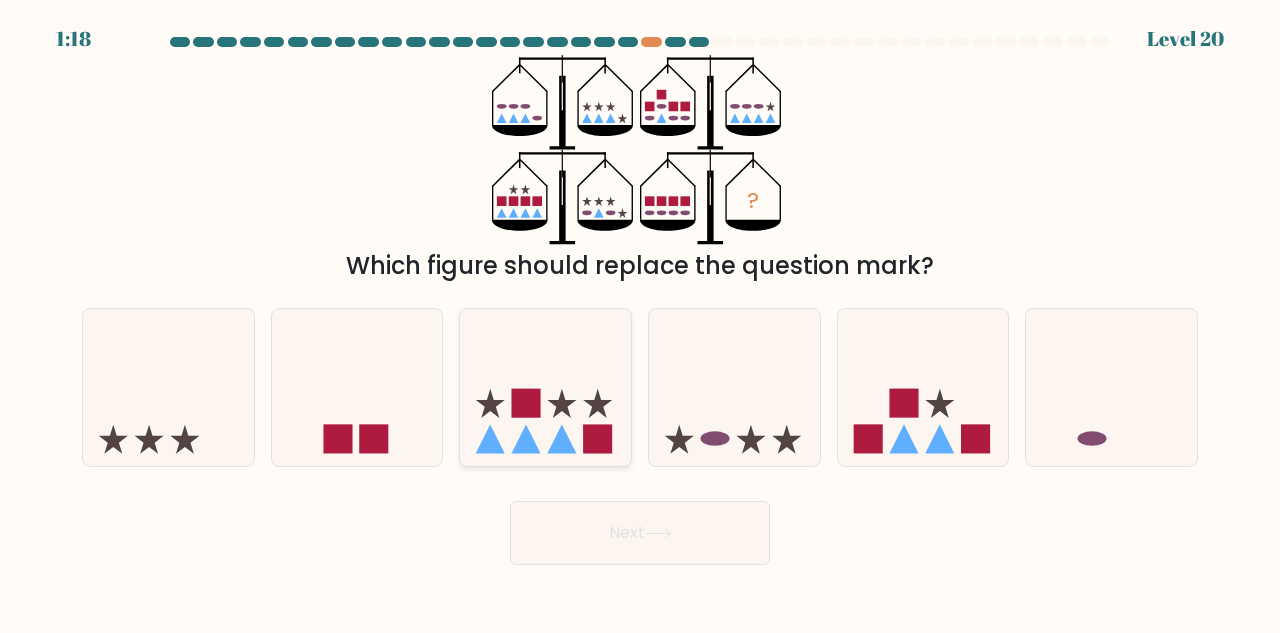 click 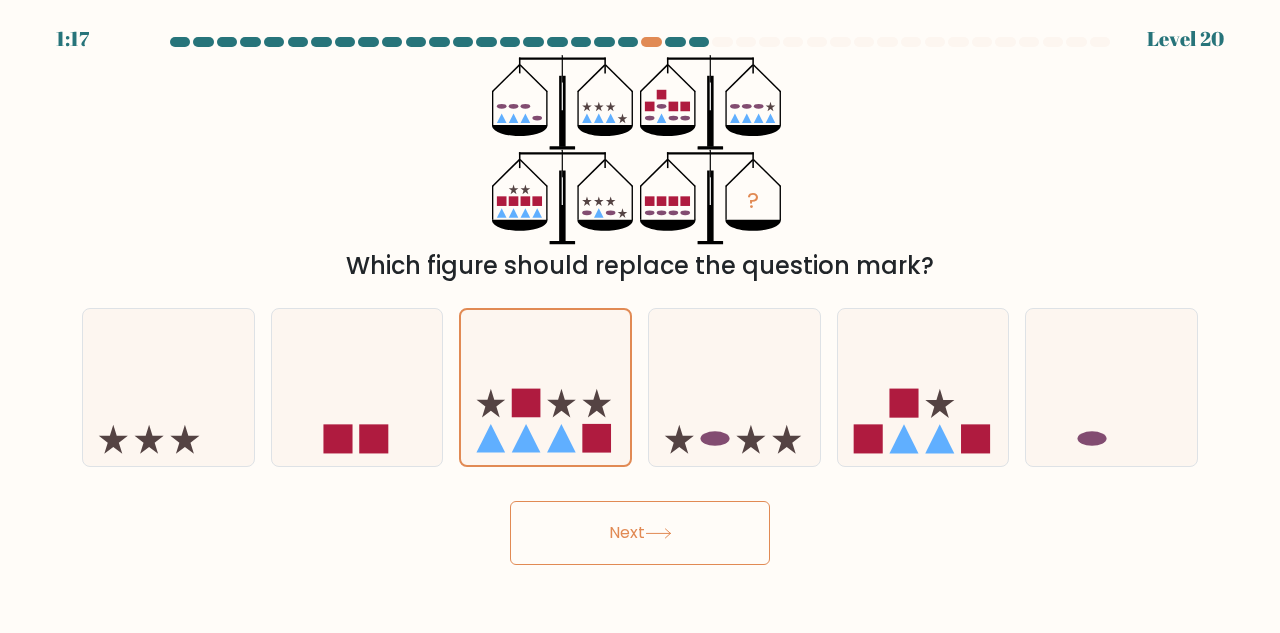 click on "Next" at bounding box center [640, 533] 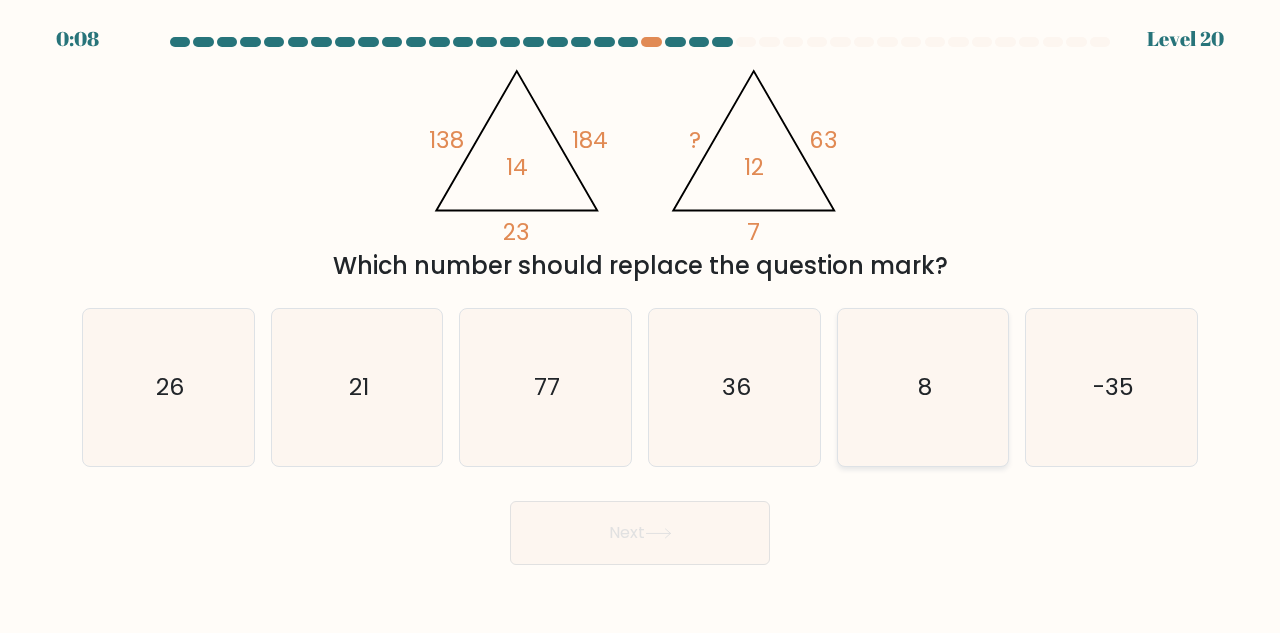 click on "8" 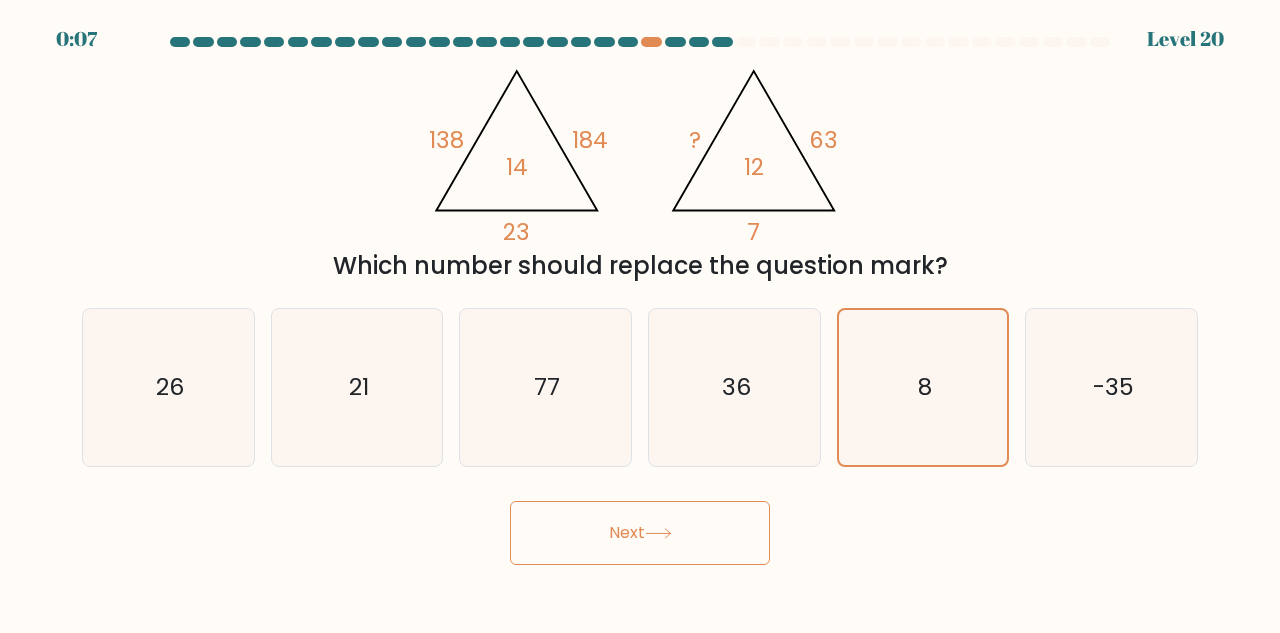 click on "Next" at bounding box center [640, 533] 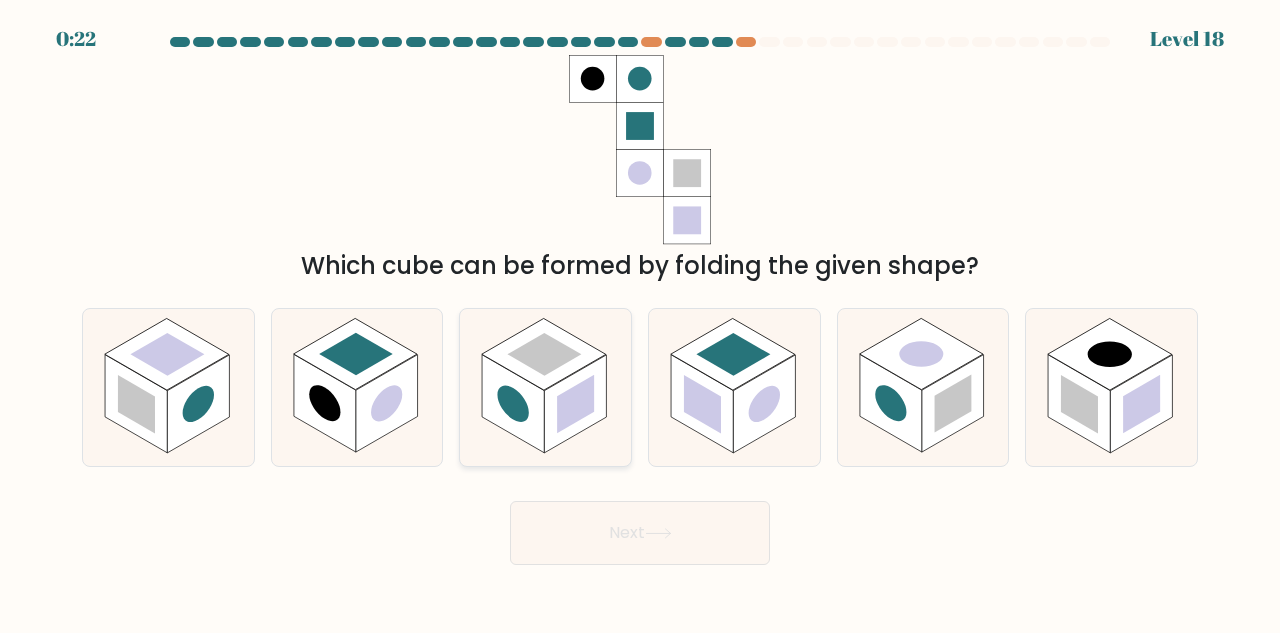 click 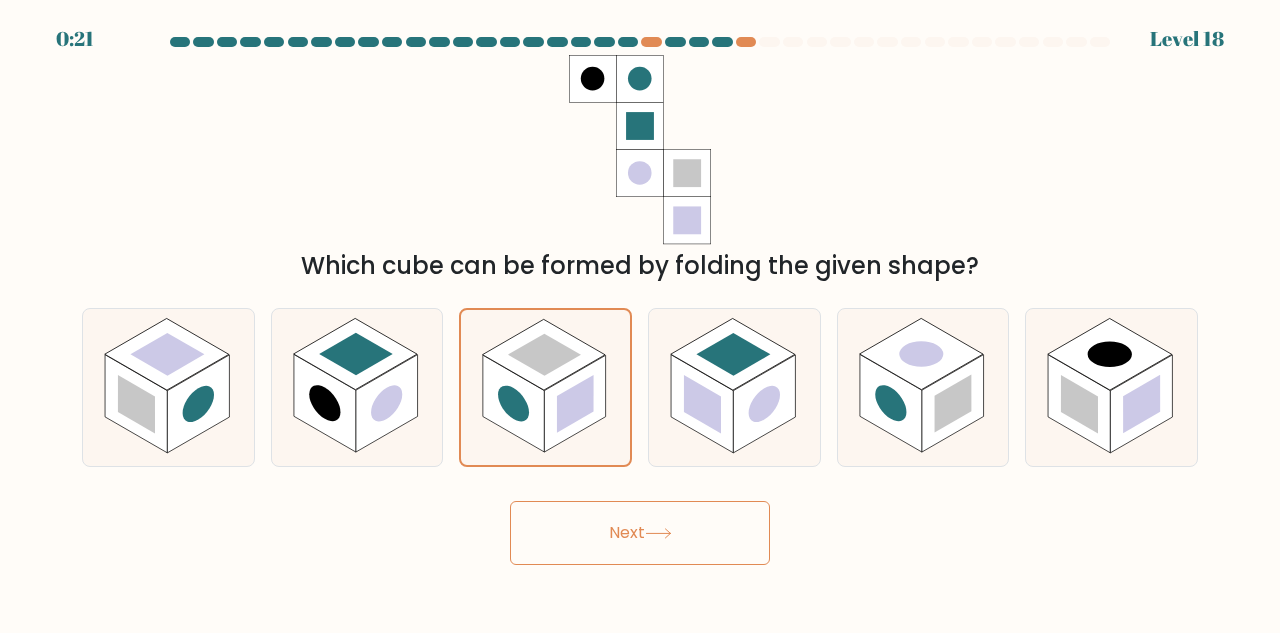 click on "0:21
Level 18" at bounding box center [640, 316] 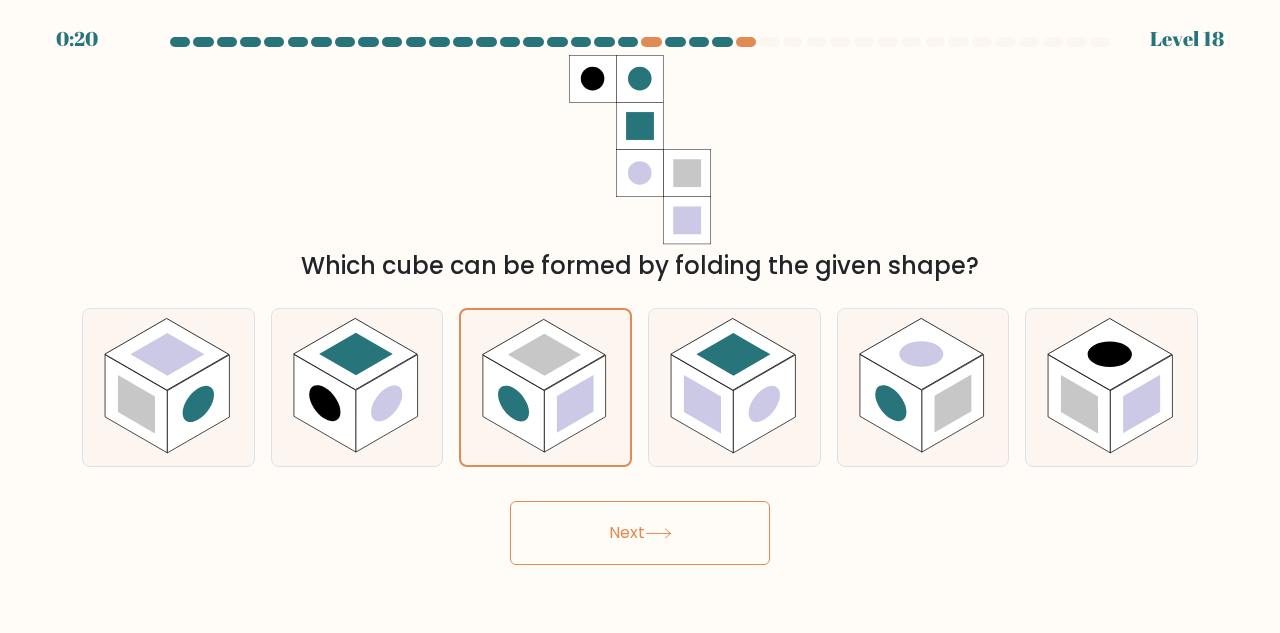 click on "Next" at bounding box center [640, 533] 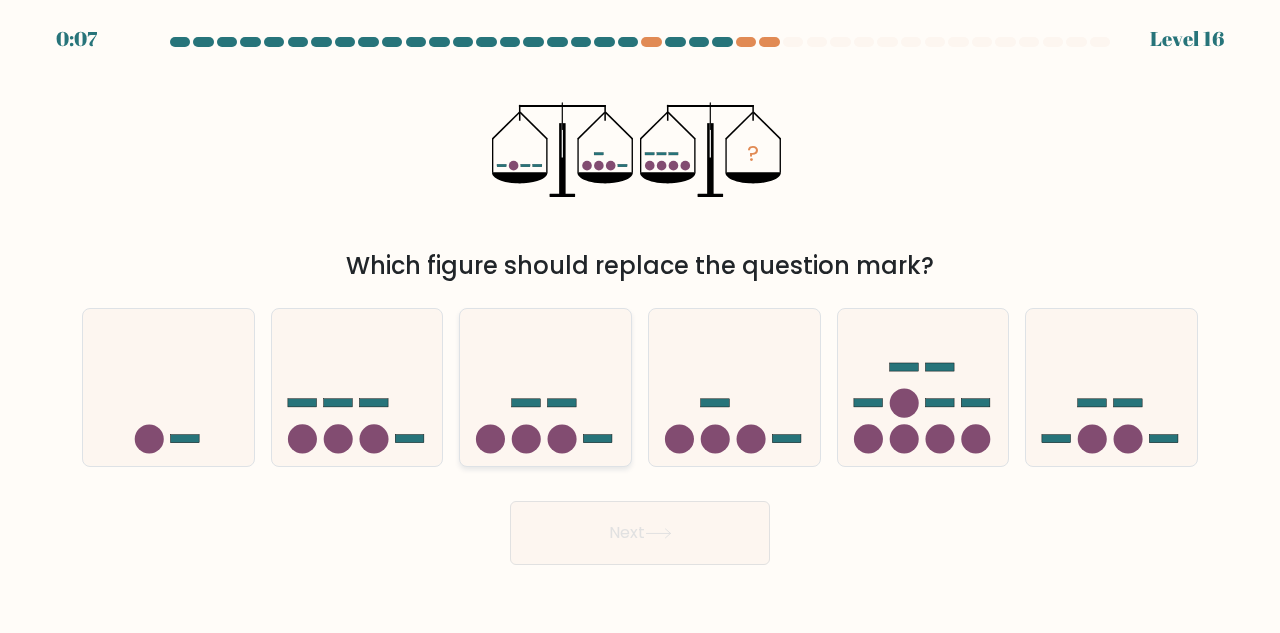 click 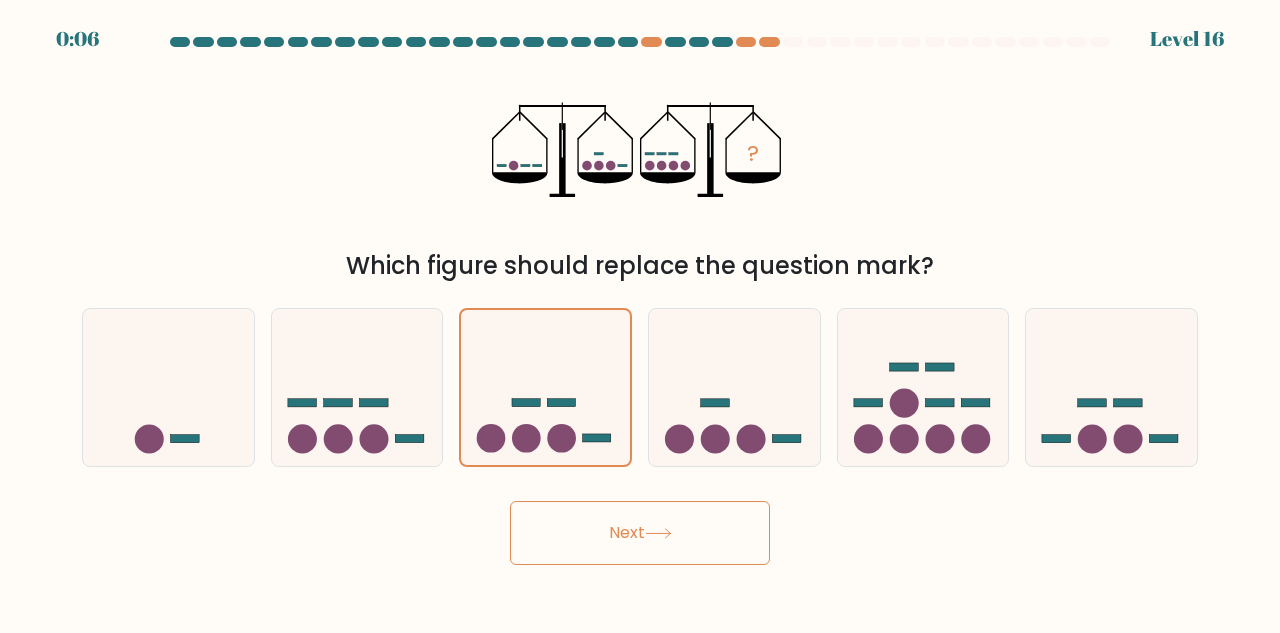 click on "Next" at bounding box center (640, 533) 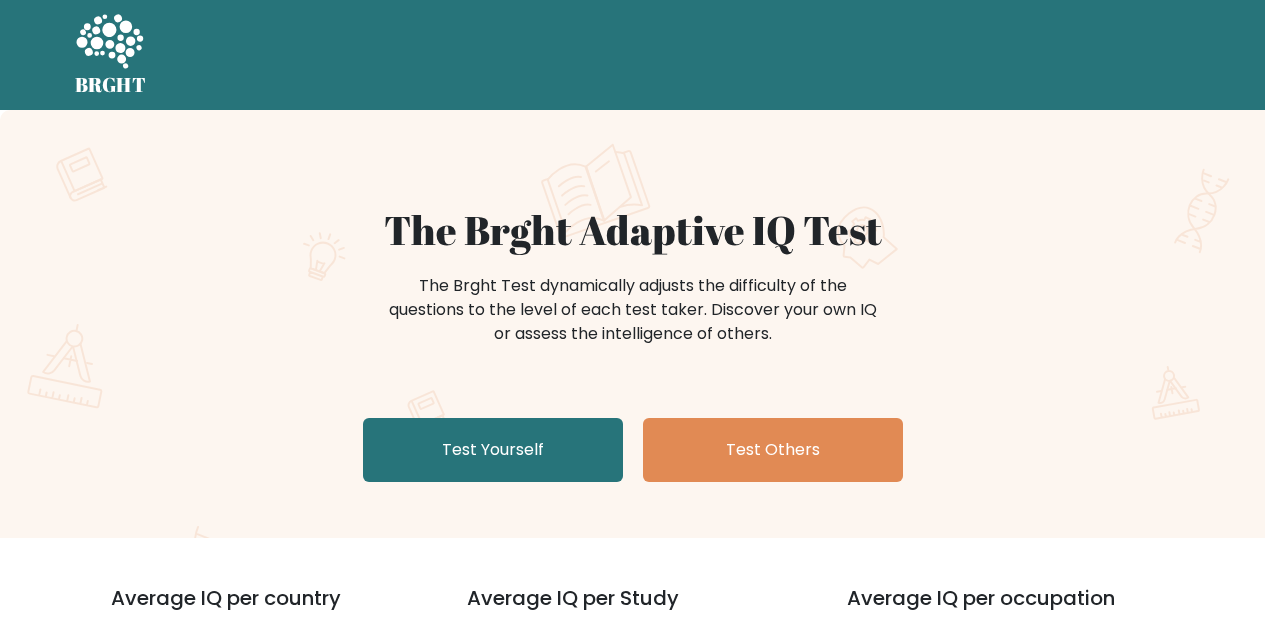 scroll, scrollTop: 0, scrollLeft: 0, axis: both 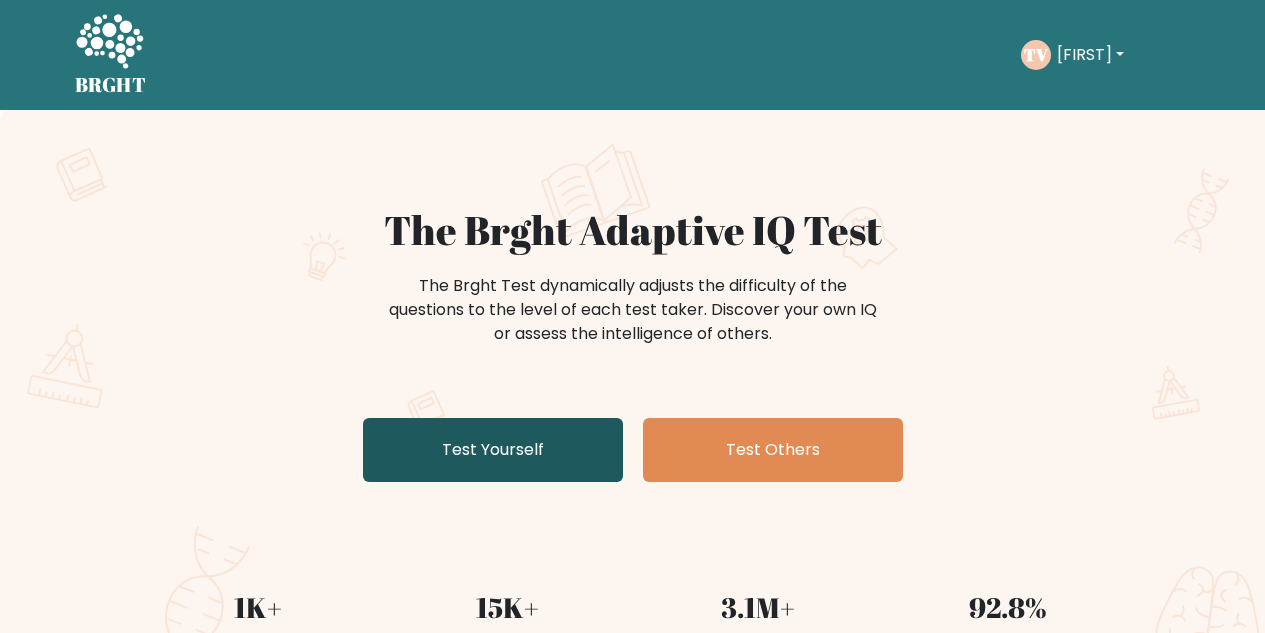 click on "Test Yourself" at bounding box center (493, 450) 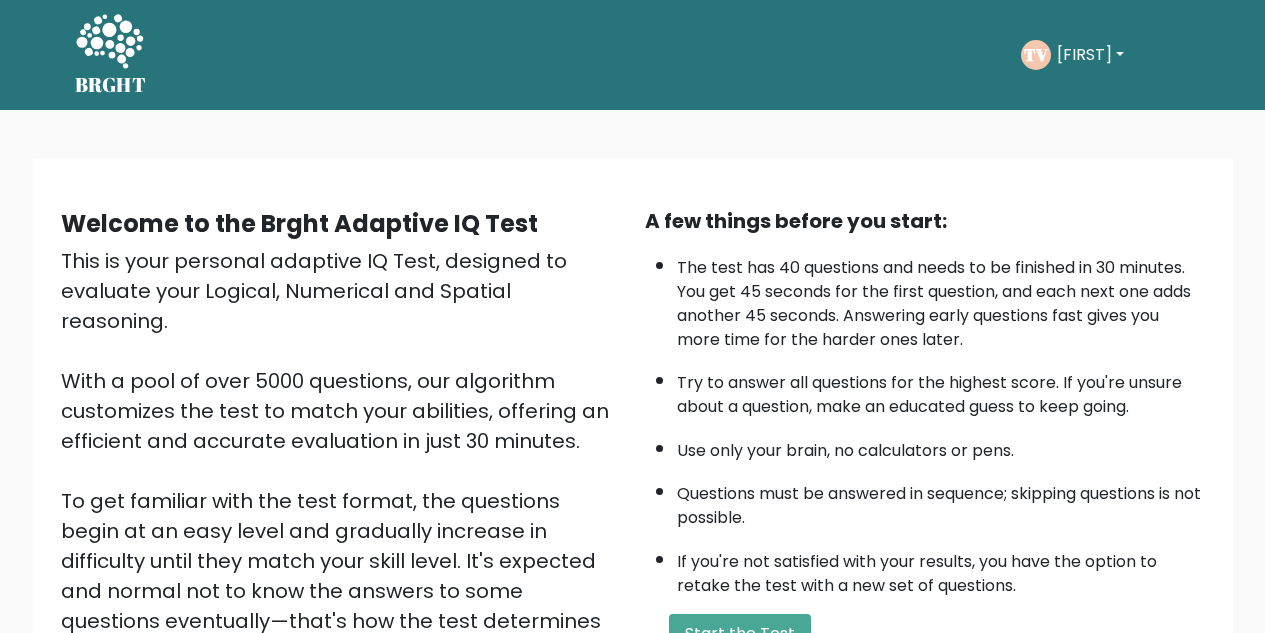 scroll, scrollTop: 283, scrollLeft: 0, axis: vertical 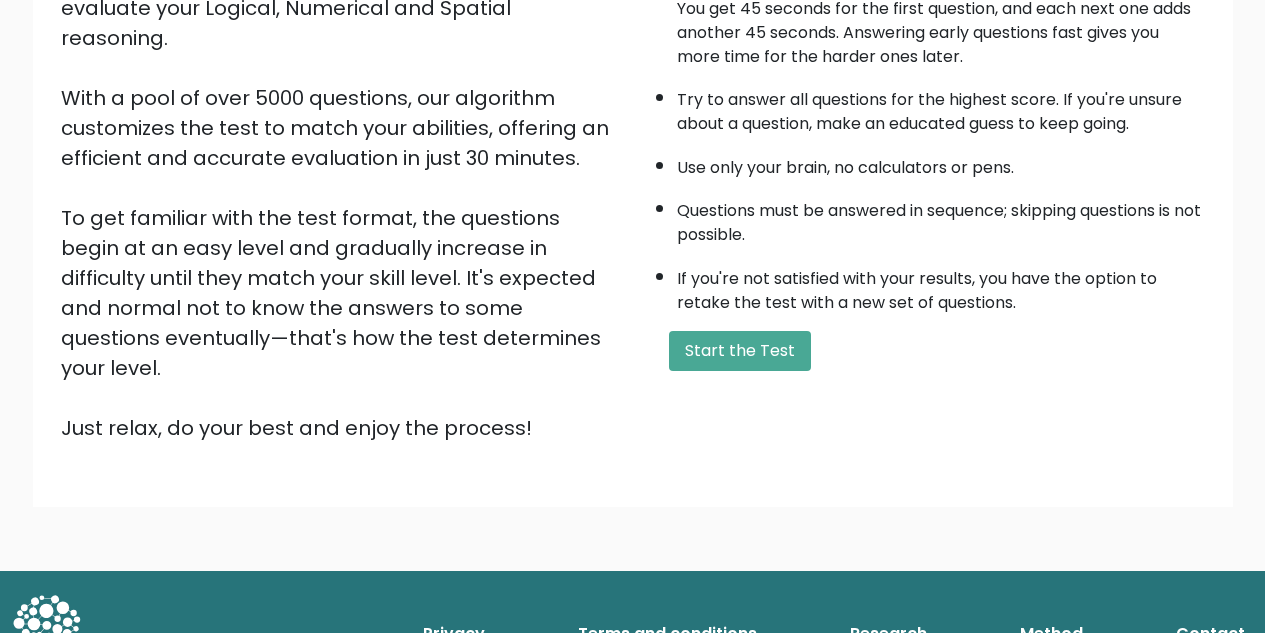 click on "If you're not satisfied with your results, you have the option to retake the test with a new set of questions." at bounding box center (941, 286) 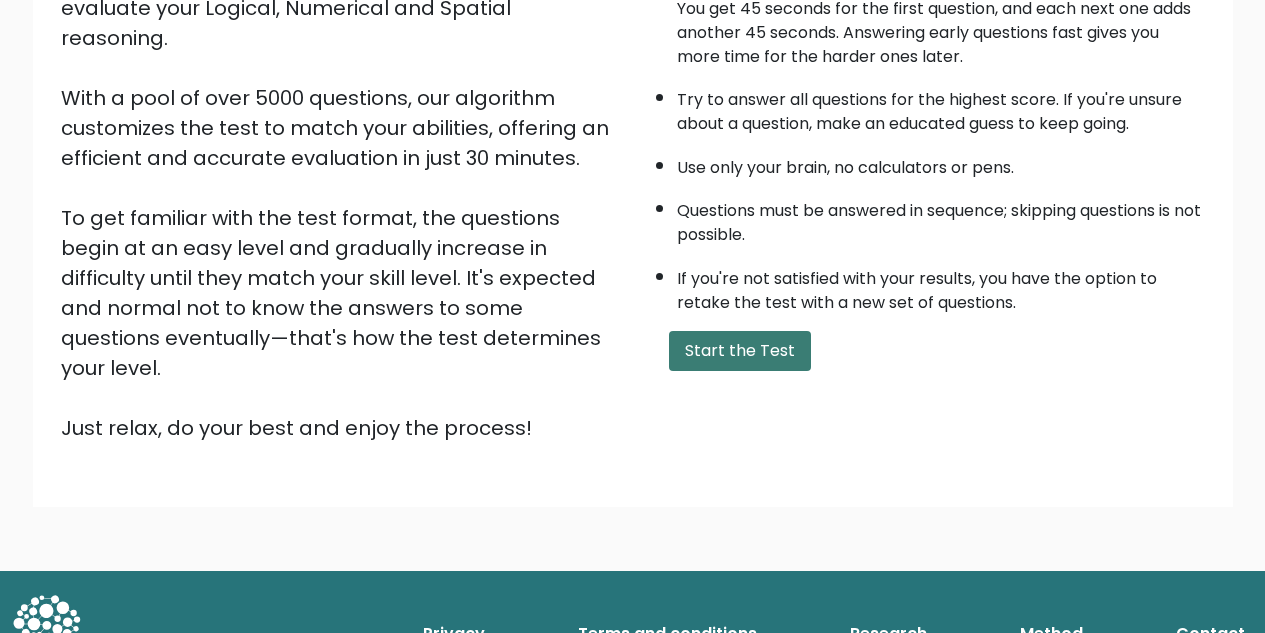 click on "Start the Test" at bounding box center (740, 351) 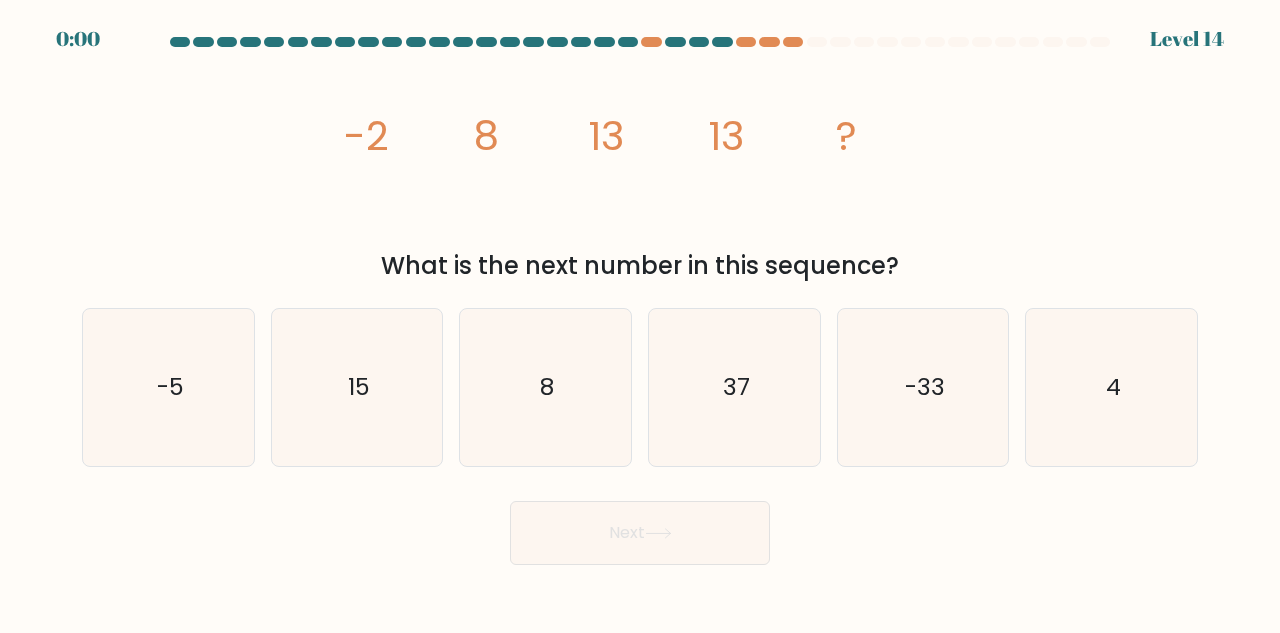 scroll, scrollTop: 0, scrollLeft: 0, axis: both 